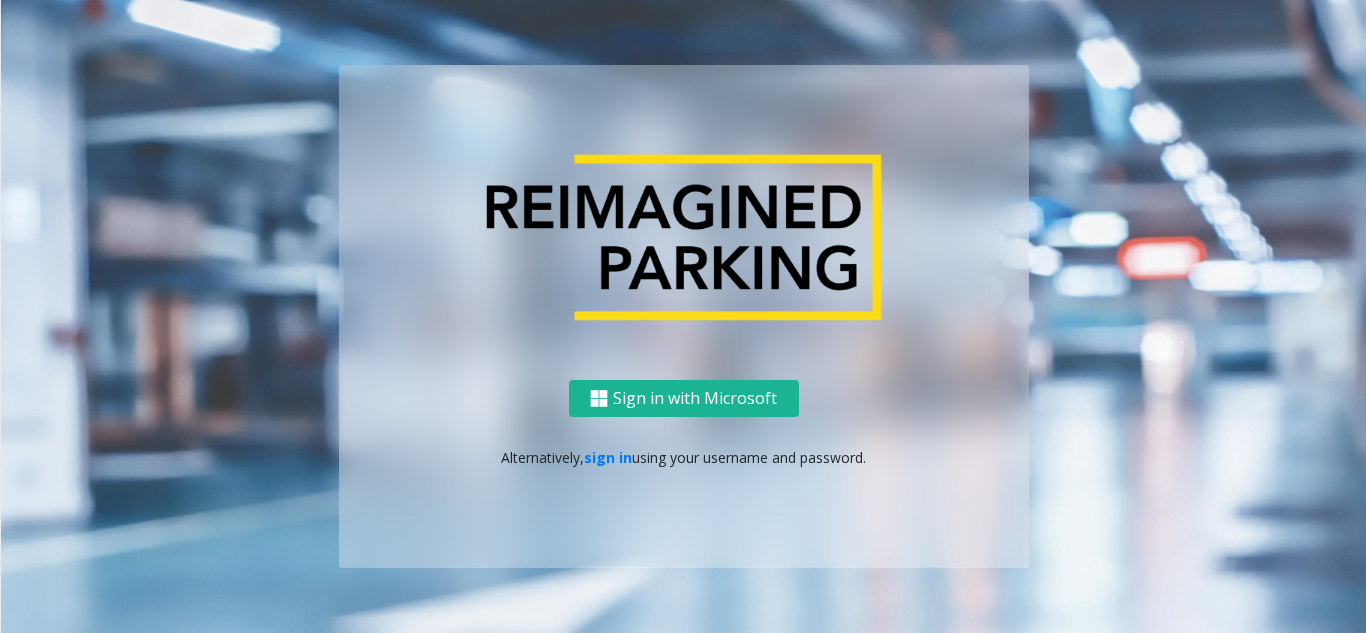 scroll, scrollTop: 0, scrollLeft: 0, axis: both 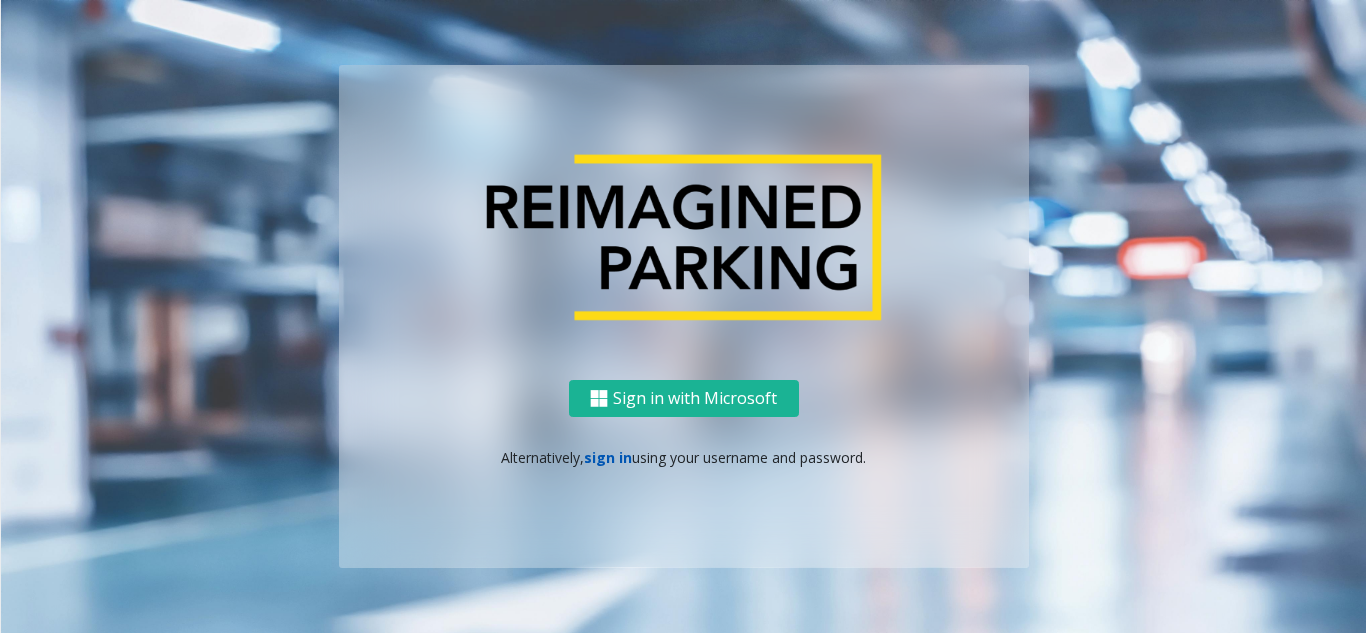 click on "sign in" 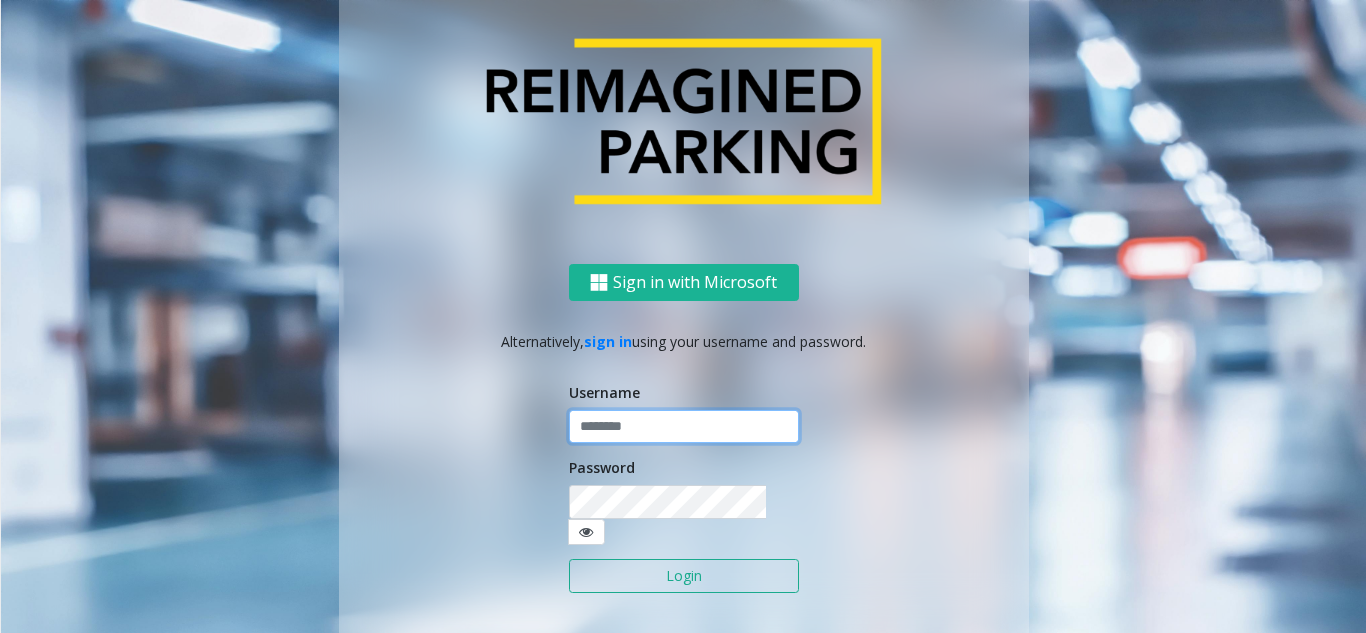 click 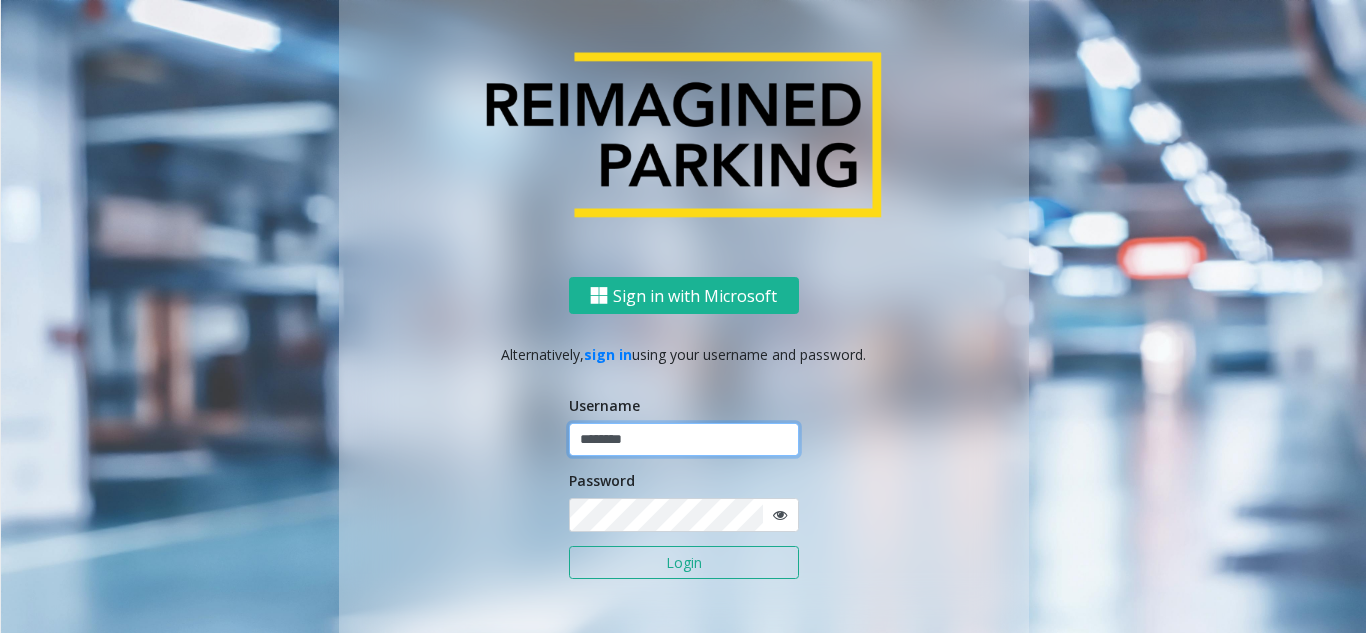 type on "********" 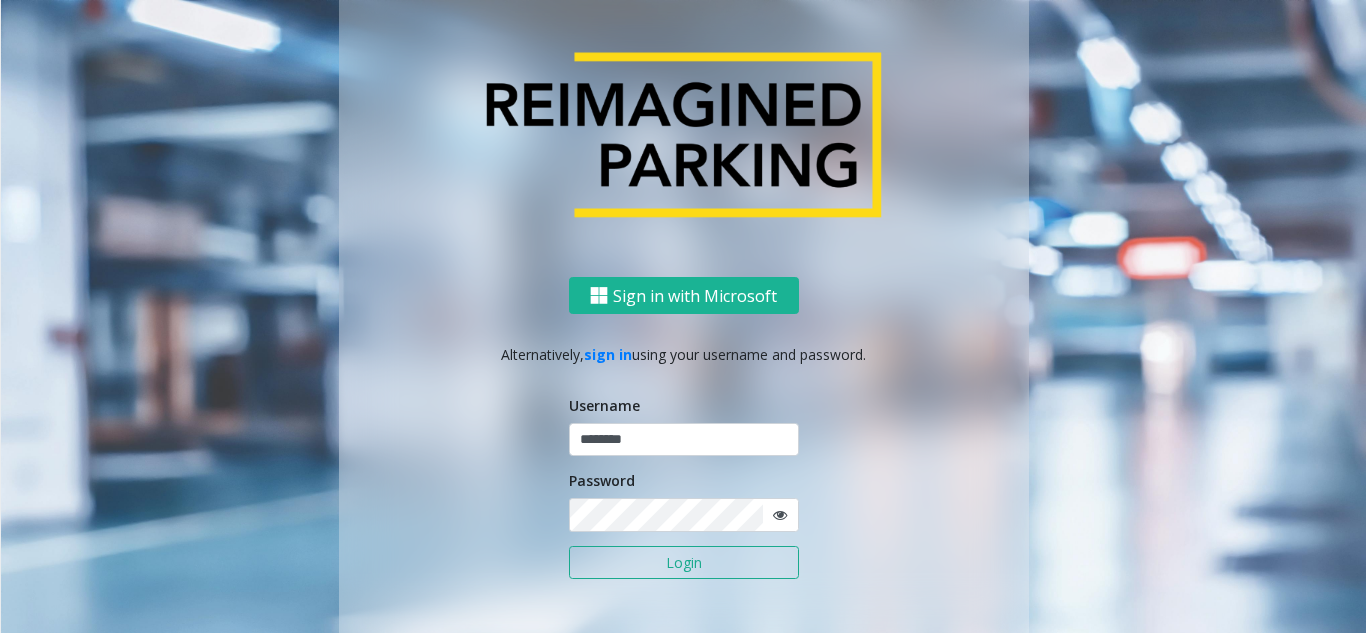 click on "Login" 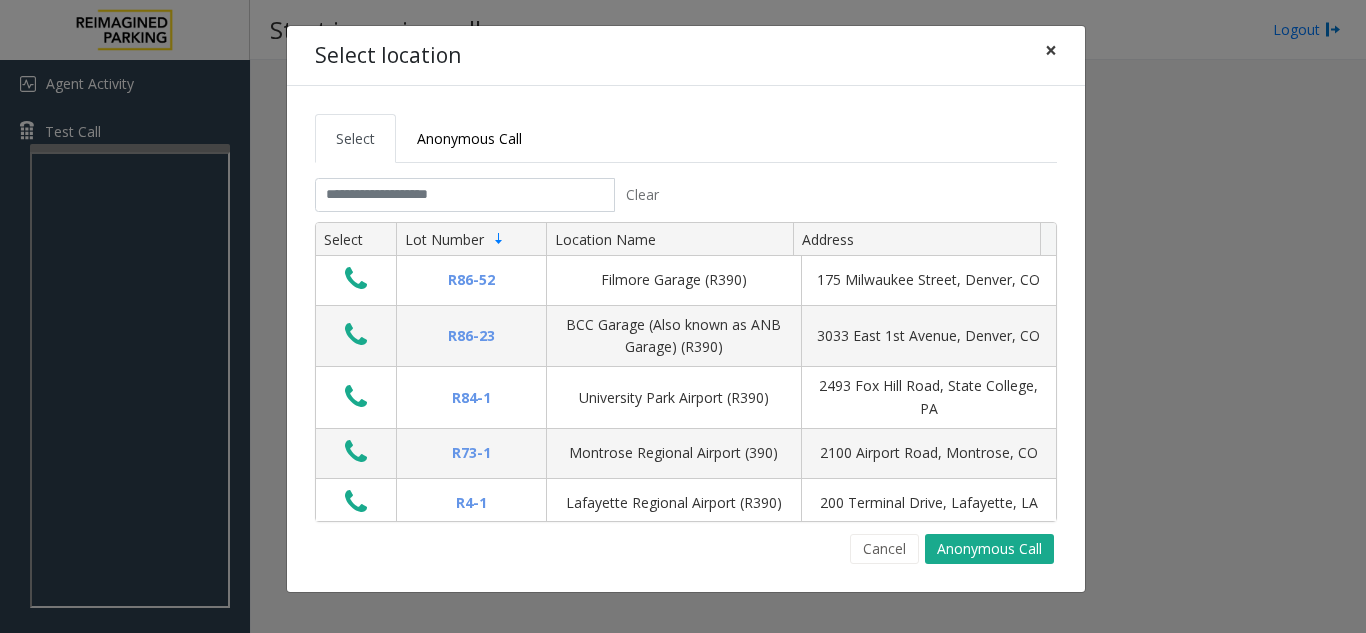 click on "×" 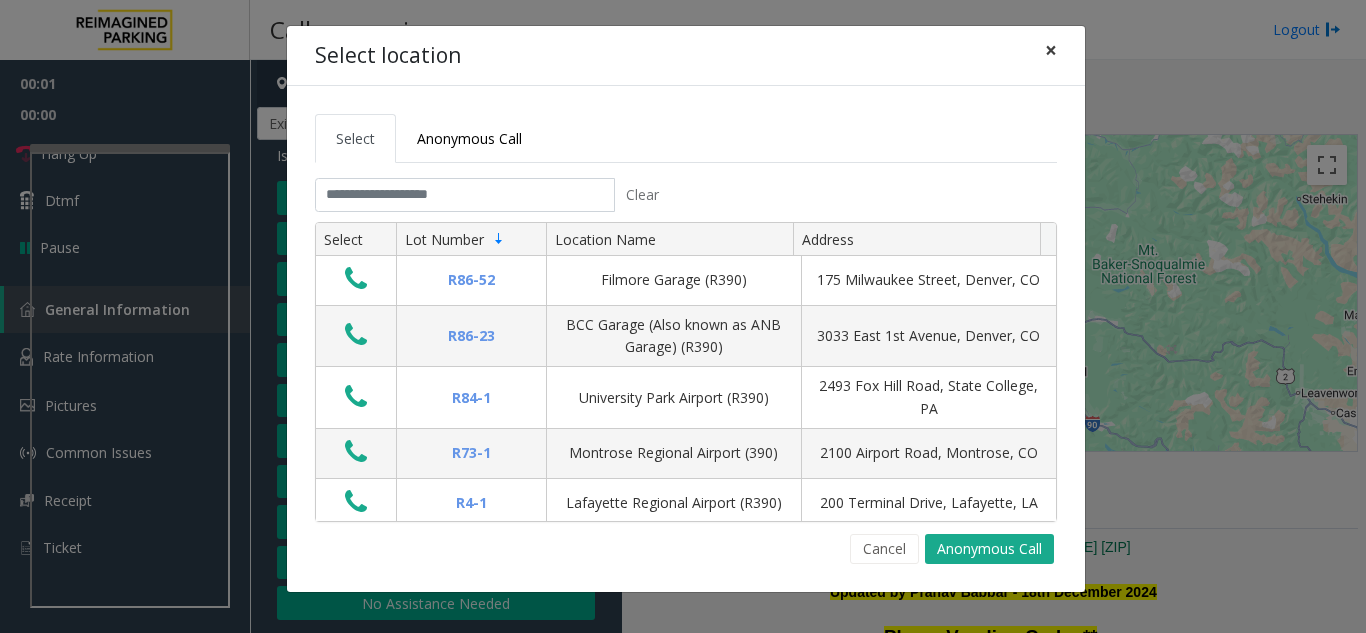 click on "×" 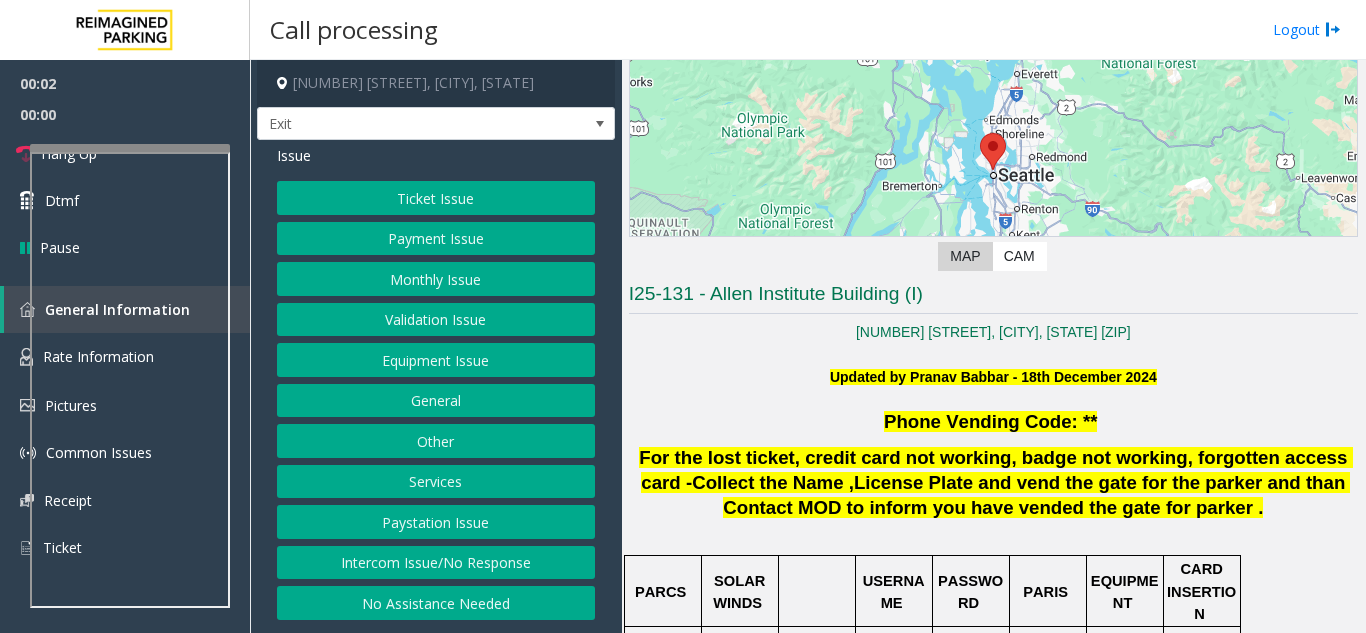 scroll, scrollTop: 300, scrollLeft: 0, axis: vertical 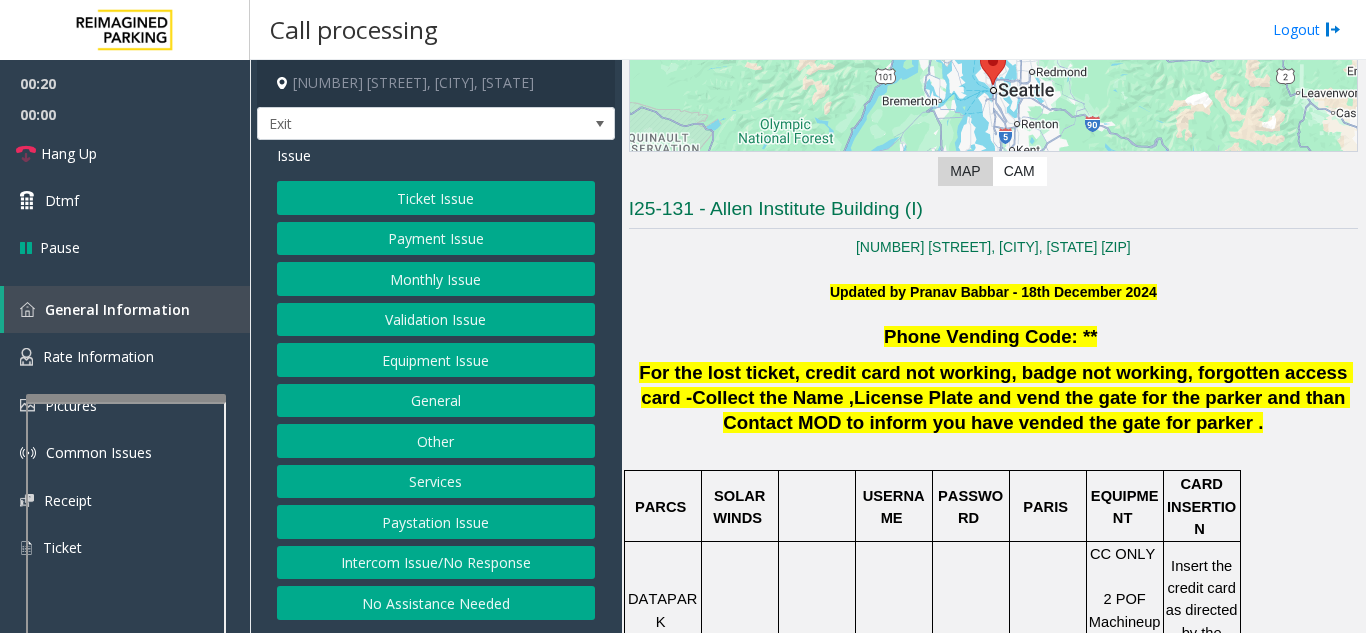 click at bounding box center (126, 398) 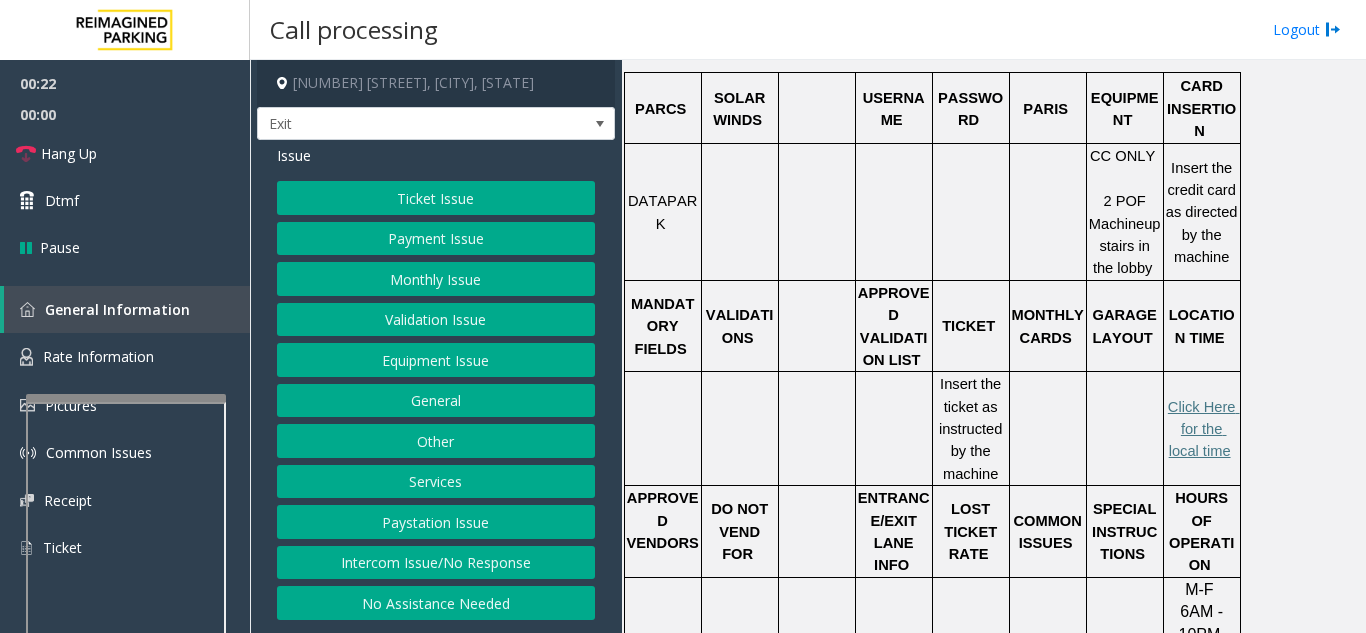 scroll, scrollTop: 700, scrollLeft: 0, axis: vertical 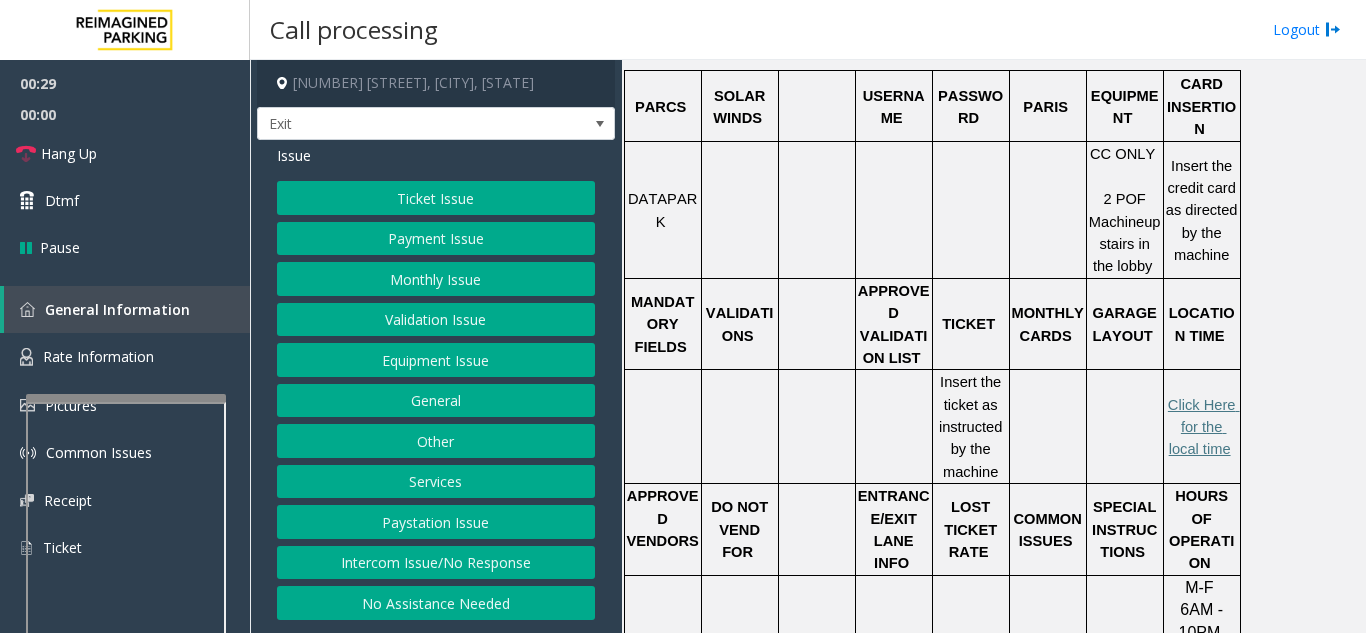 click on "Ticket Issue" 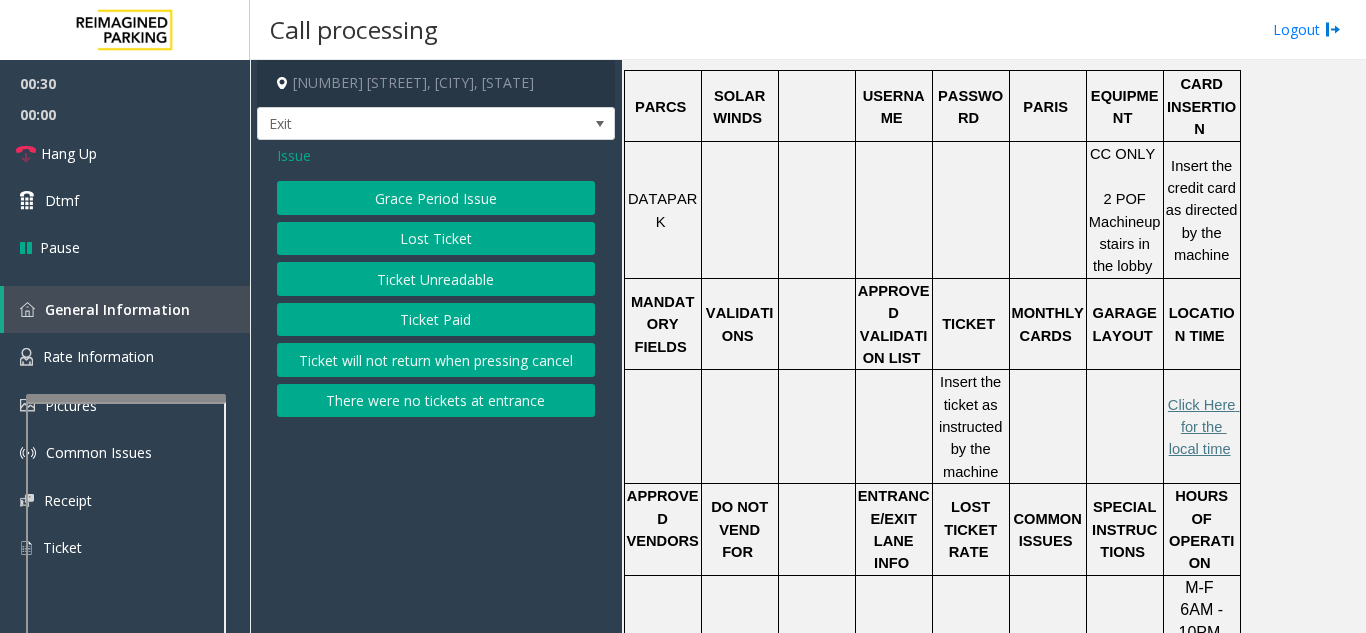 click on "Ticket Unreadable" 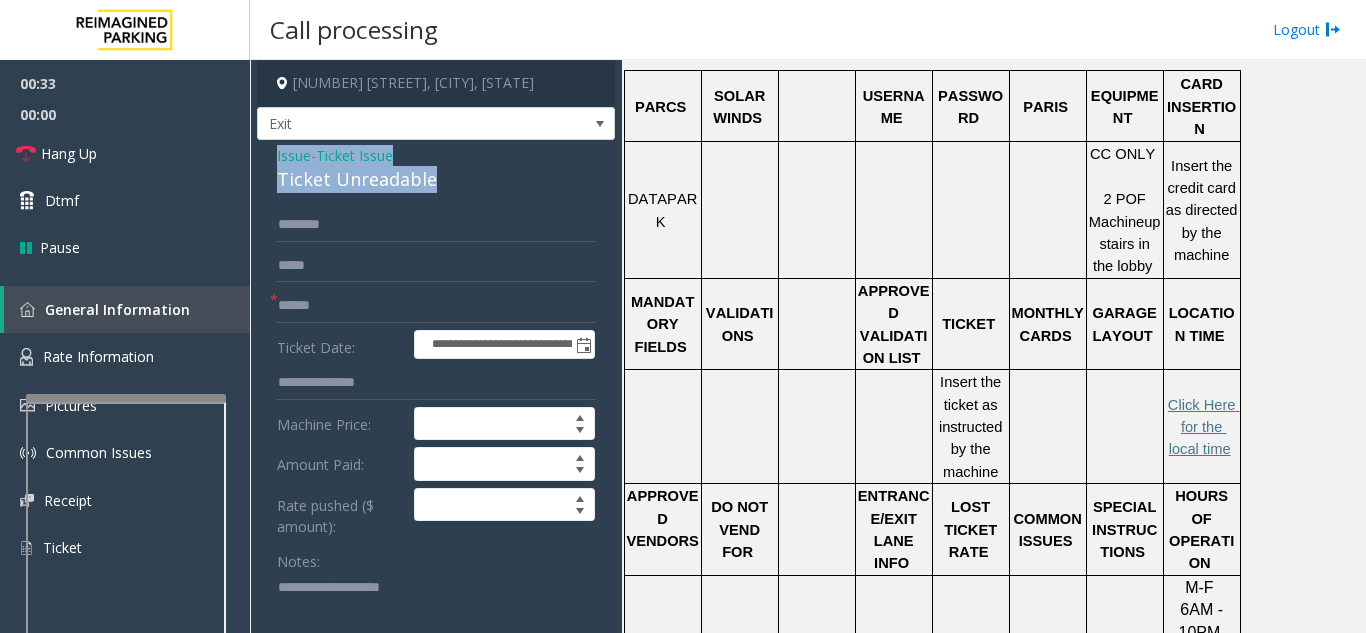 drag, startPoint x: 277, startPoint y: 156, endPoint x: 445, endPoint y: 184, distance: 170.31735 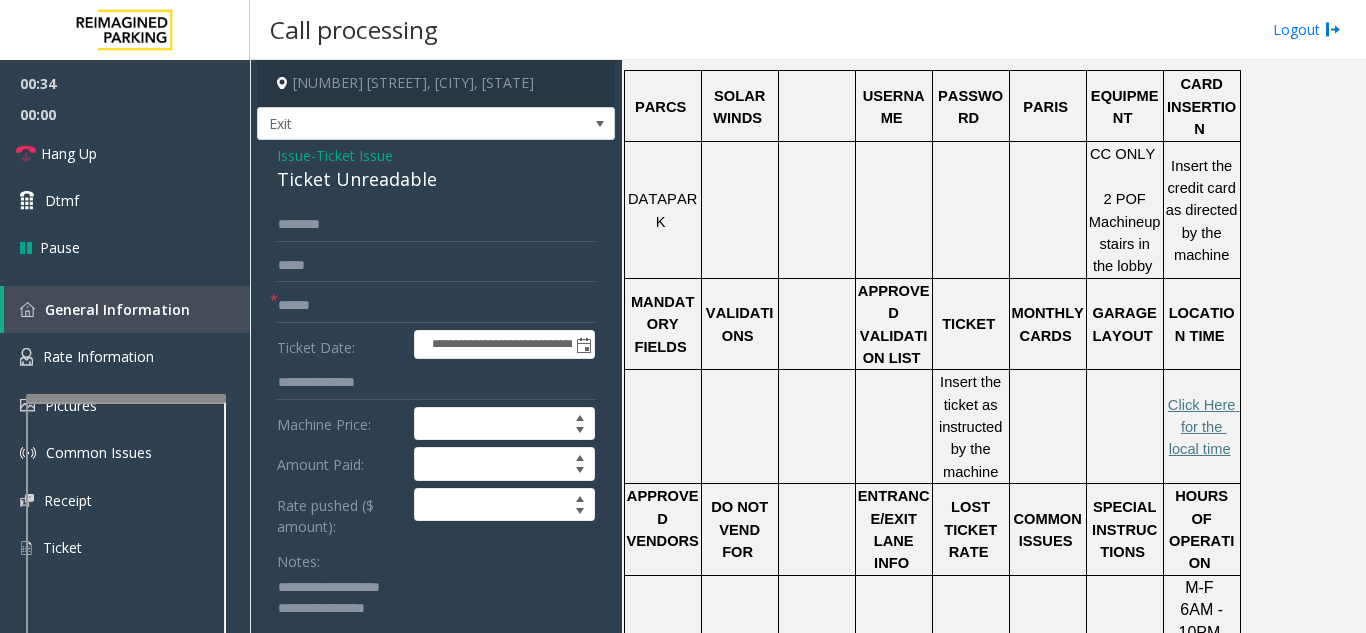 click on "Notes:" 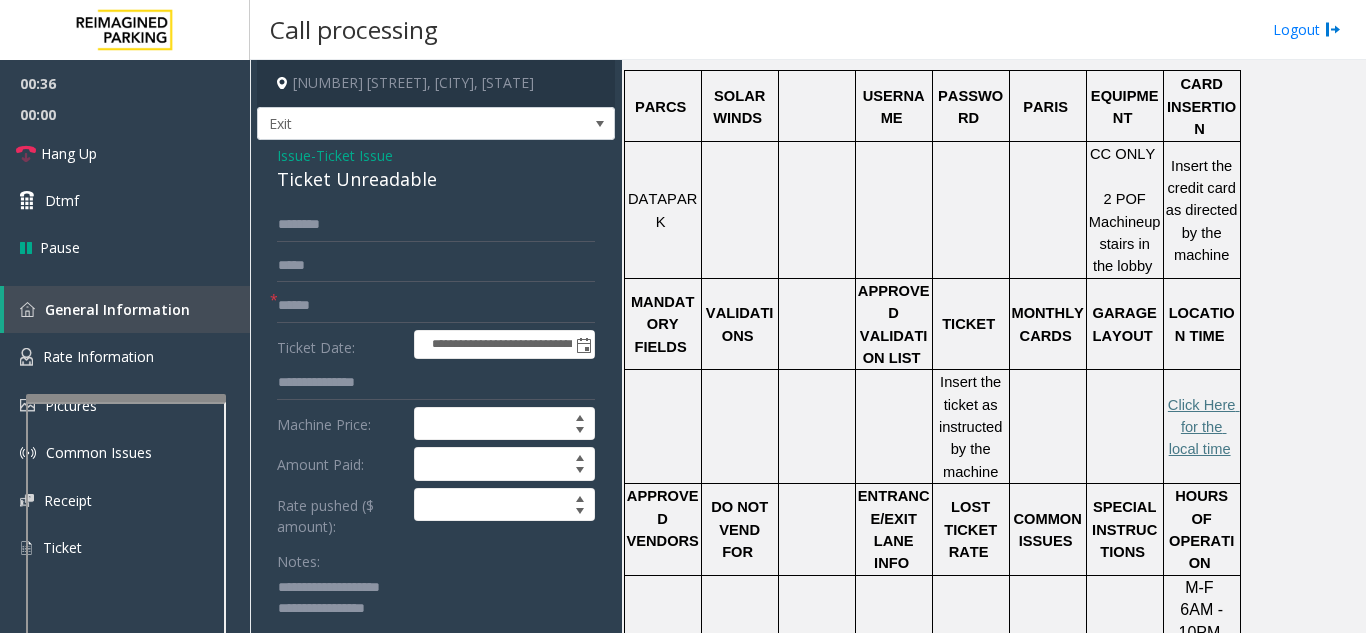 drag, startPoint x: 326, startPoint y: 582, endPoint x: 439, endPoint y: 592, distance: 113.44161 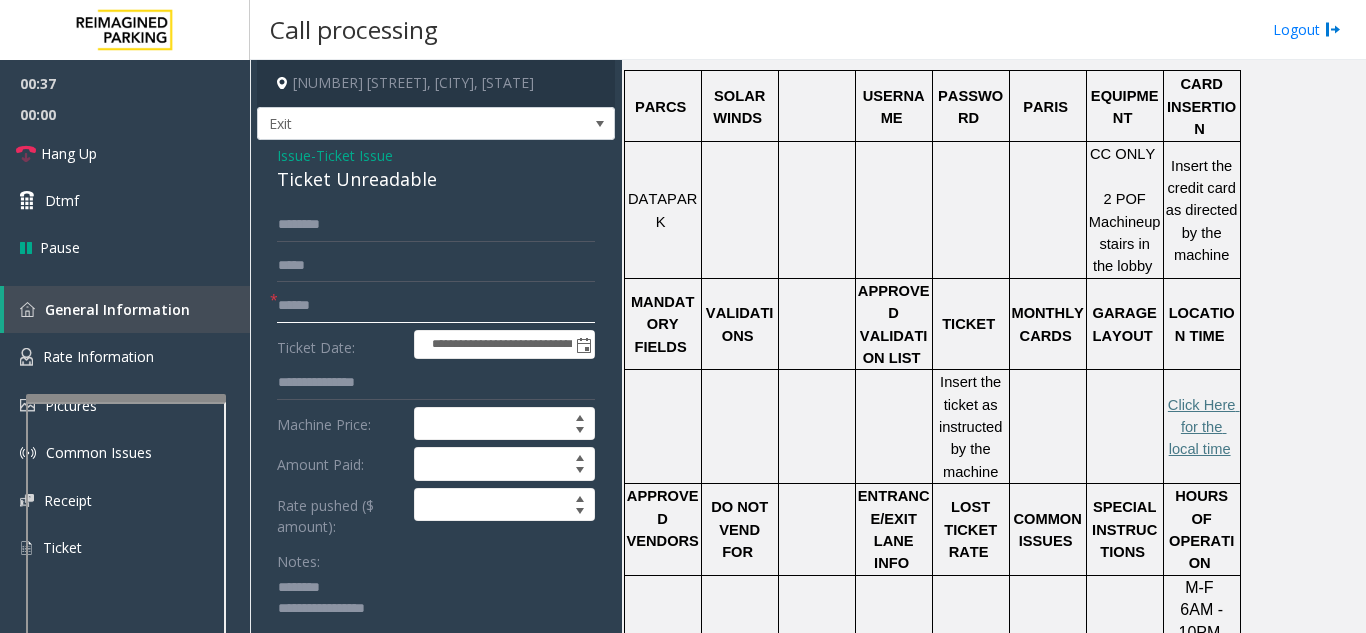 click 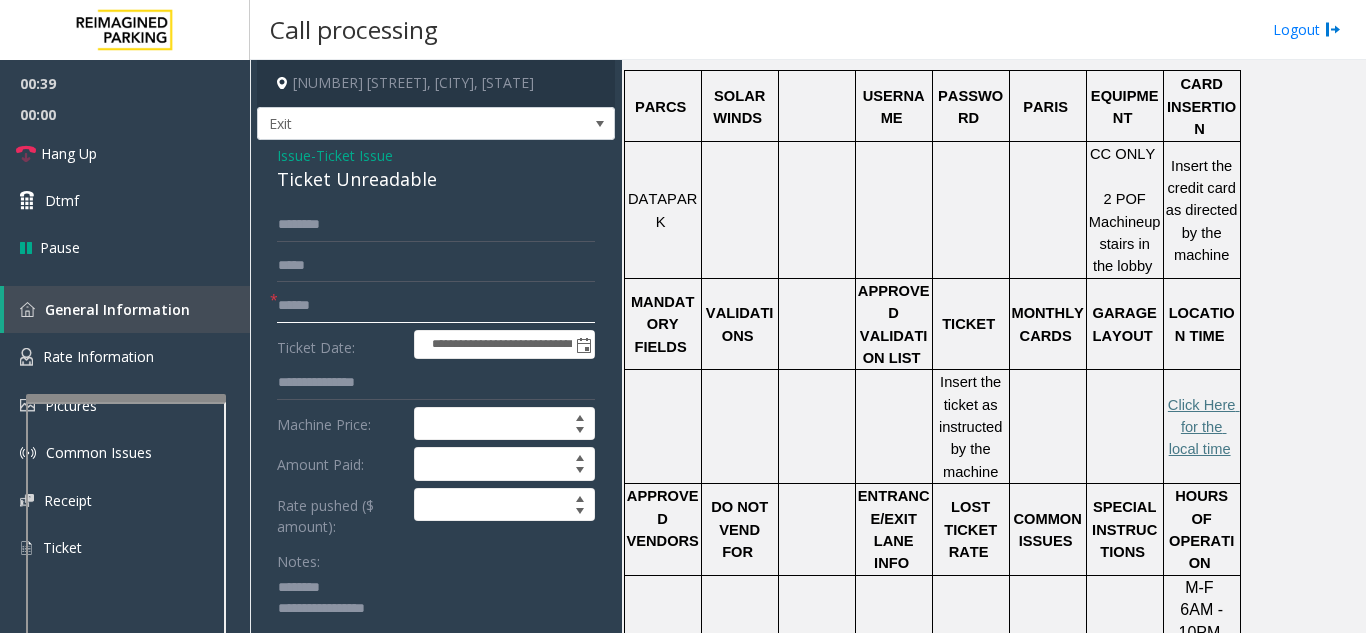 scroll, scrollTop: 100, scrollLeft: 0, axis: vertical 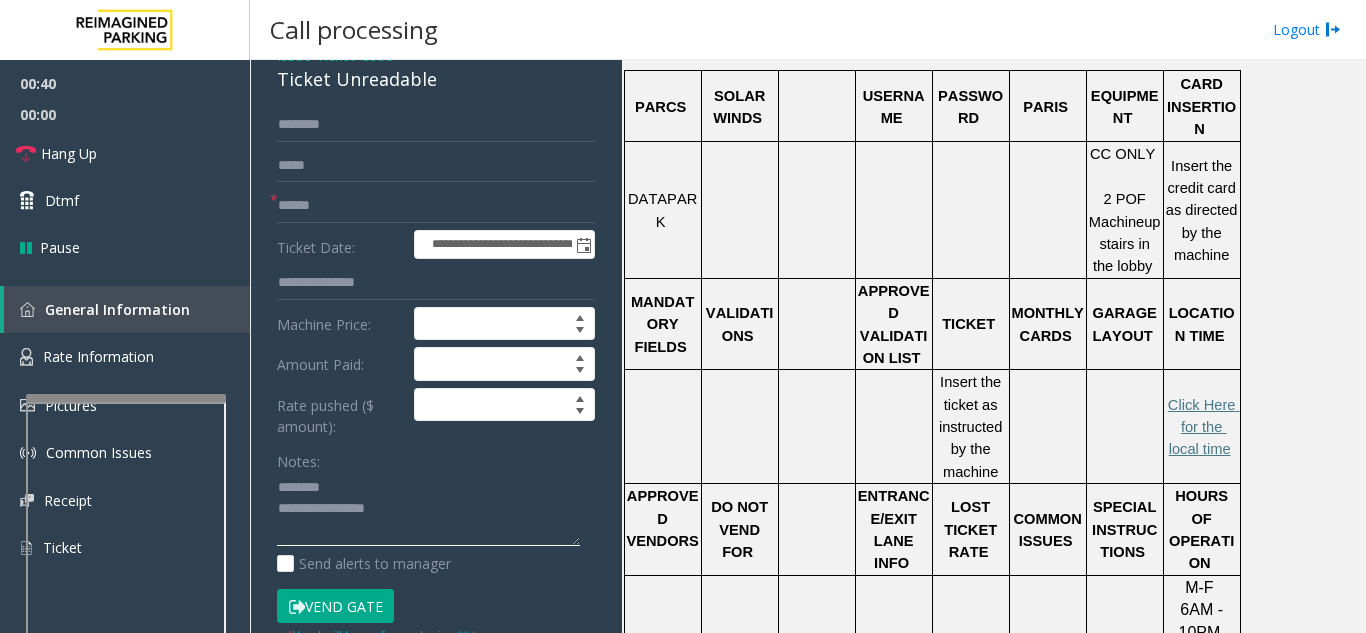 click 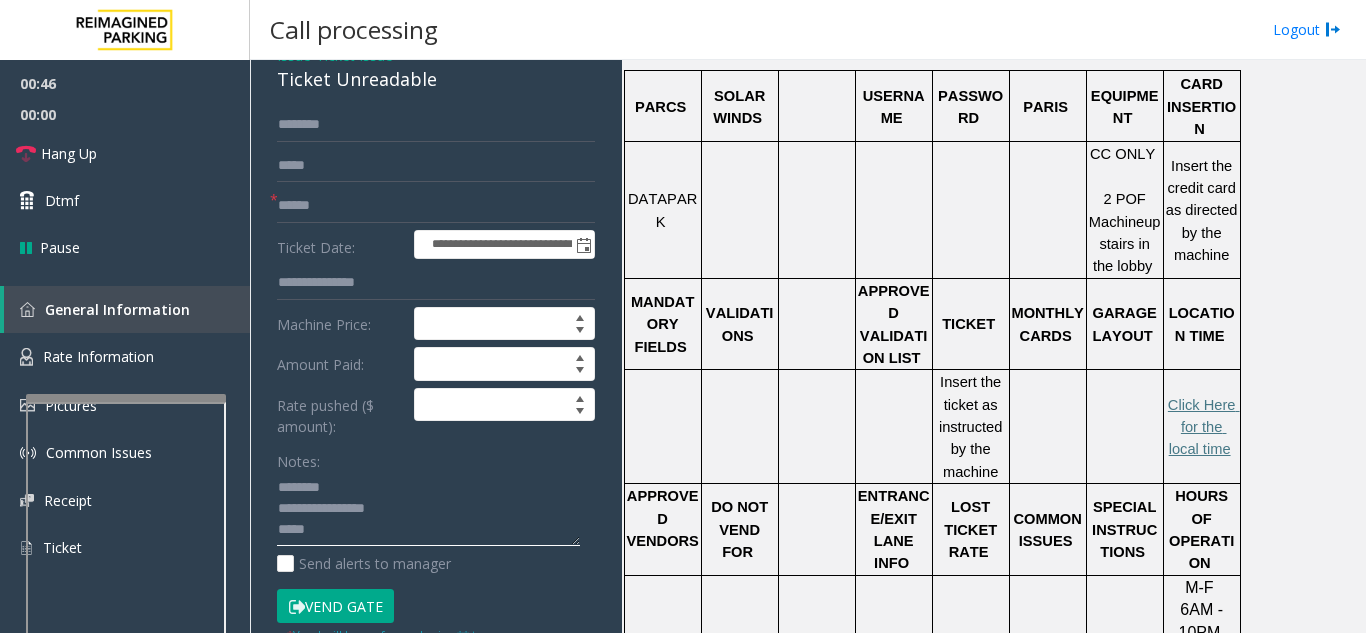 type on "**********" 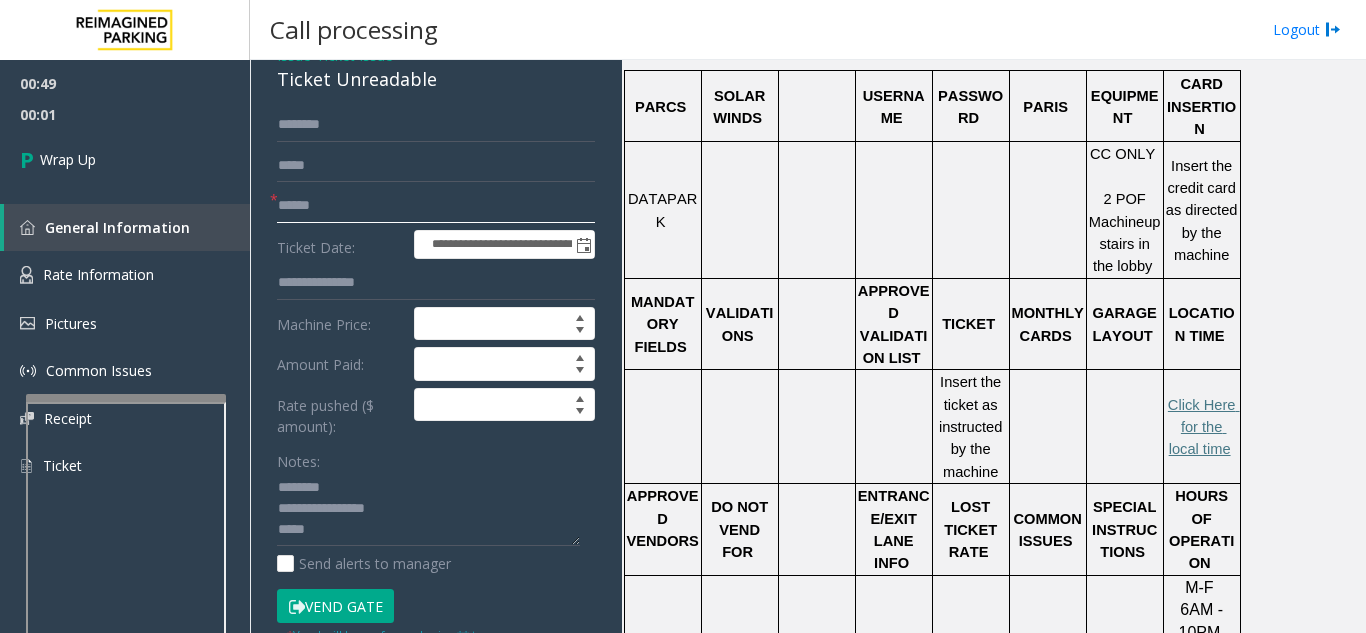 click 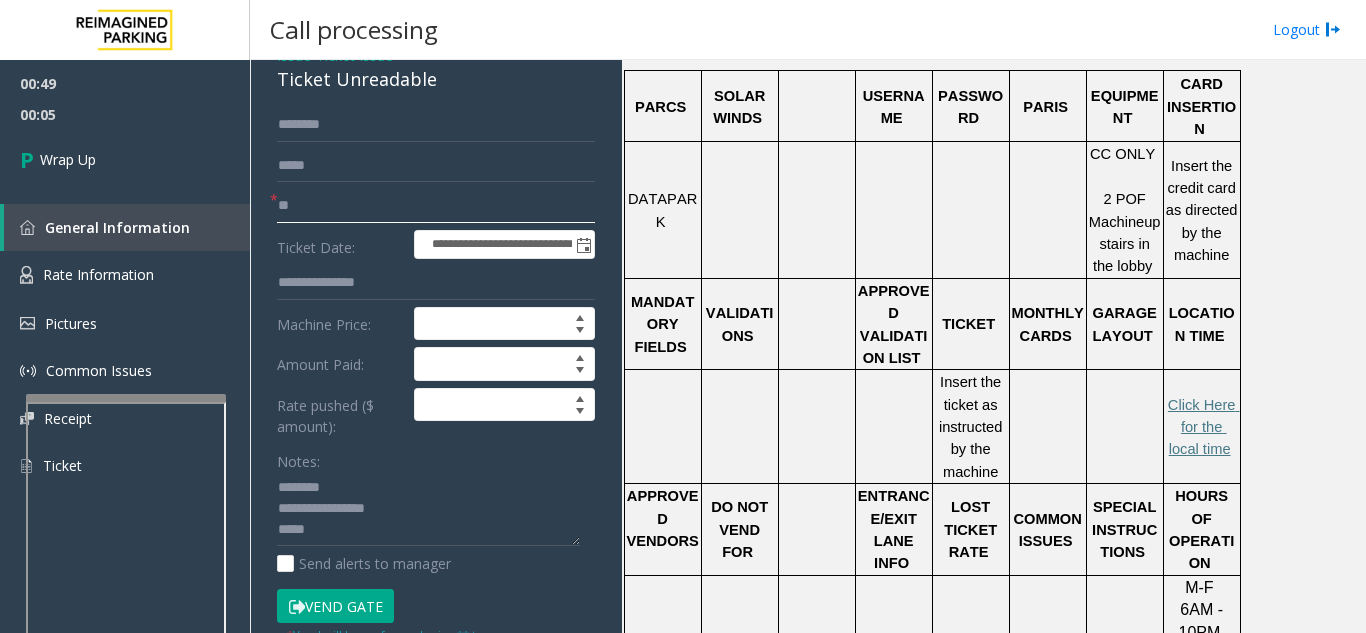 type on "**" 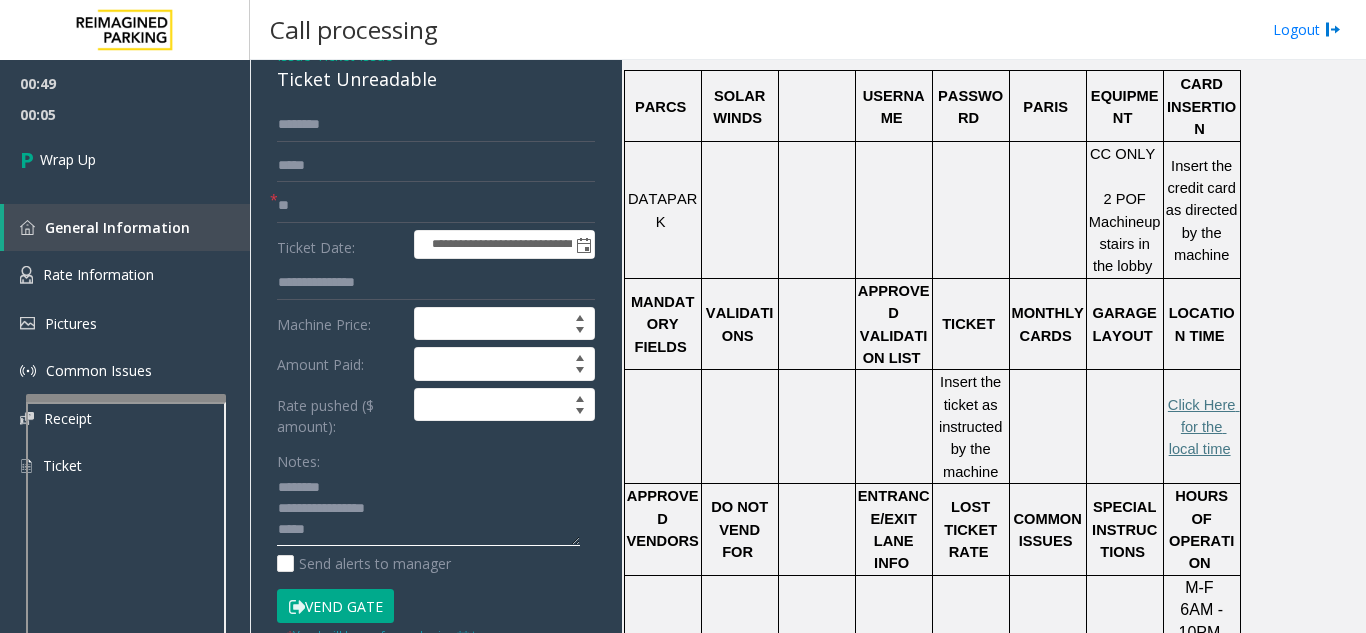 click 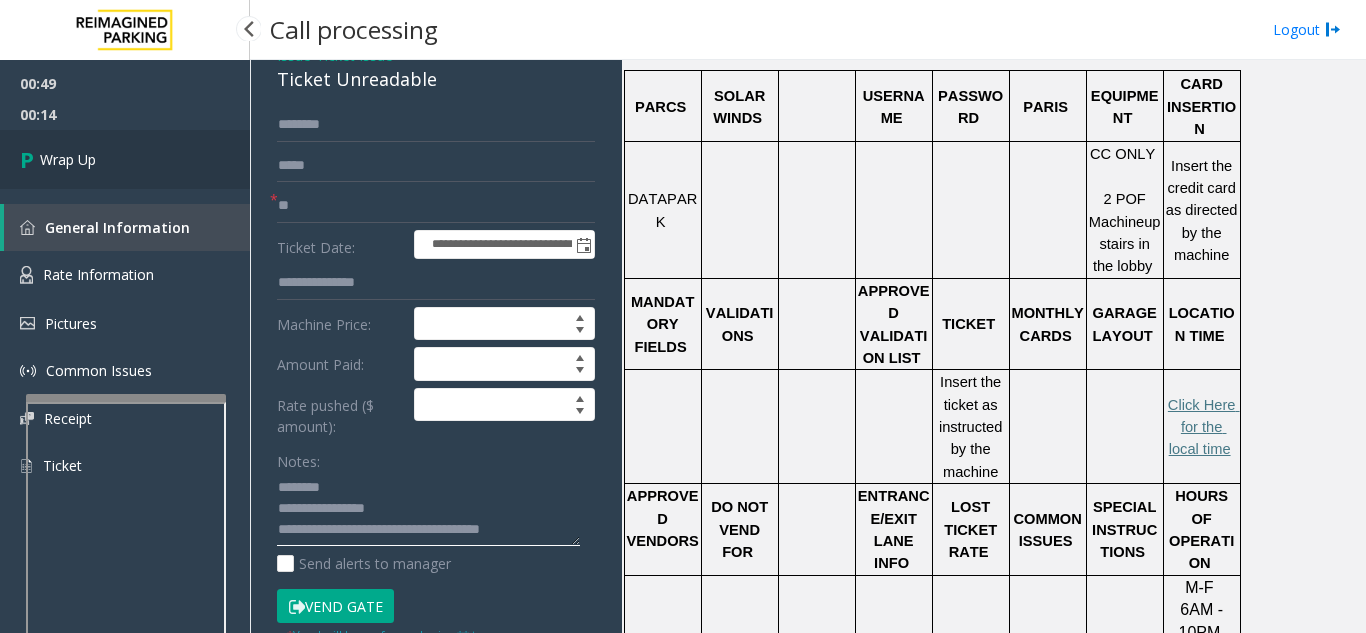 type on "**********" 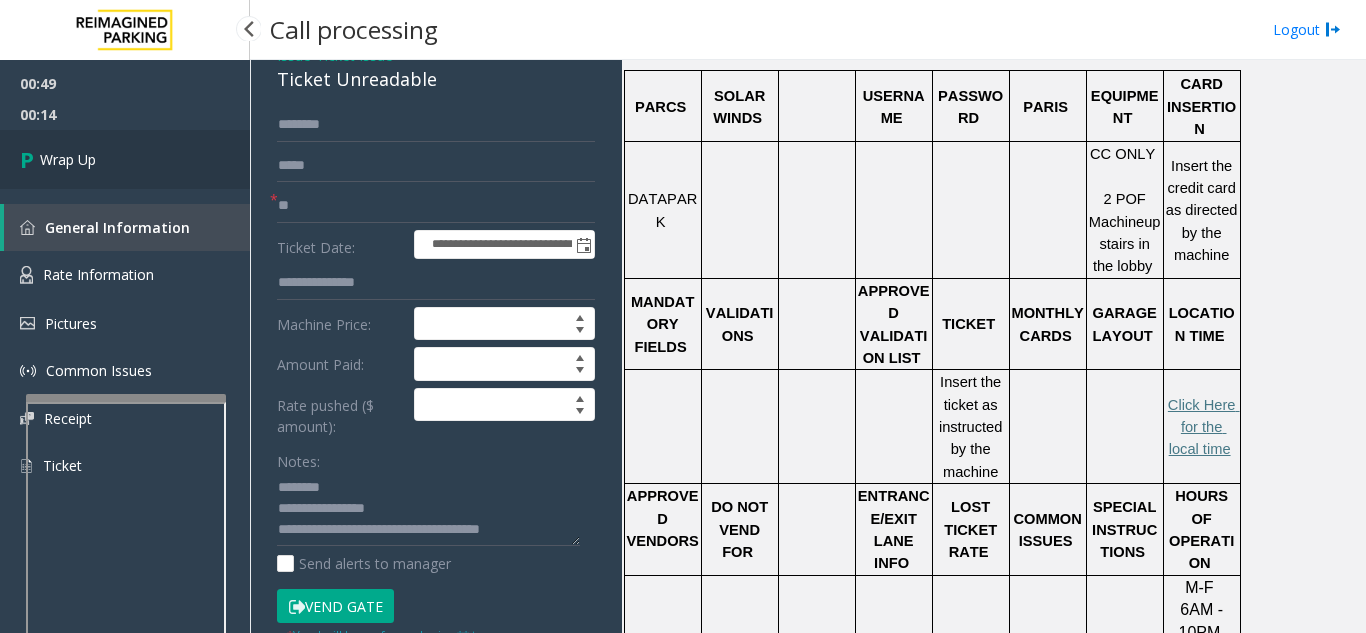 click on "Wrap Up" at bounding box center [125, 159] 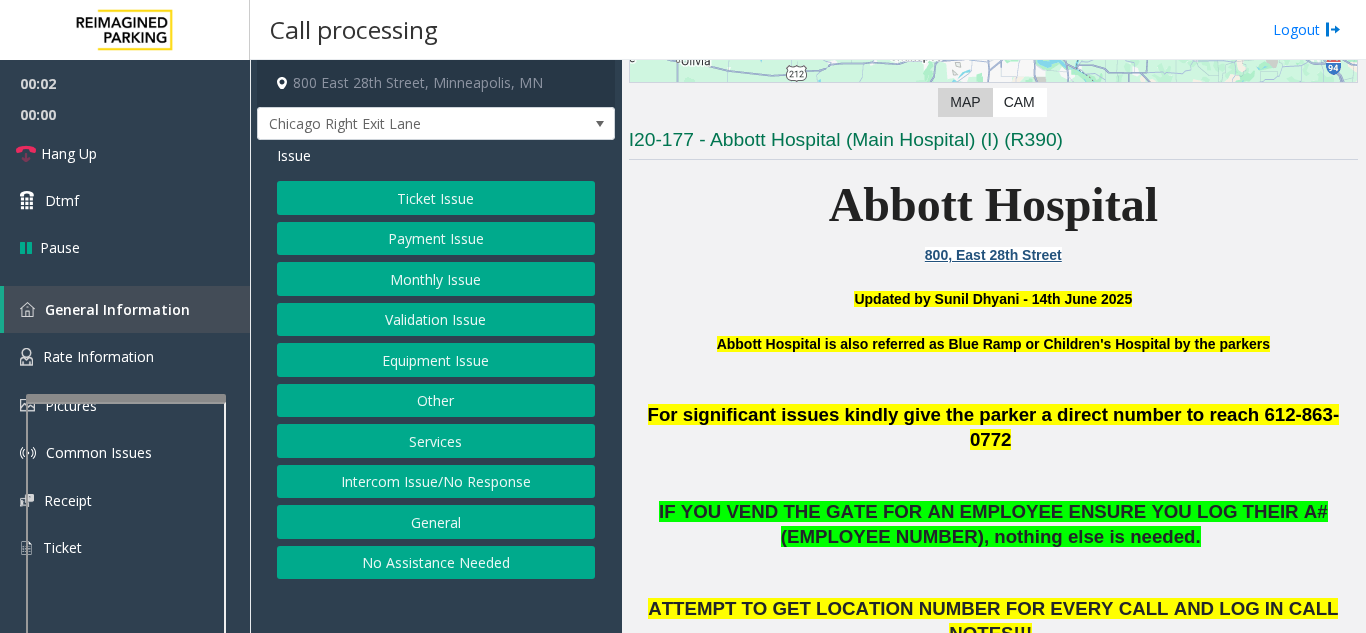 scroll, scrollTop: 400, scrollLeft: 0, axis: vertical 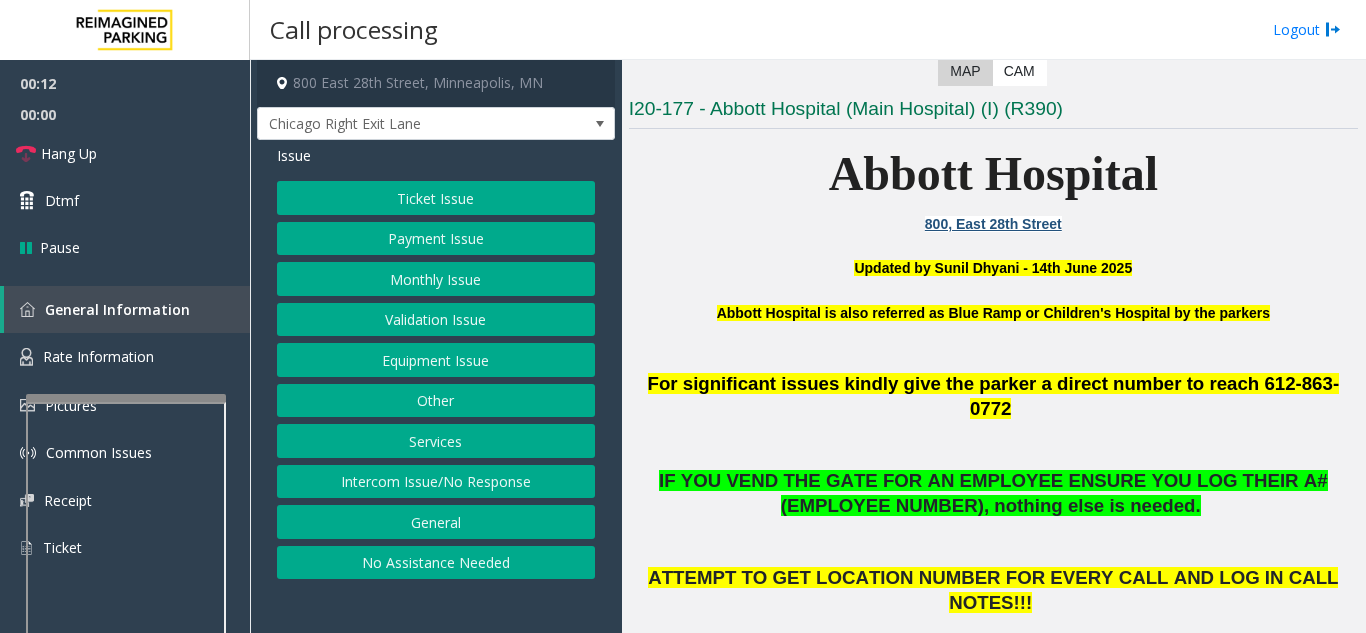 click on "Intercom Issue/No Response" 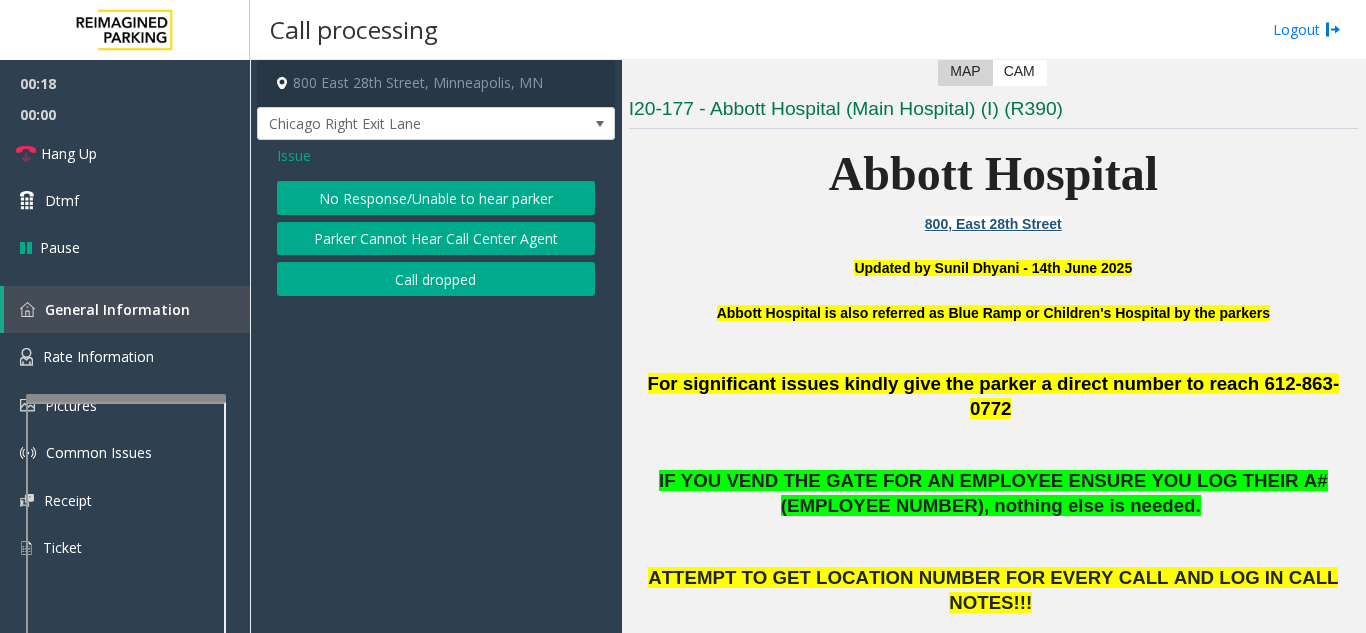 click on "Issue" 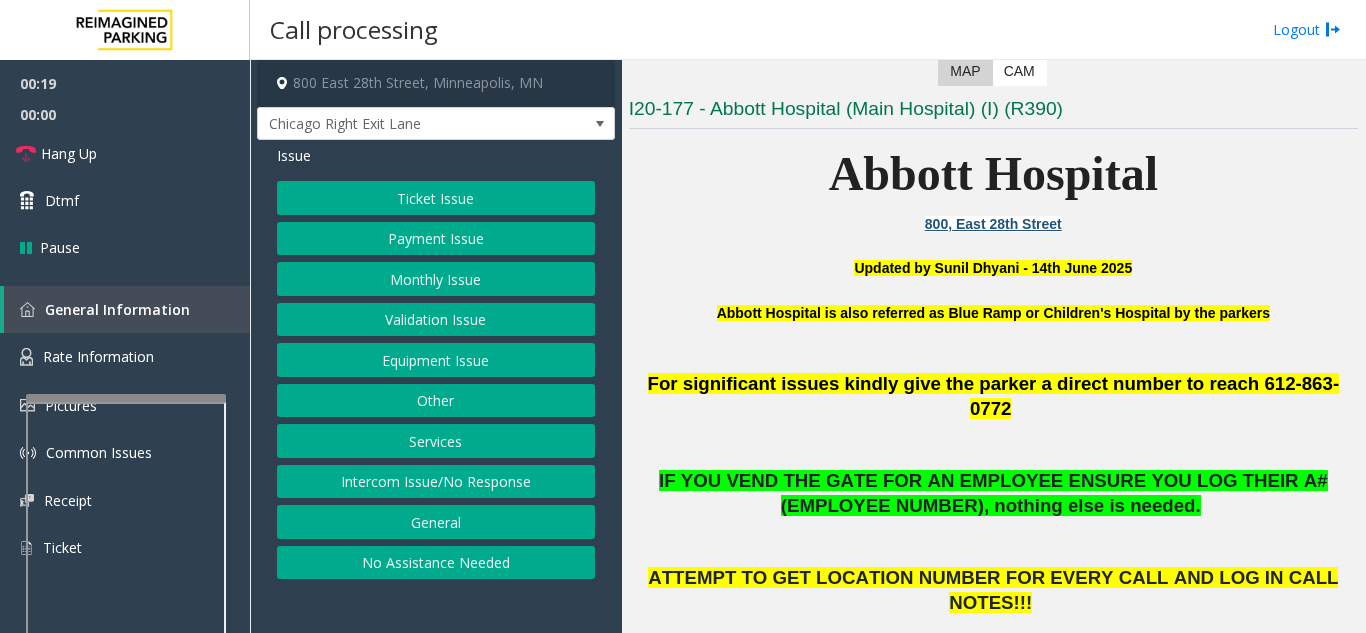 click on "Ticket Issue" 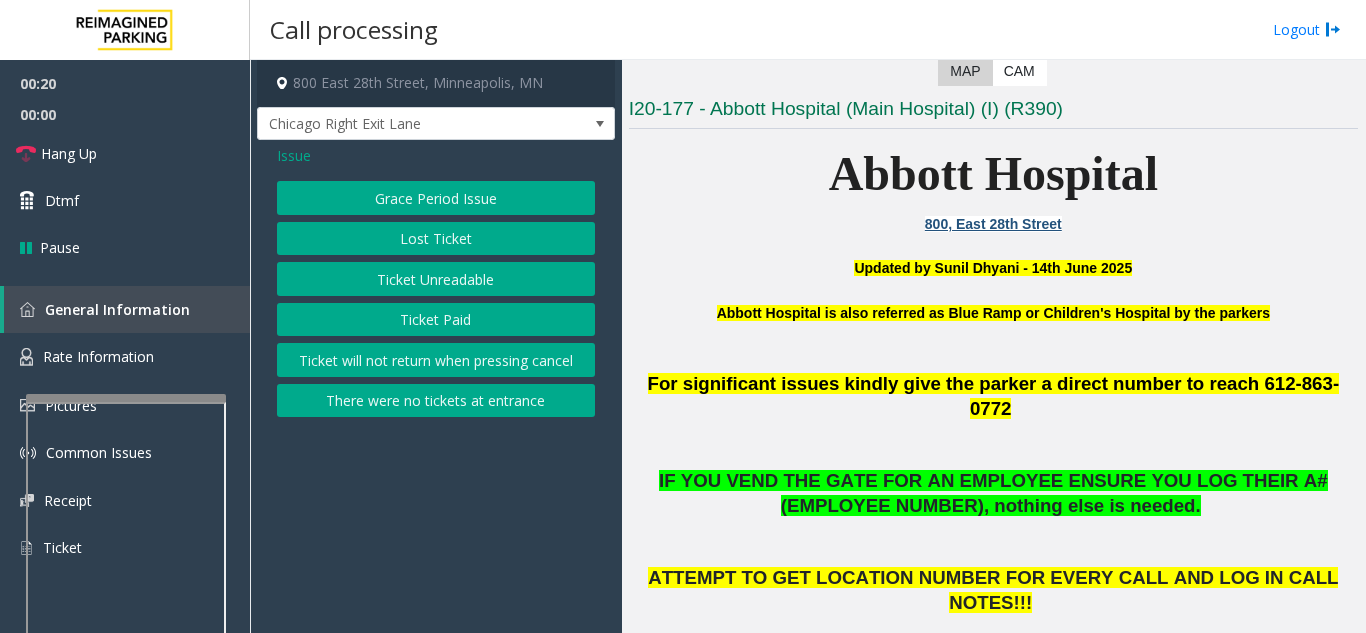 click on "Grace Period Issue   Lost Ticket   Ticket Unreadable   Ticket Paid   Ticket will not return when pressing cancel   There were no tickets at entrance" 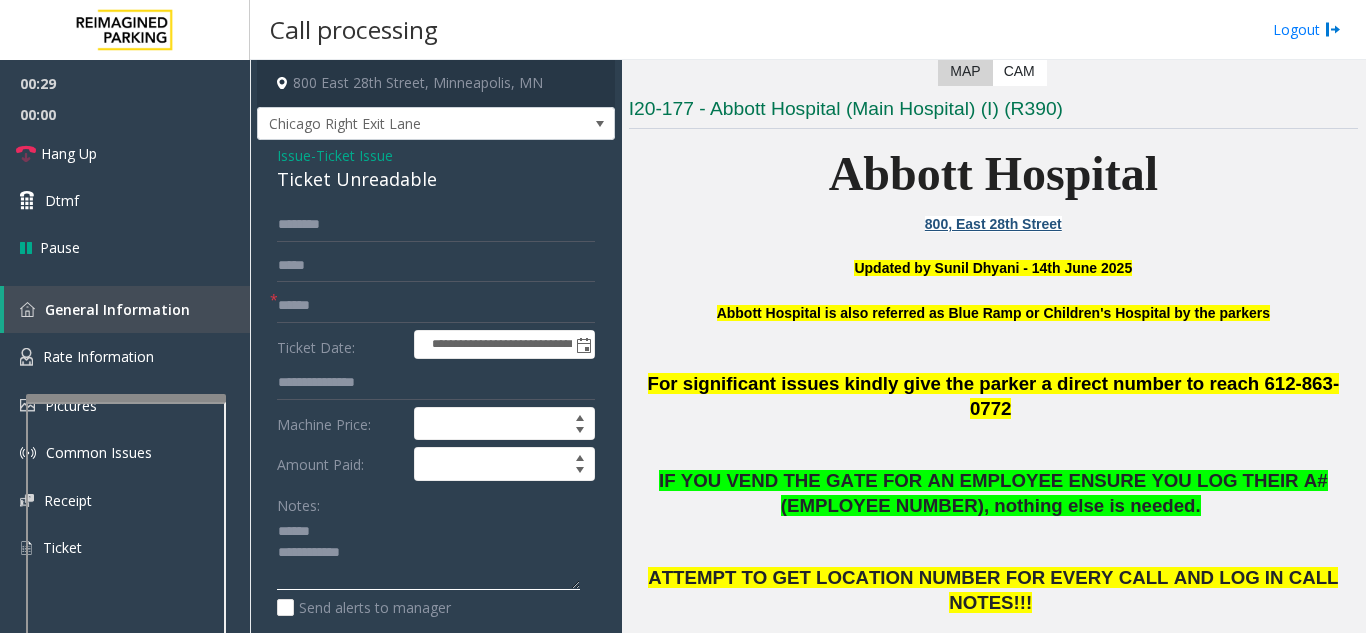 click 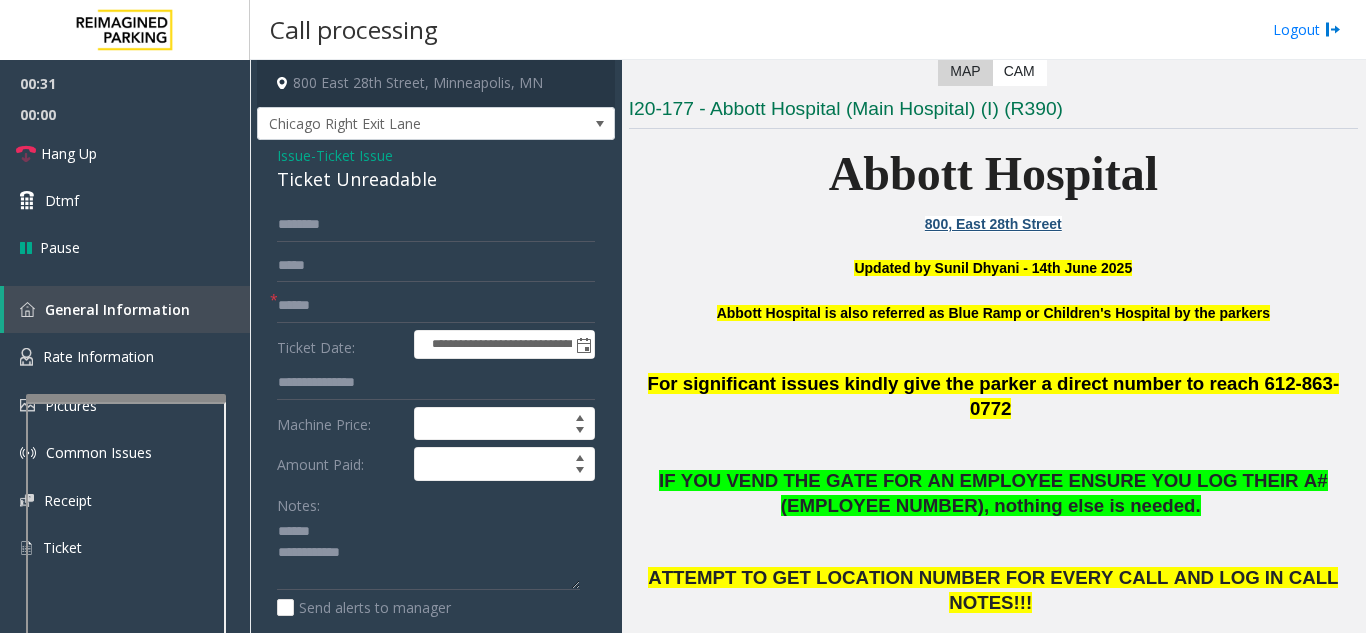 drag, startPoint x: 470, startPoint y: 194, endPoint x: 276, endPoint y: 178, distance: 194.65868 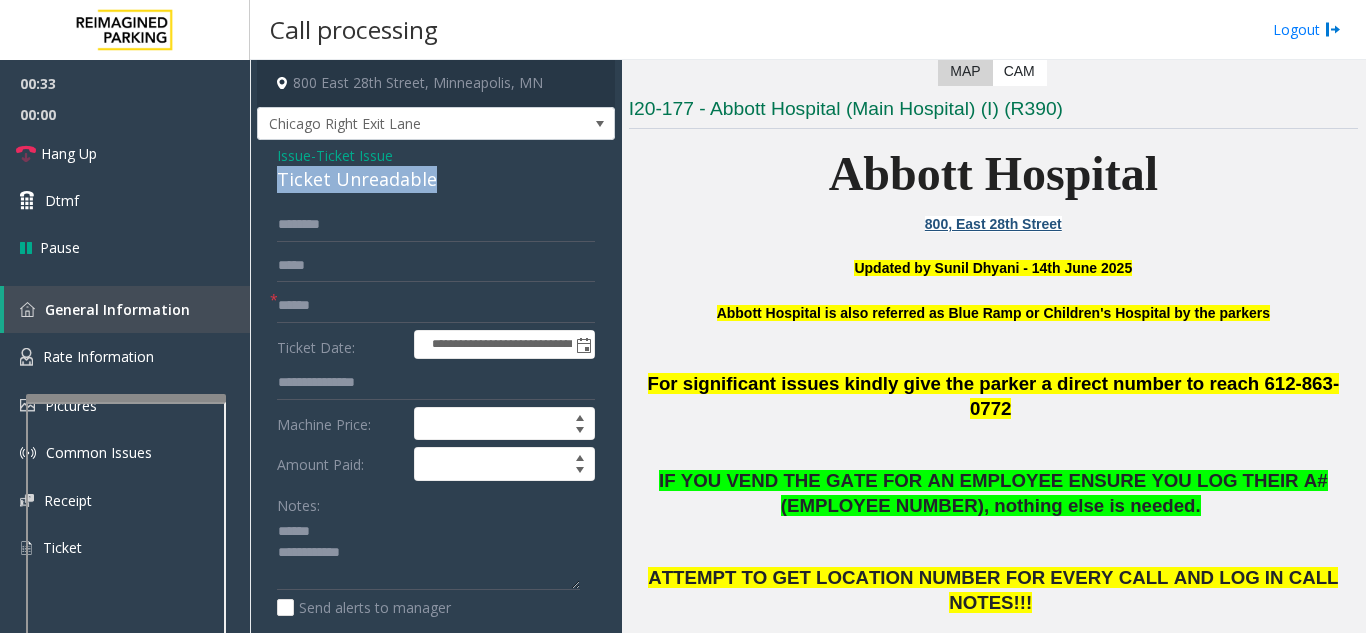 drag, startPoint x: 446, startPoint y: 179, endPoint x: 264, endPoint y: 180, distance: 182.00275 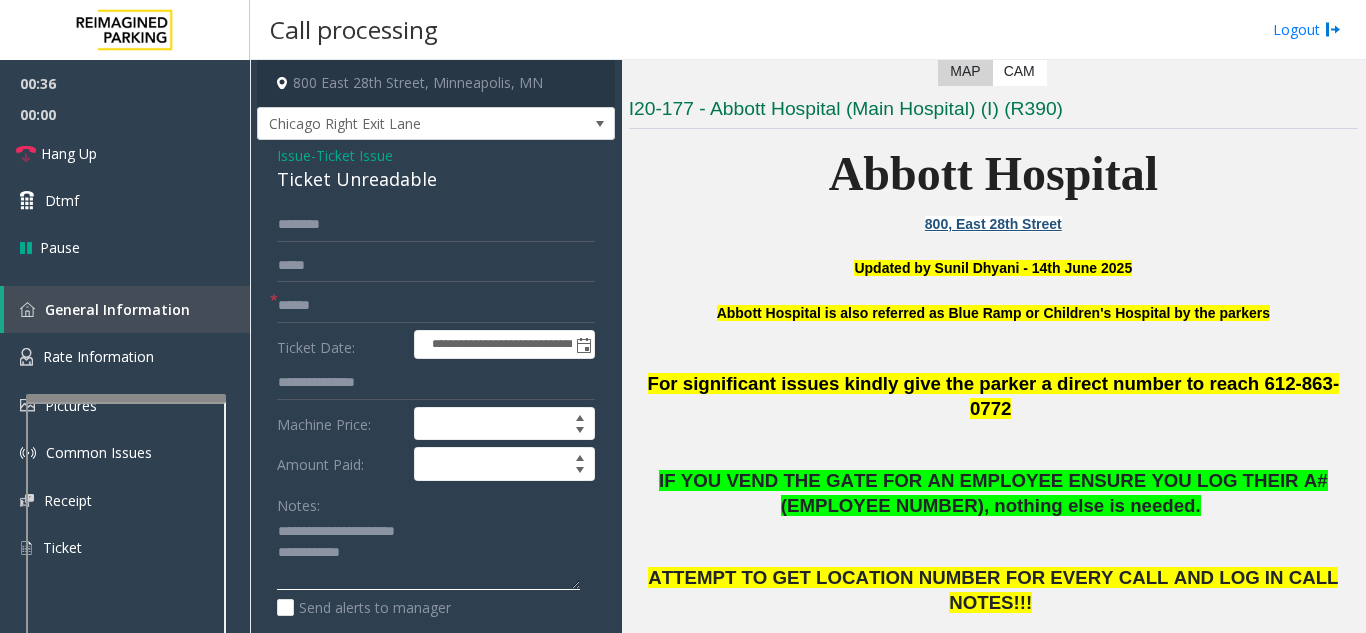 click 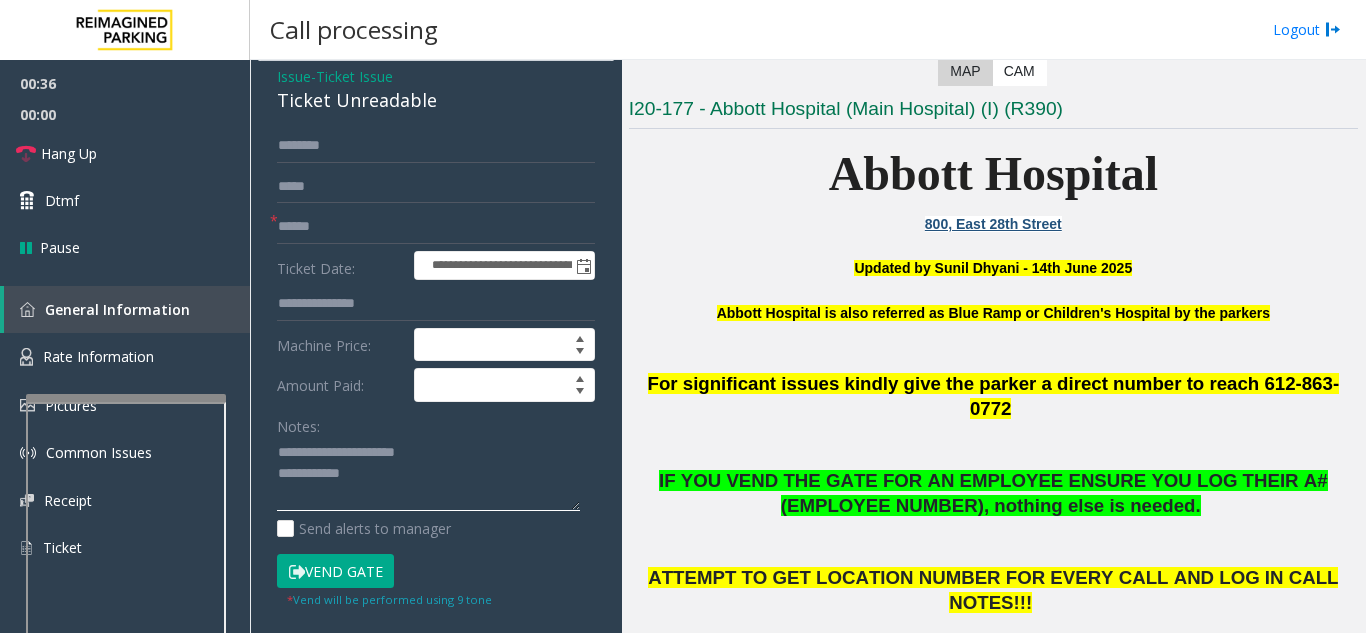 scroll, scrollTop: 200, scrollLeft: 0, axis: vertical 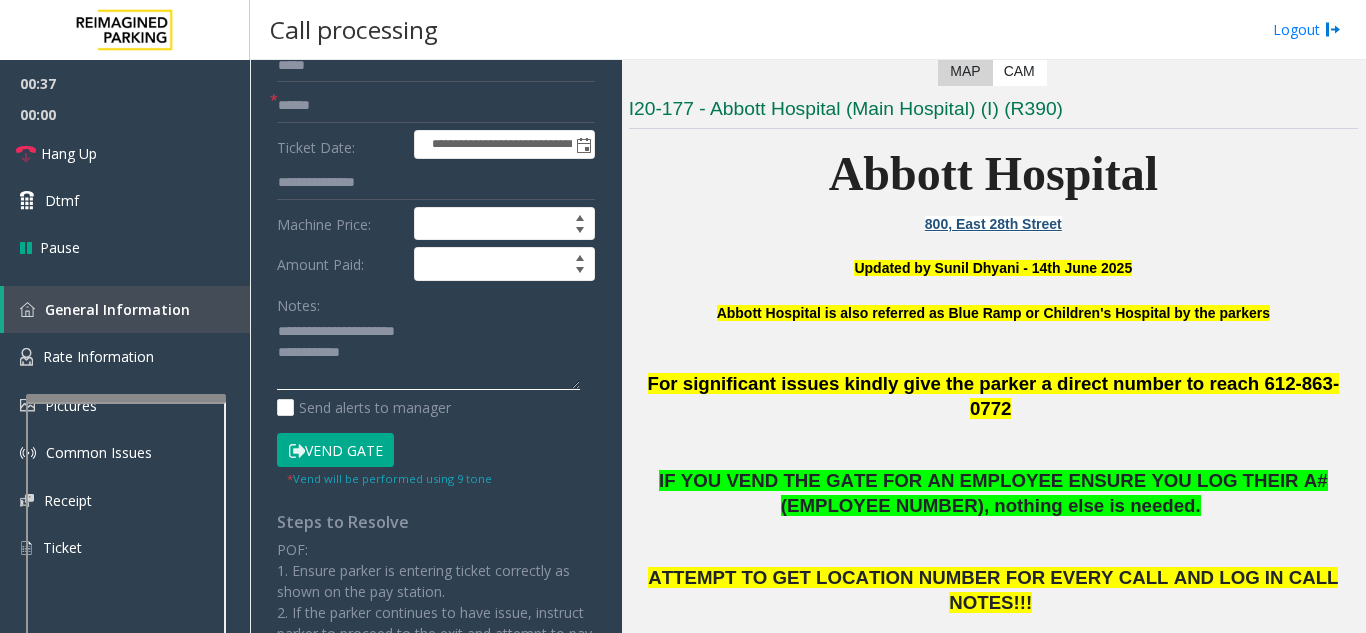 type on "**********" 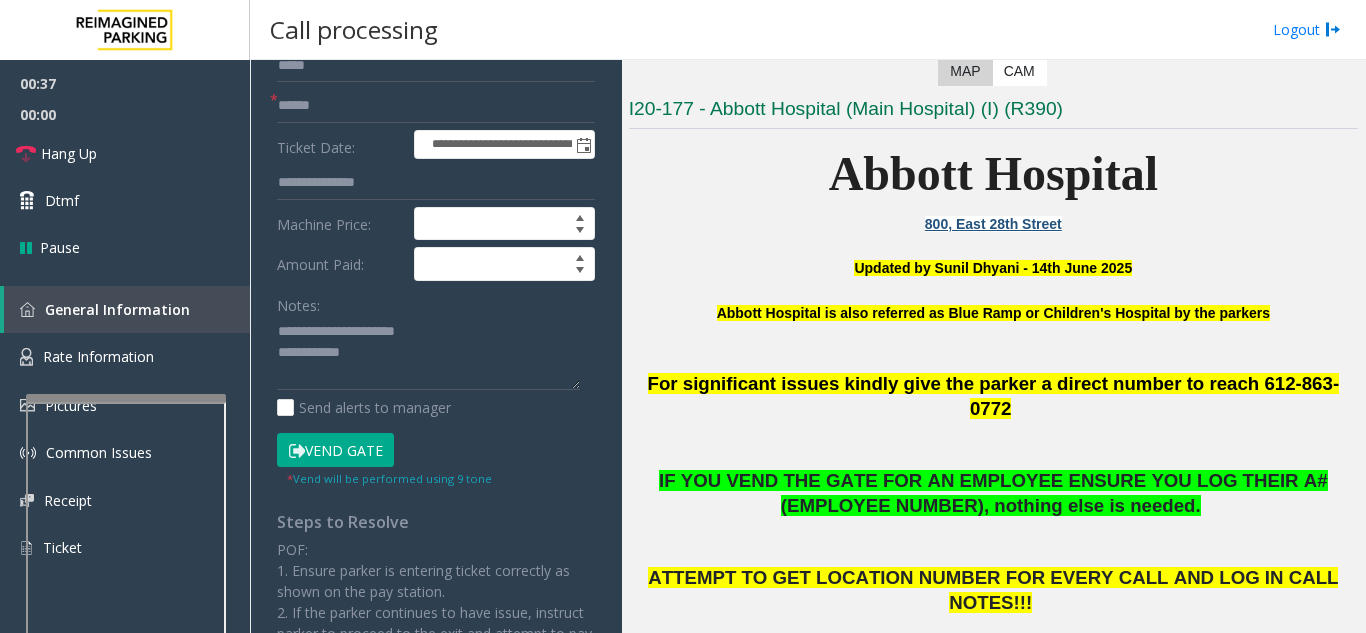 click on "Vend Gate" 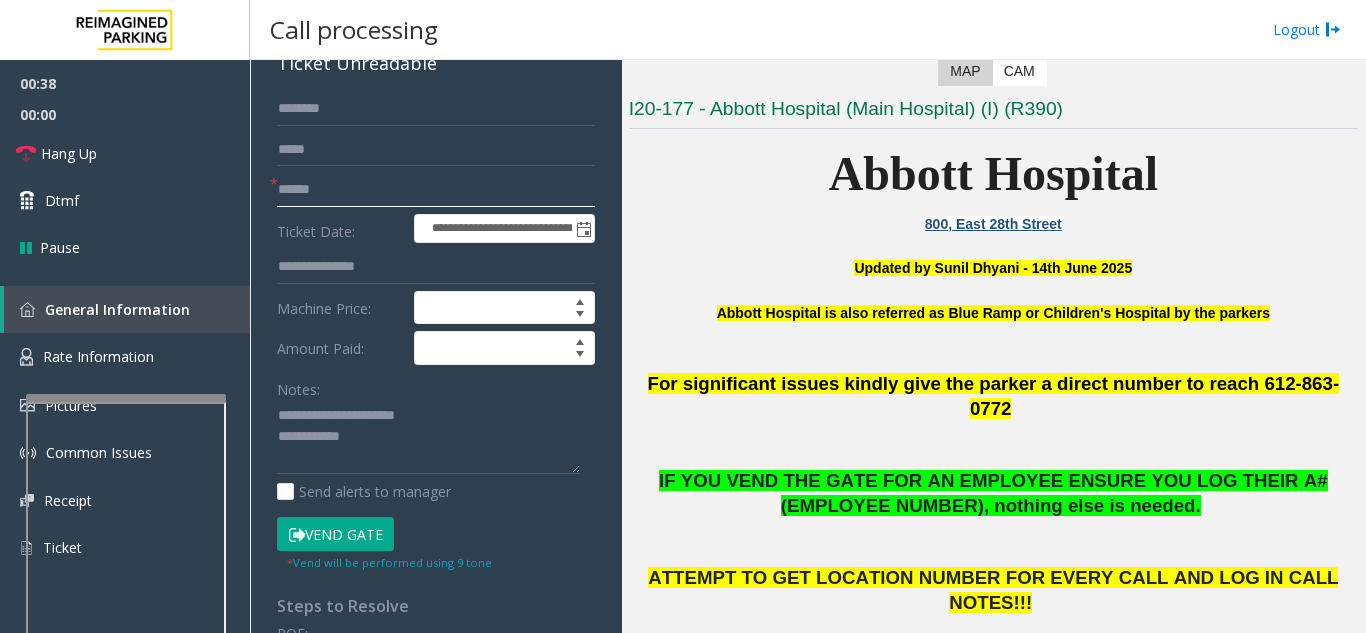 scroll, scrollTop: 0, scrollLeft: 0, axis: both 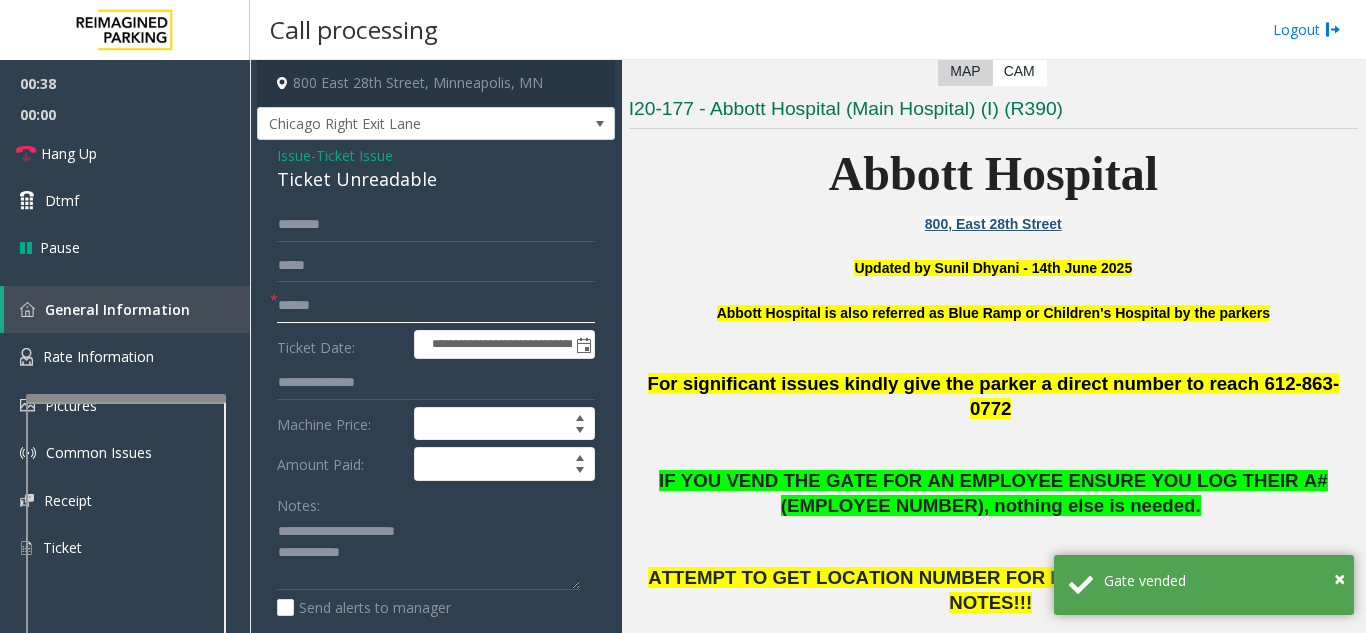 click 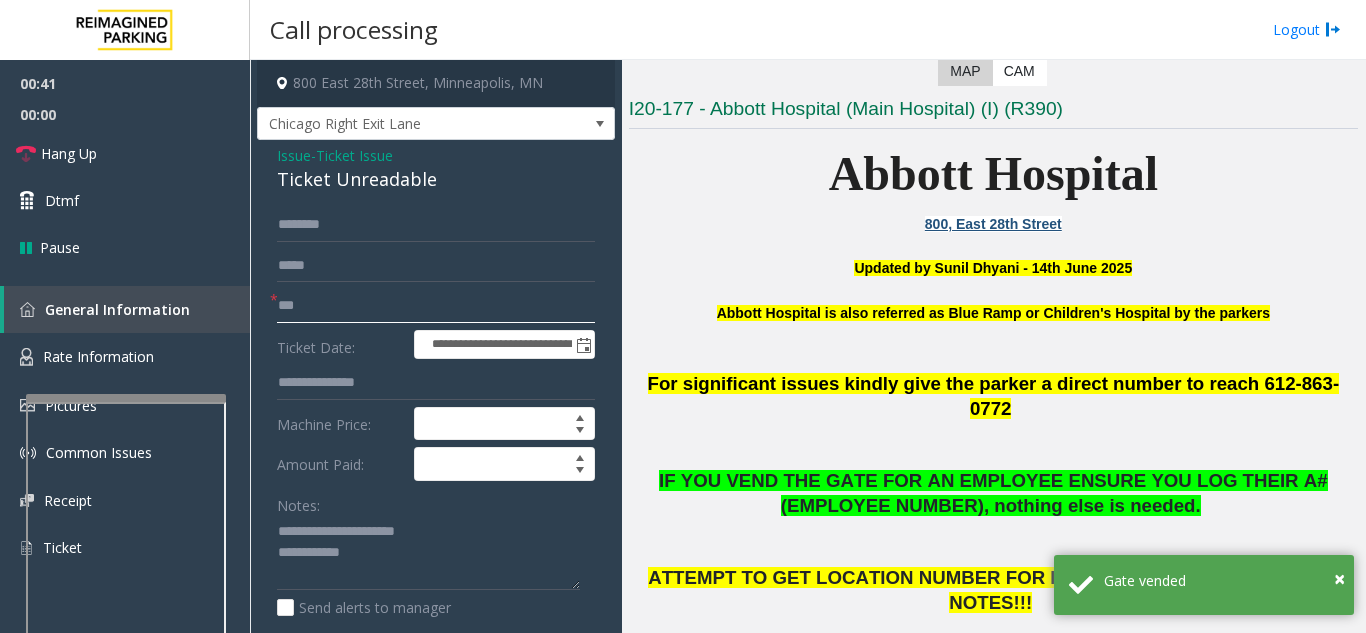 type on "**" 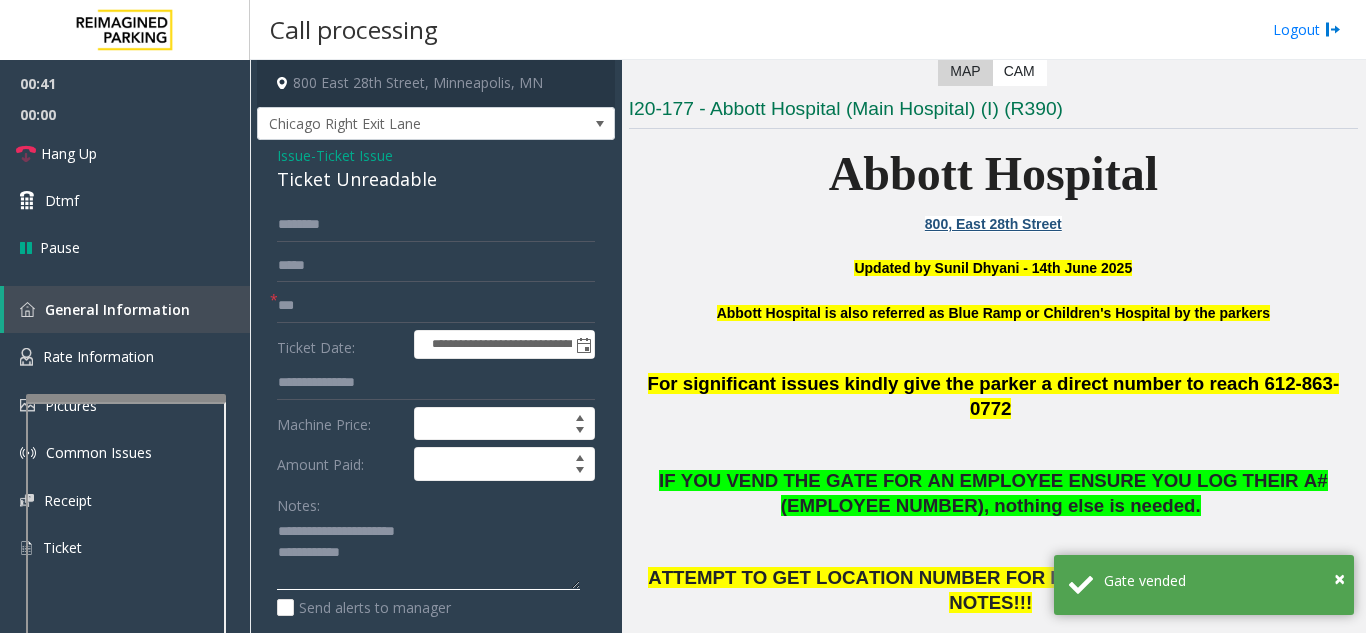 click 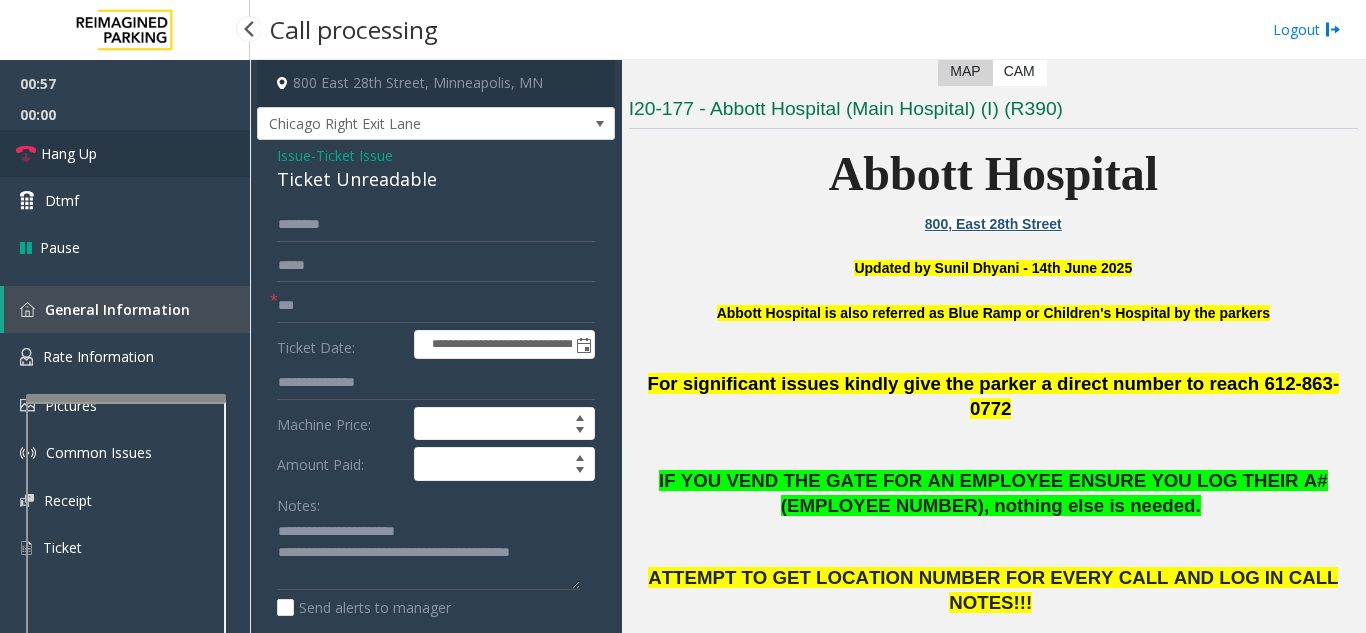 click on "Hang Up" at bounding box center (125, 153) 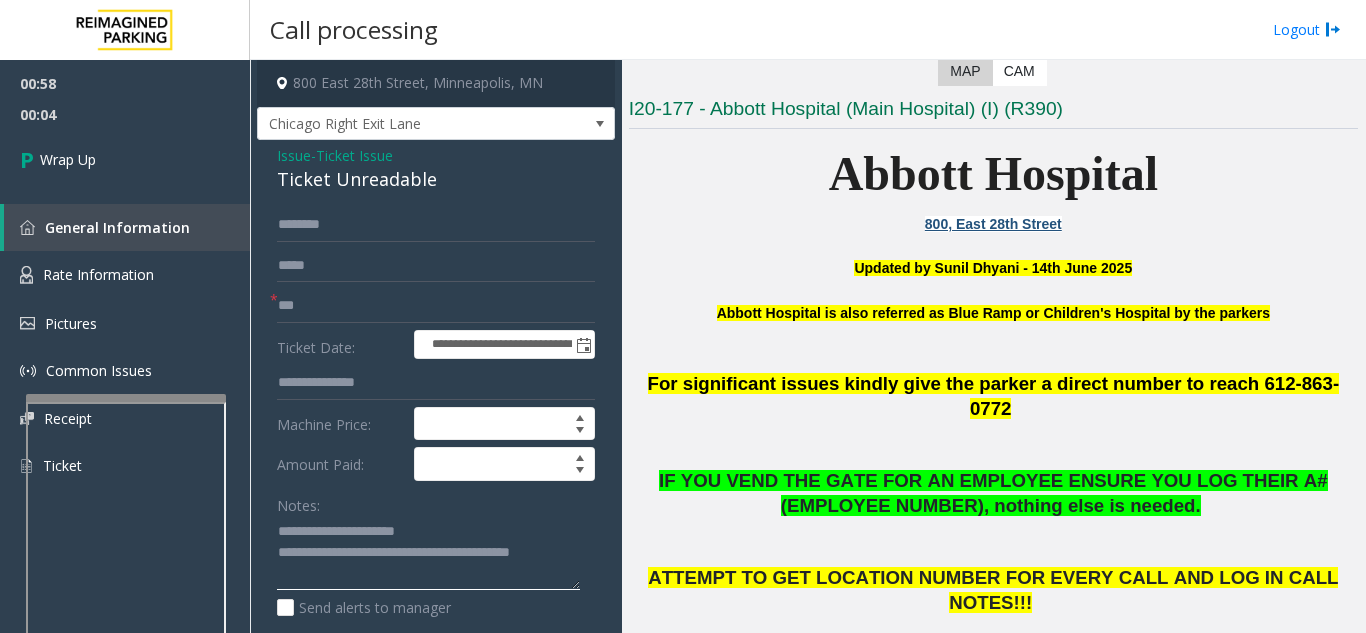 click 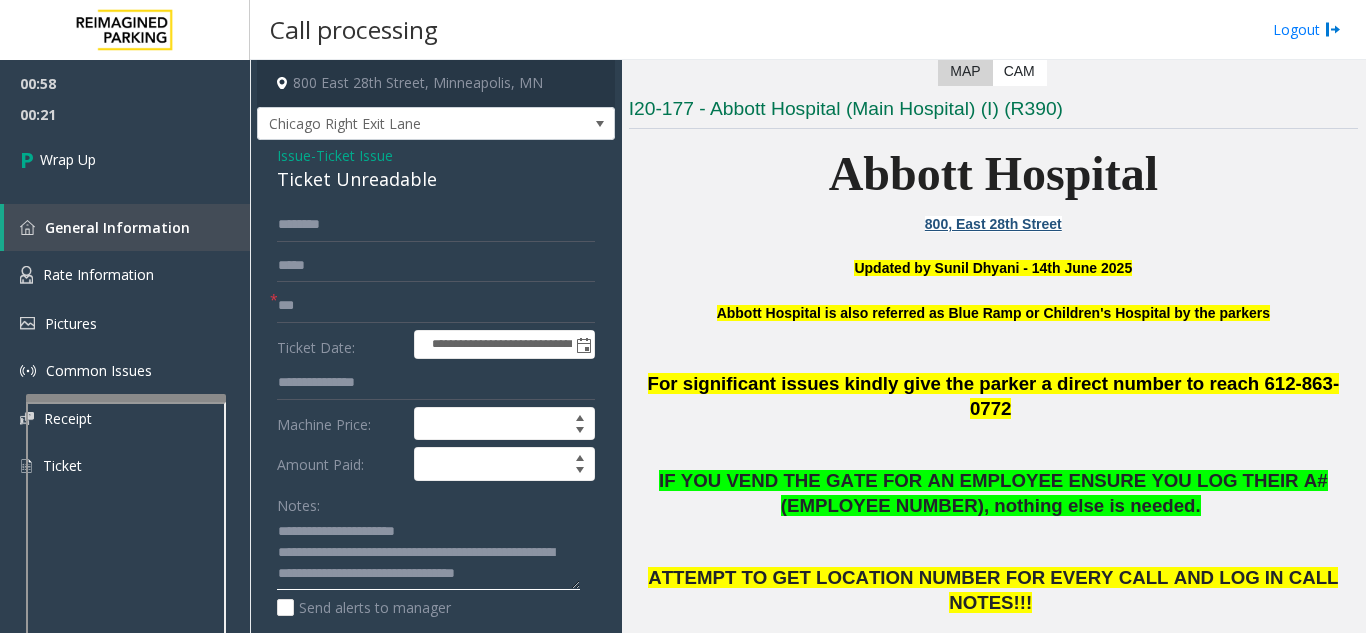 scroll, scrollTop: 16, scrollLeft: 0, axis: vertical 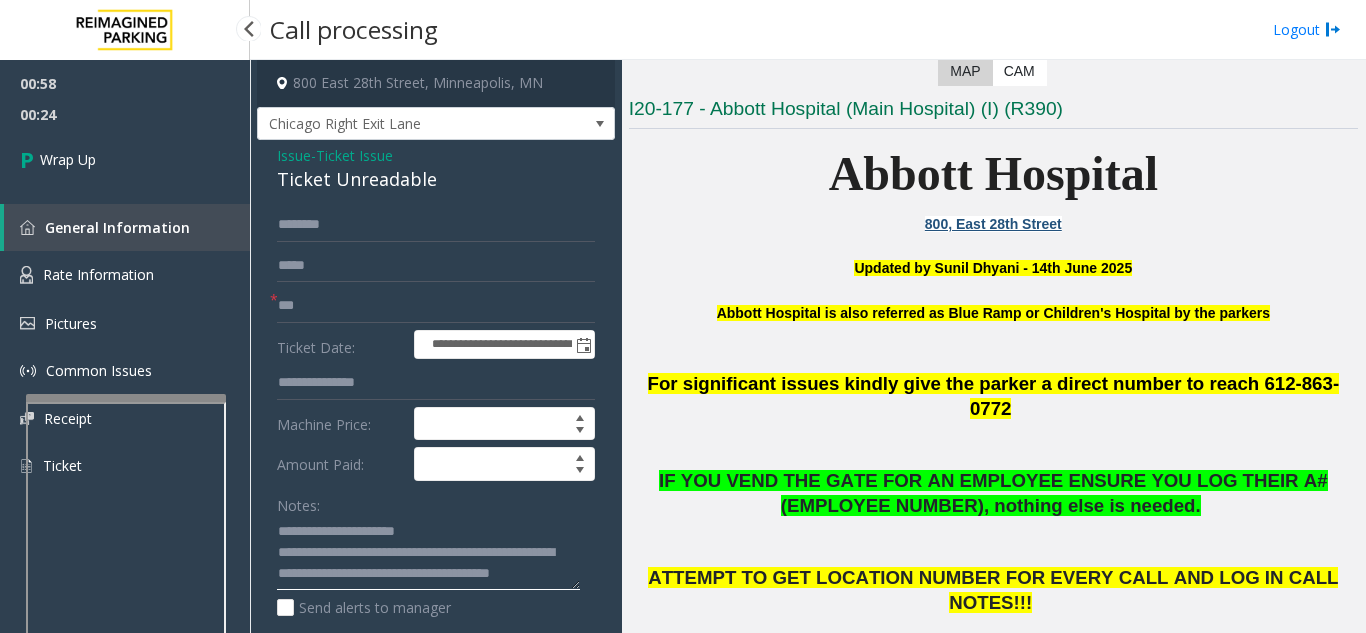 type on "**********" 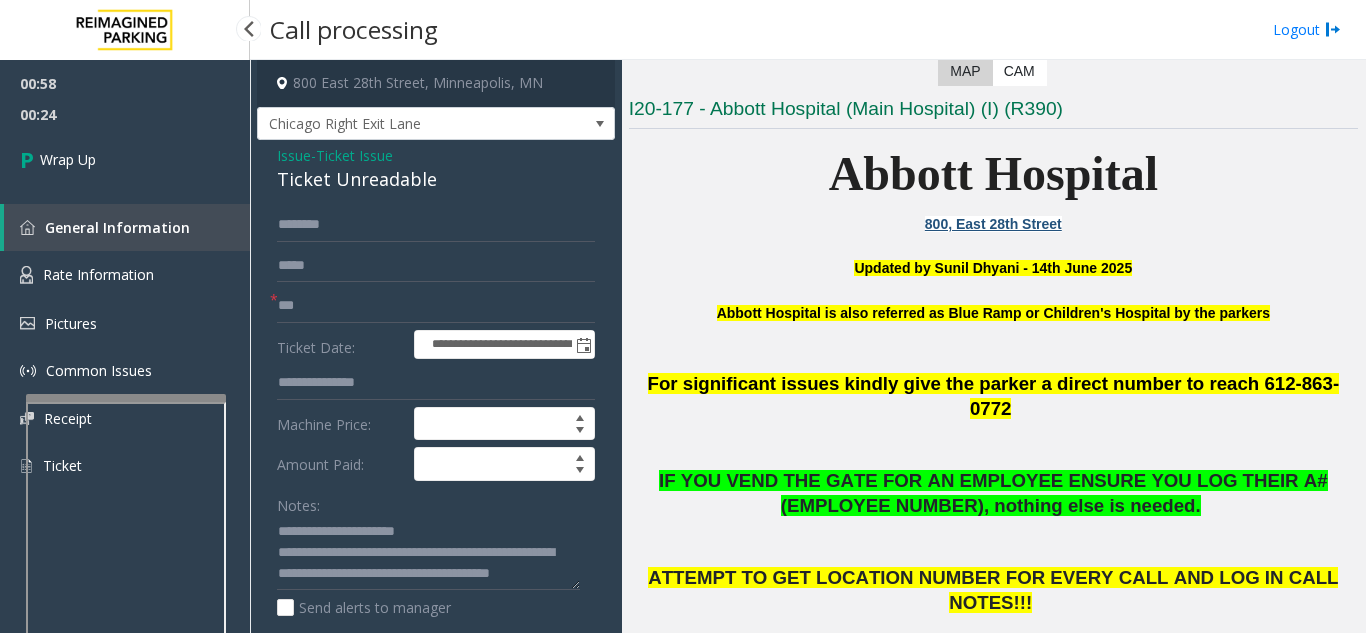 click on "00:58   00:24  Wrap Up General Information Rate Information Pictures Common Issues Receipt Ticket" at bounding box center [125, 283] 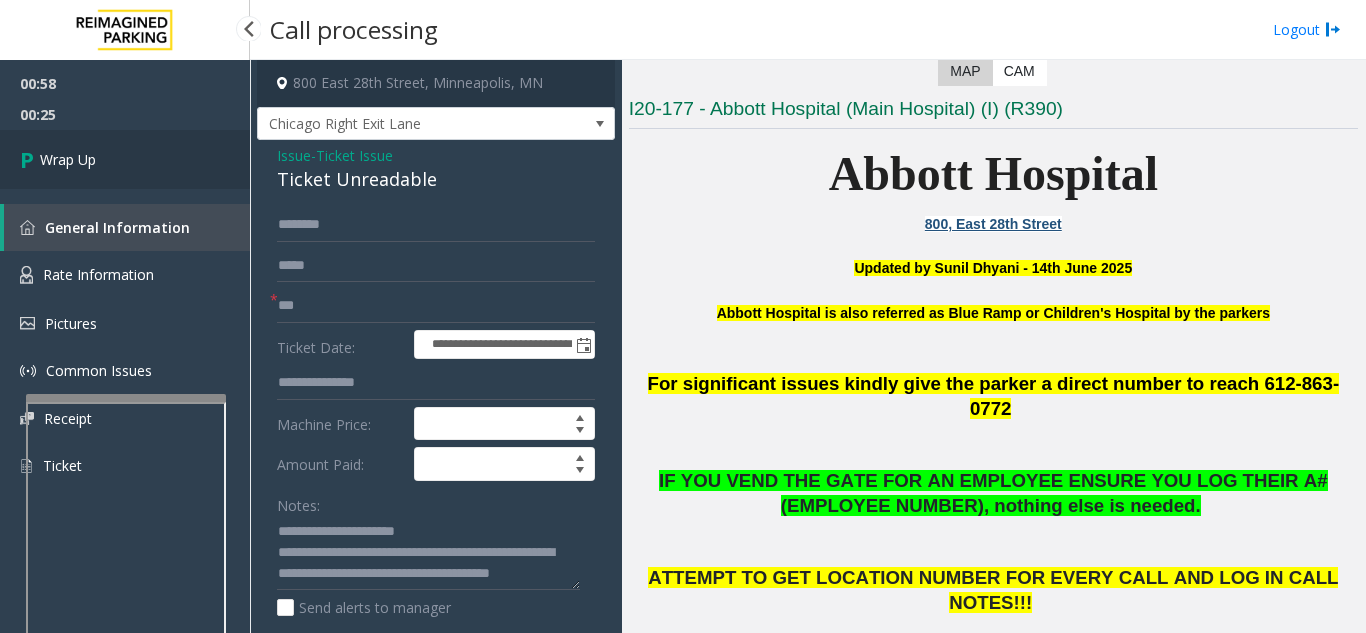 click on "Wrap Up" at bounding box center (125, 159) 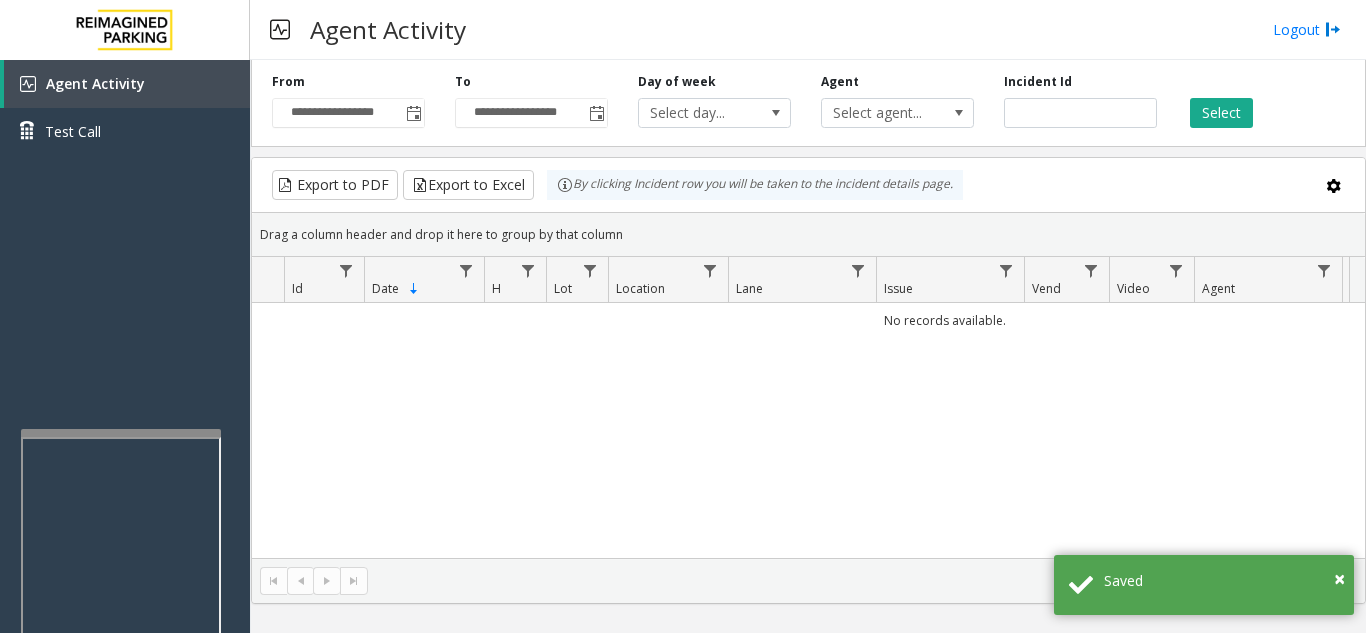 click at bounding box center (121, 663) 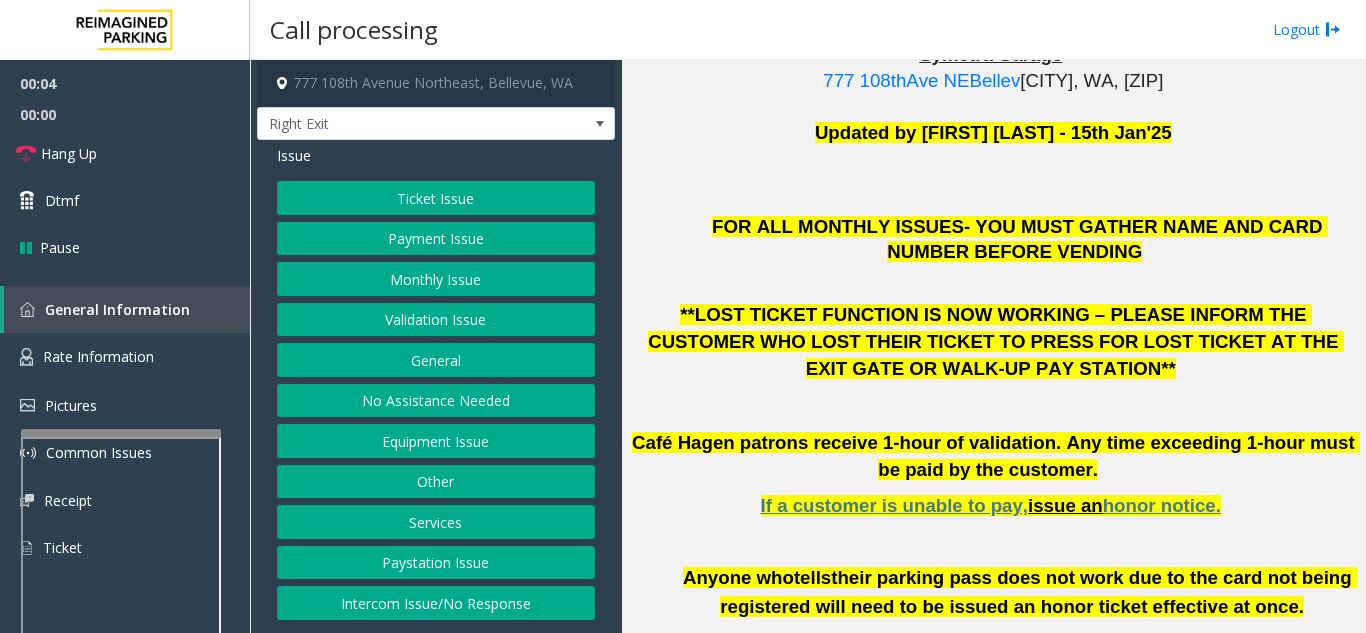 scroll, scrollTop: 500, scrollLeft: 0, axis: vertical 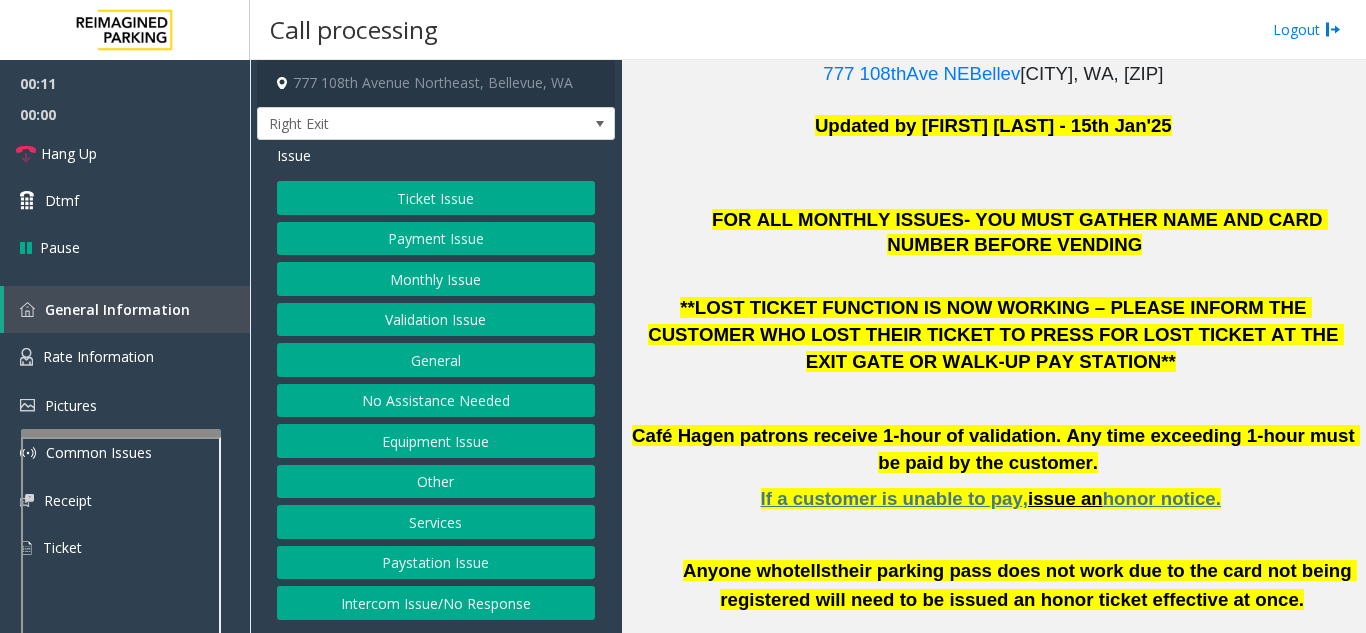 click on "Intercom Issue/No Response" 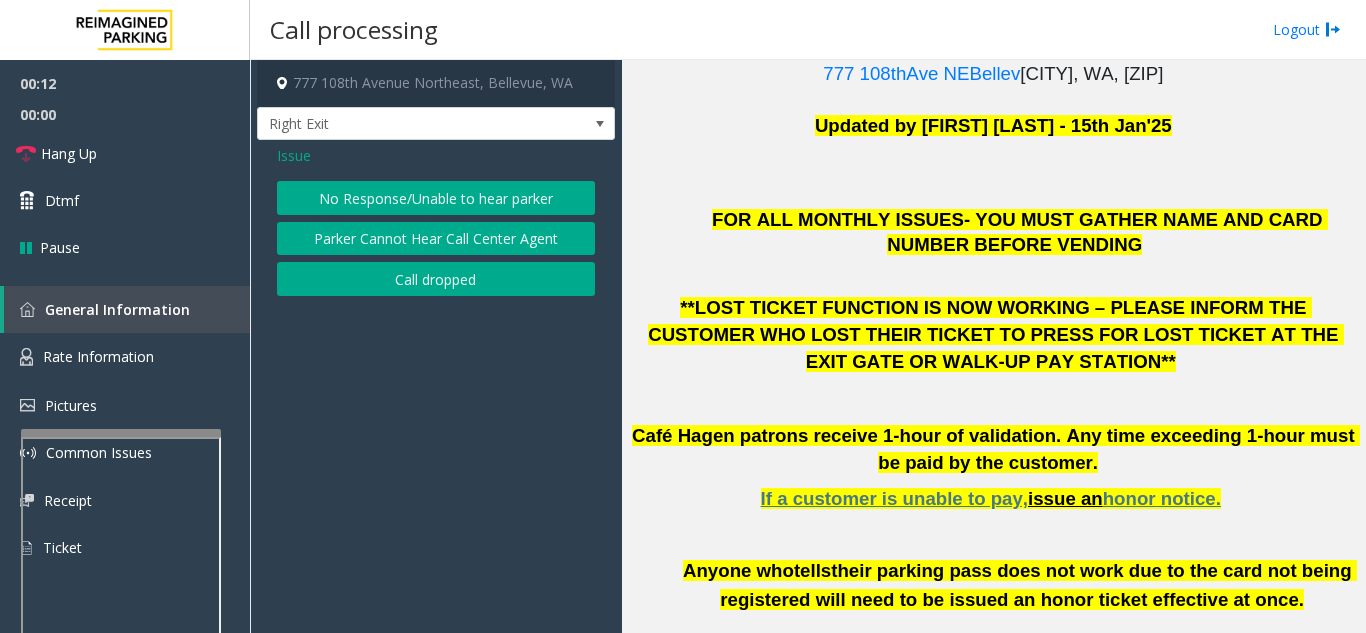 click on "No Response/Unable to hear parker" 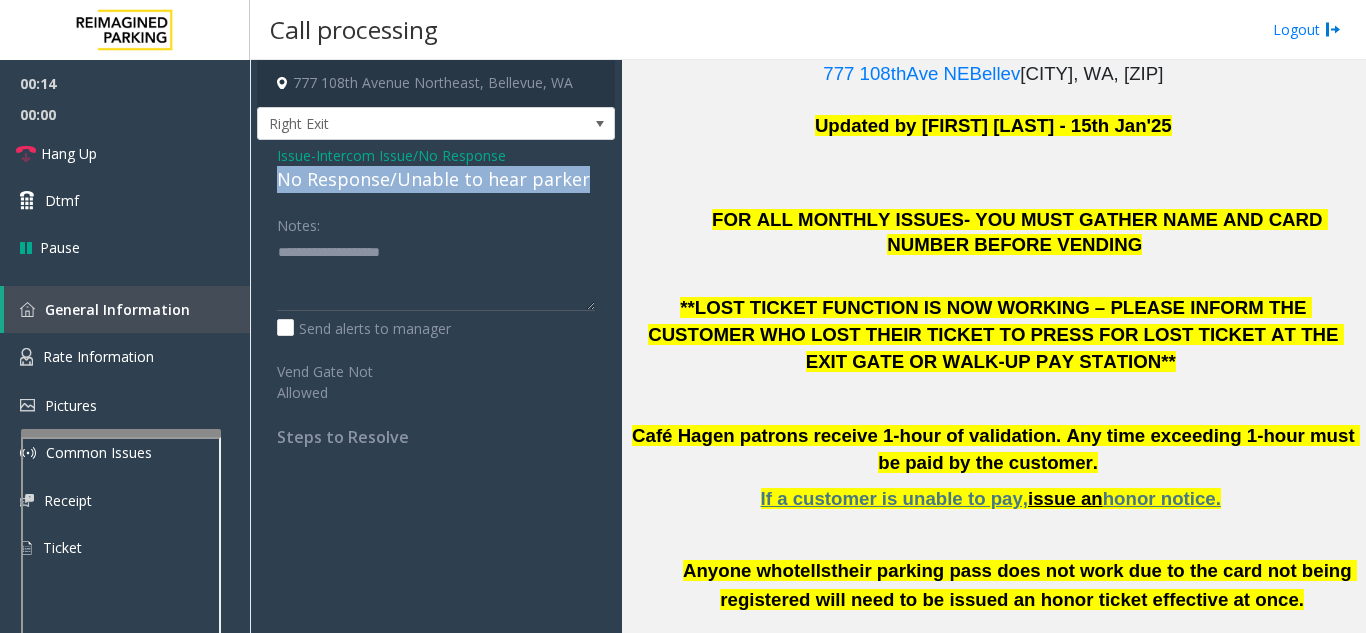 drag, startPoint x: 287, startPoint y: 182, endPoint x: 538, endPoint y: 179, distance: 251.01793 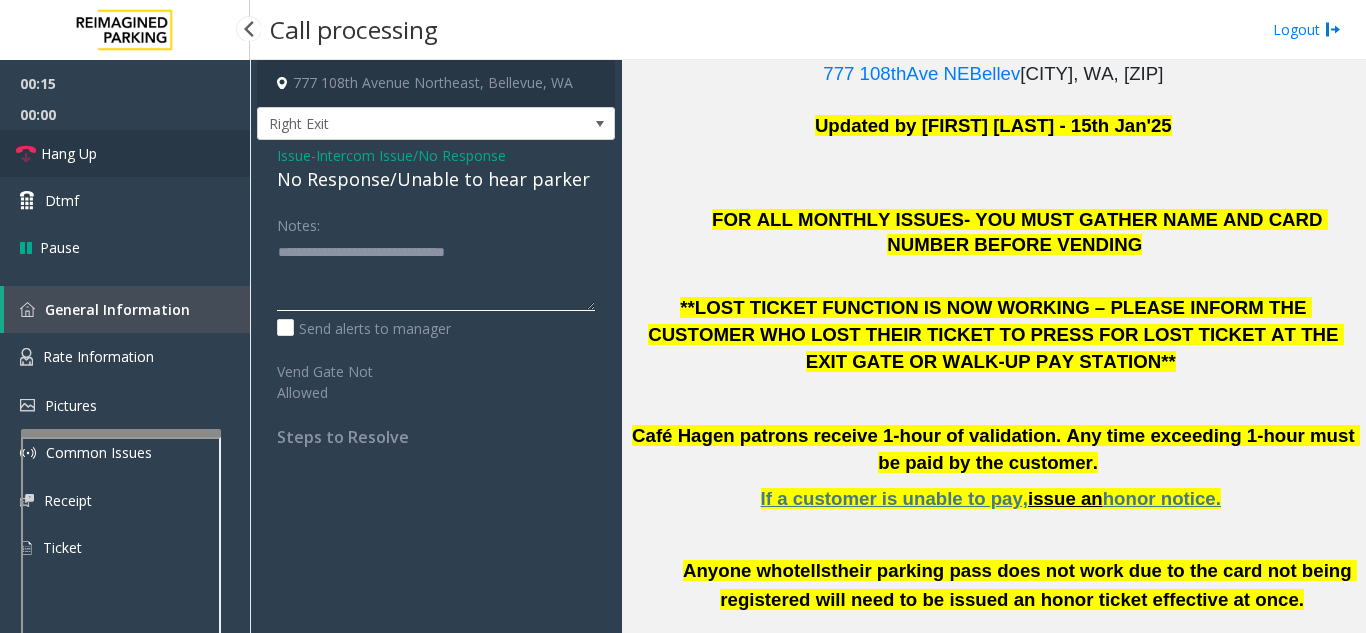 type on "**********" 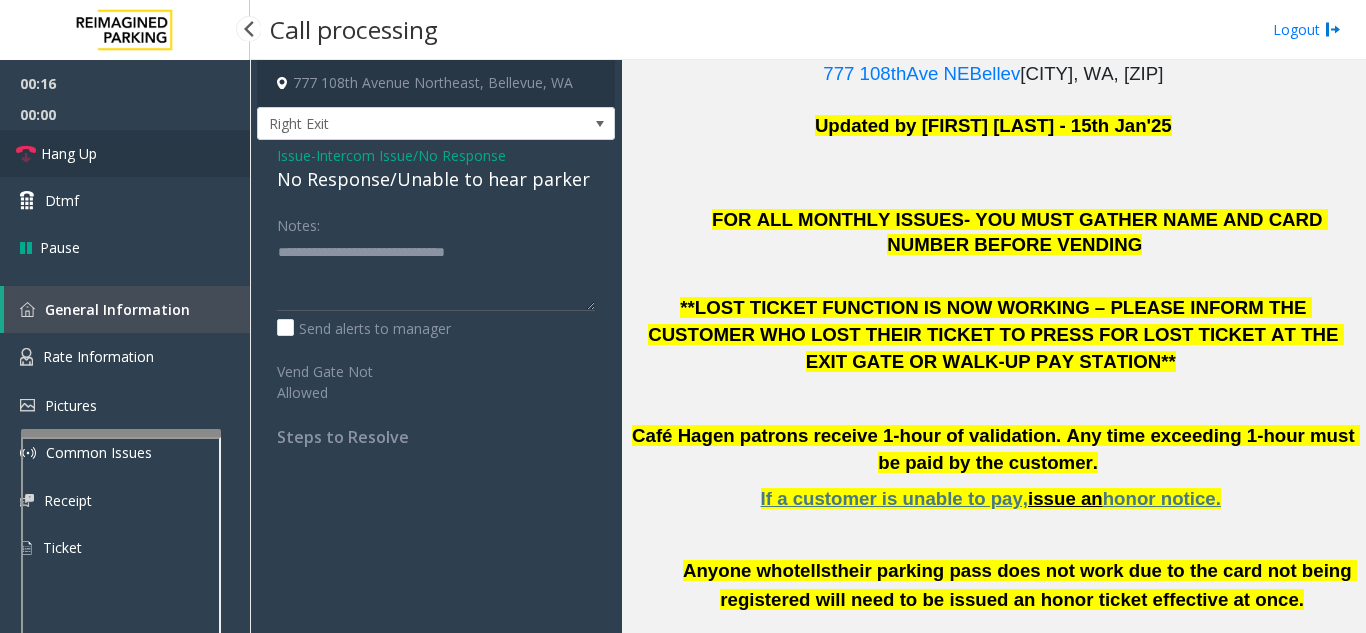 click on "Hang Up" at bounding box center (125, 153) 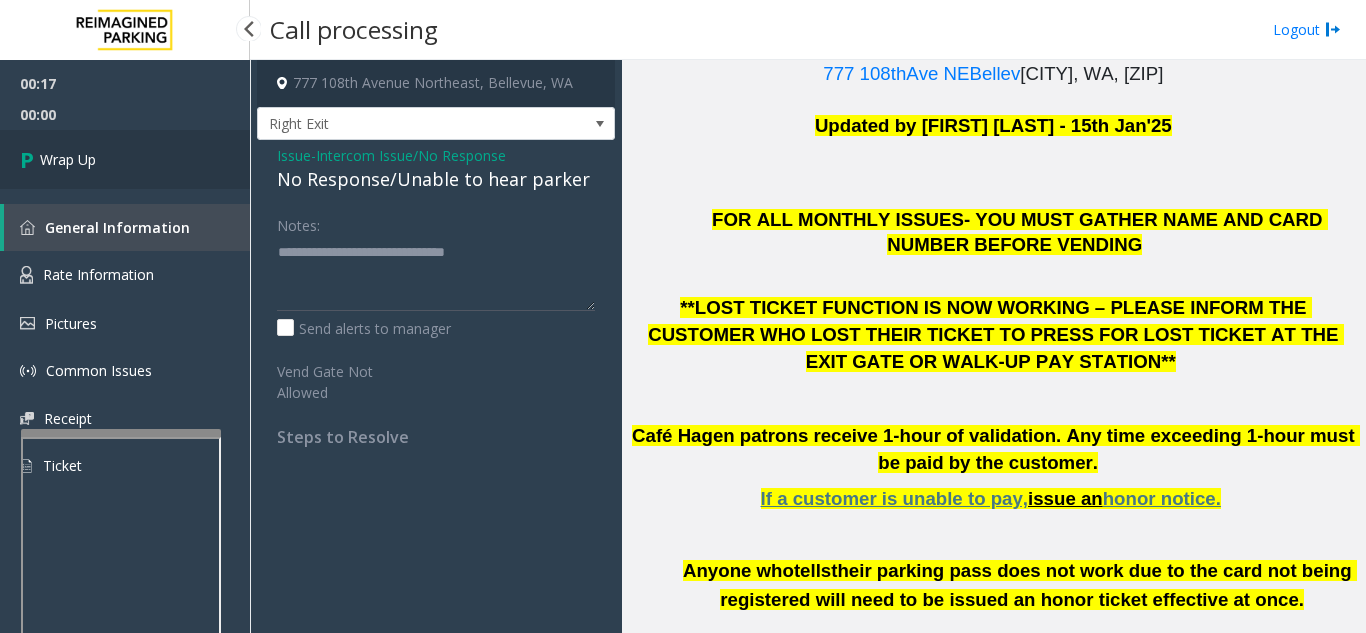 click on "Wrap Up" at bounding box center [125, 159] 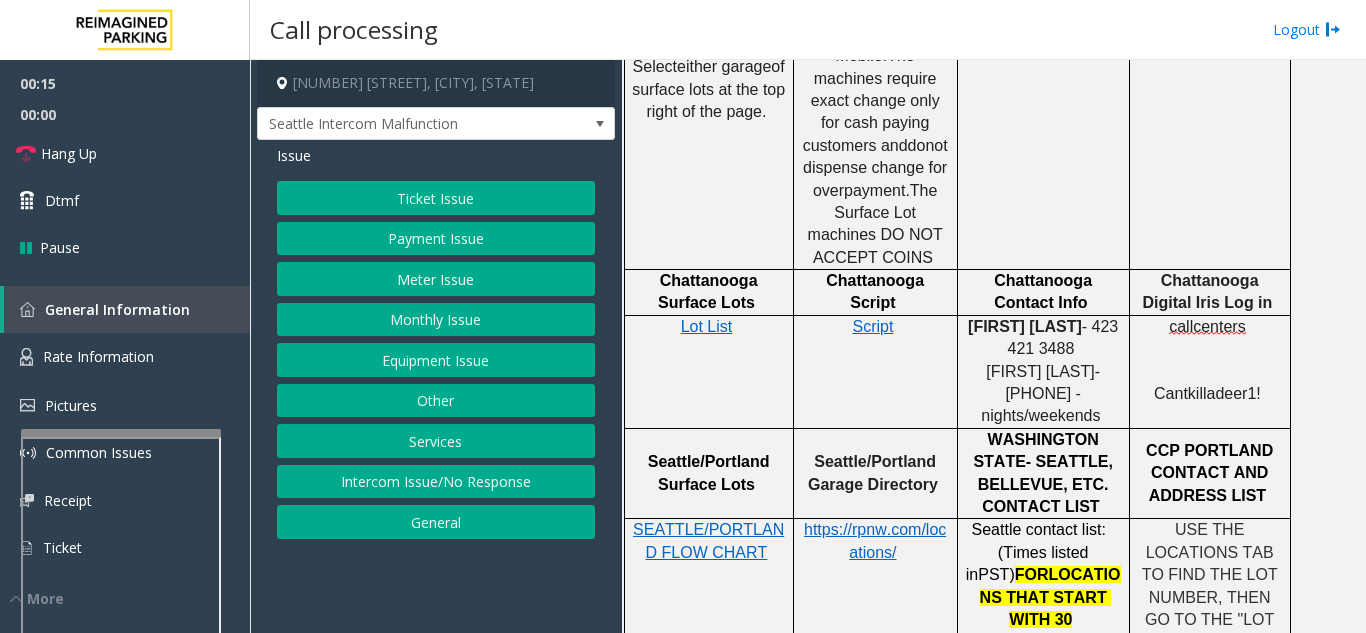 scroll, scrollTop: 1000, scrollLeft: 0, axis: vertical 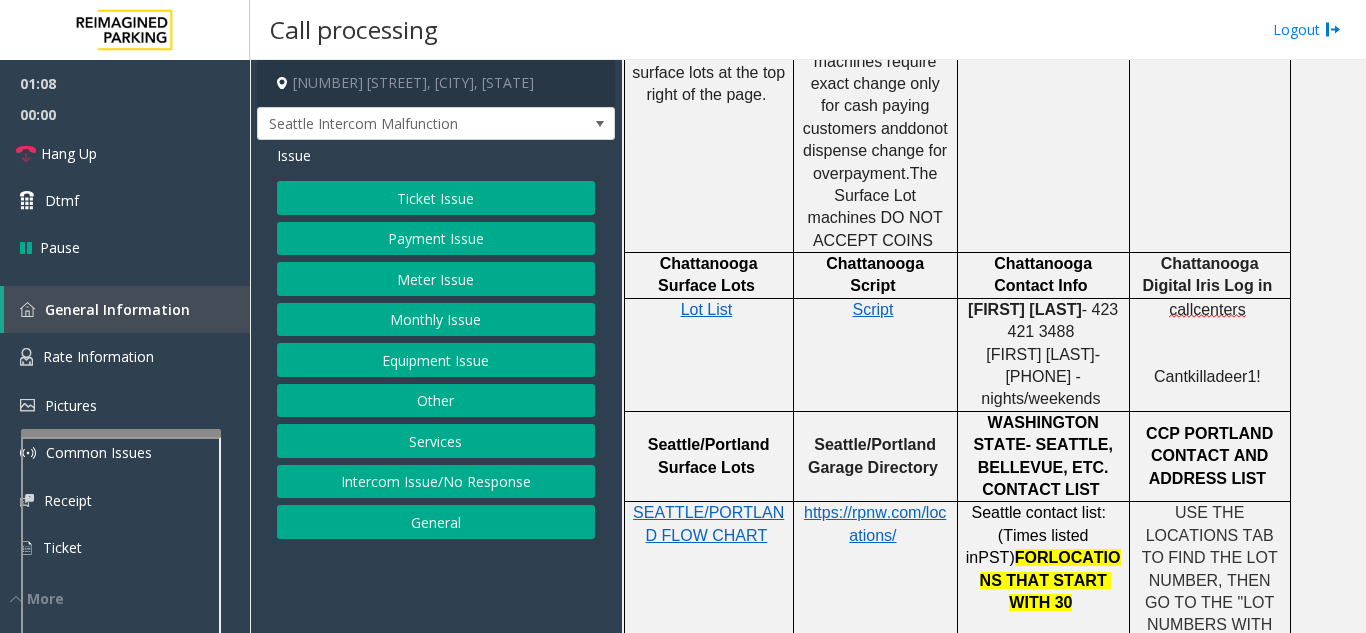 click on "Monthly Issue" 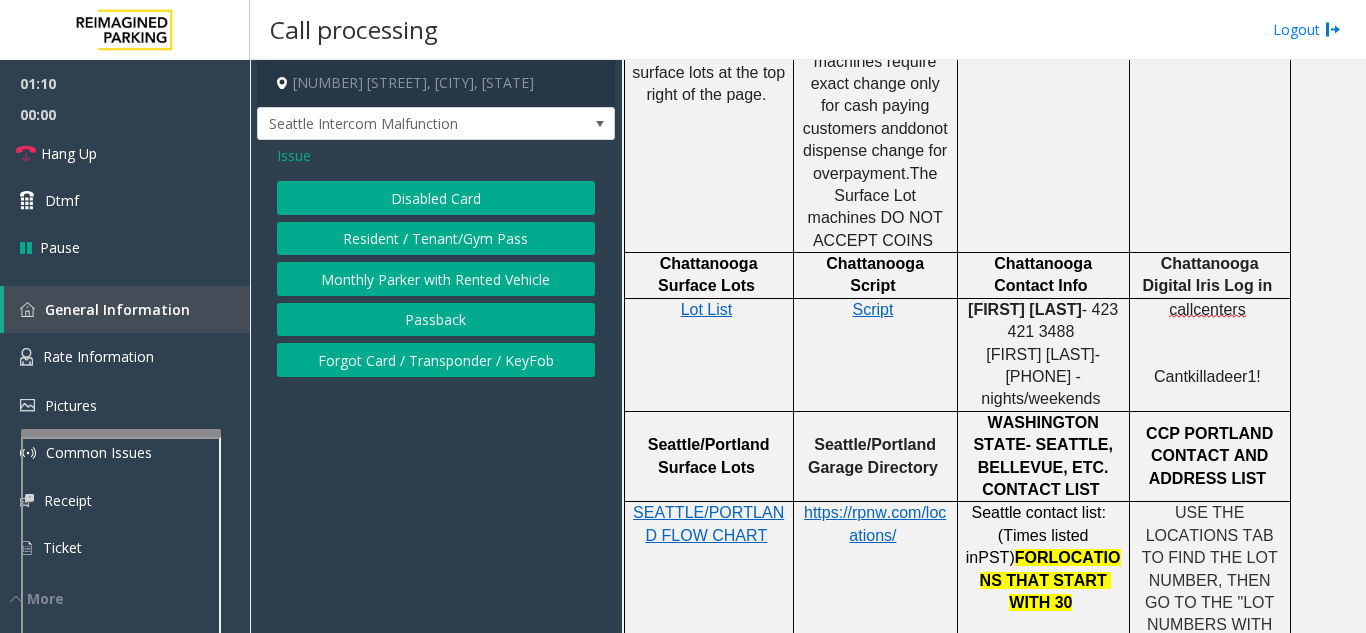 click on "Issue" 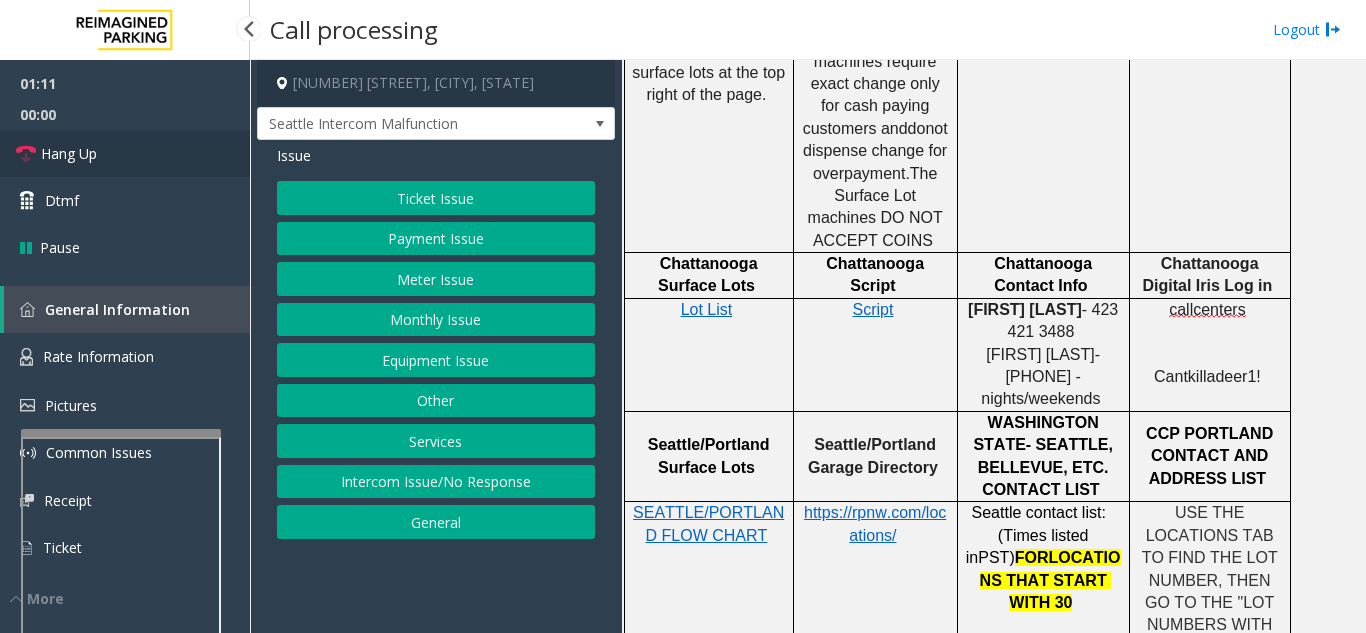click on "Hang Up" at bounding box center [125, 153] 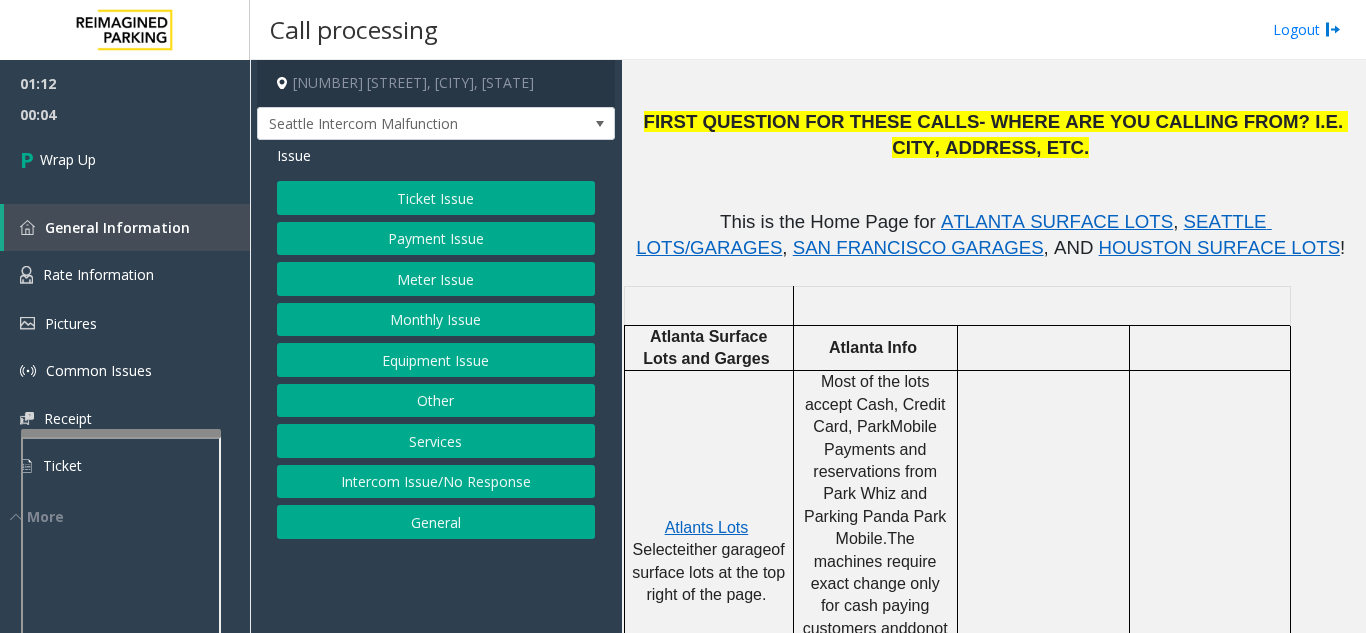 scroll, scrollTop: 100, scrollLeft: 0, axis: vertical 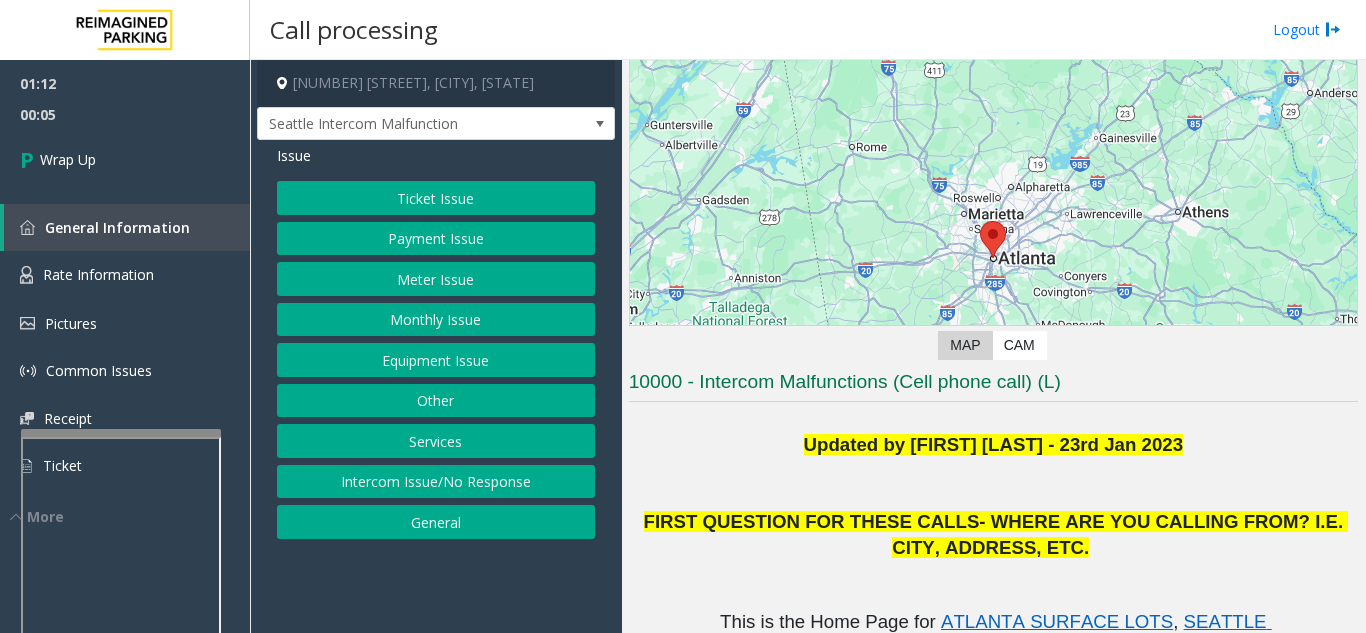 click on "Equipment Issue" 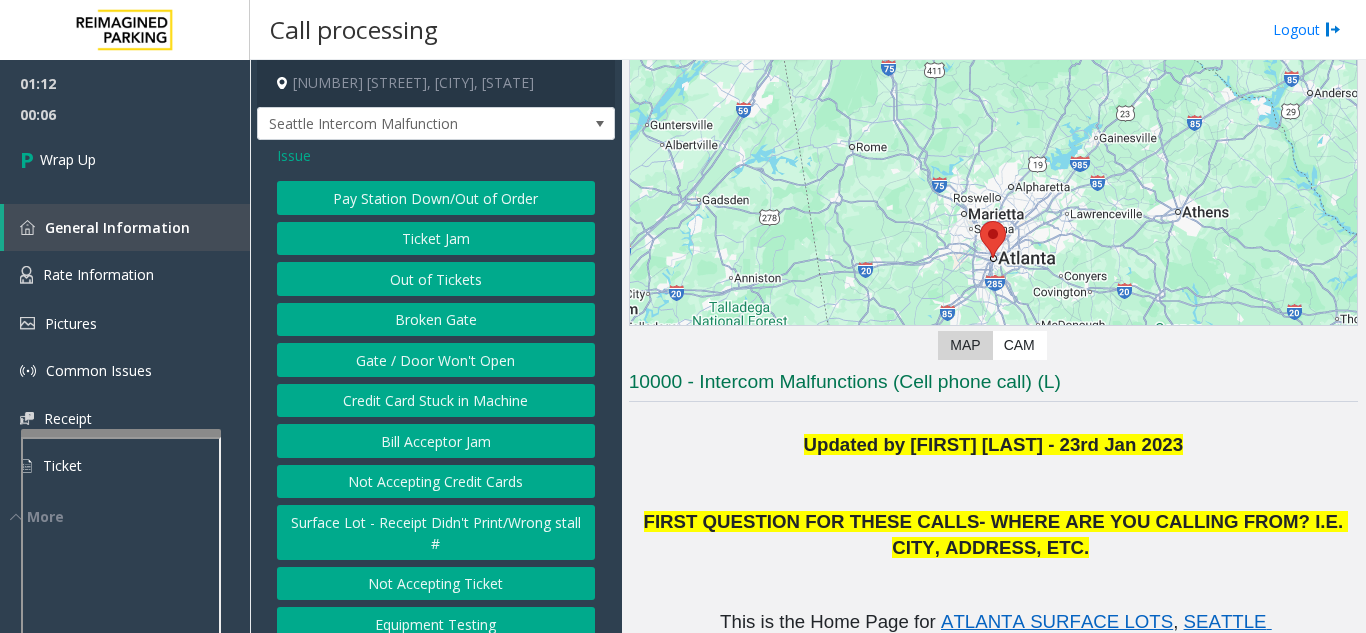 click on "Gate / Door Won't Open" 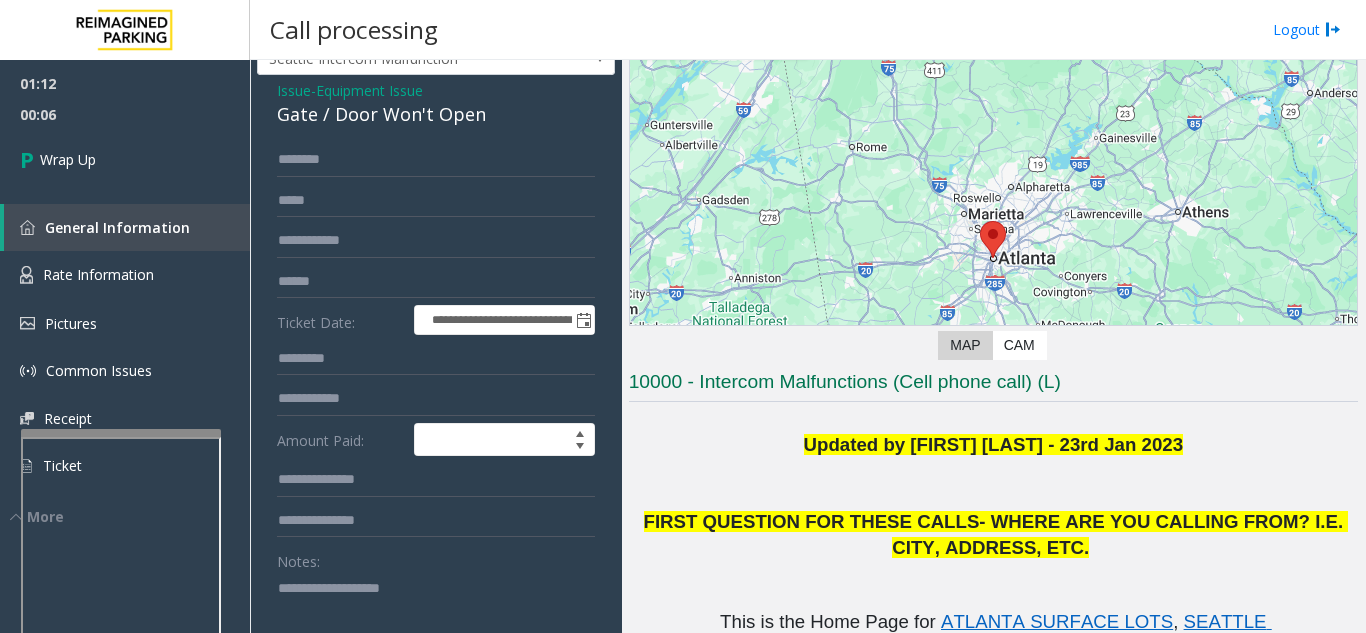scroll, scrollTop: 100, scrollLeft: 0, axis: vertical 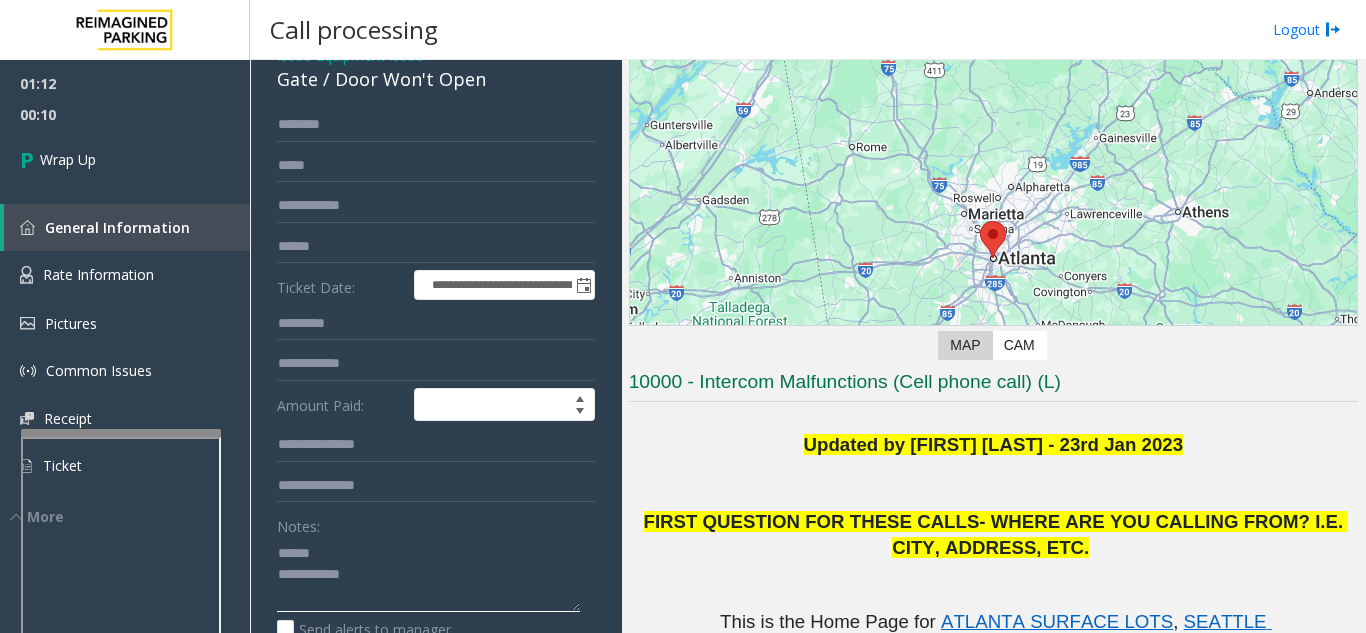 click 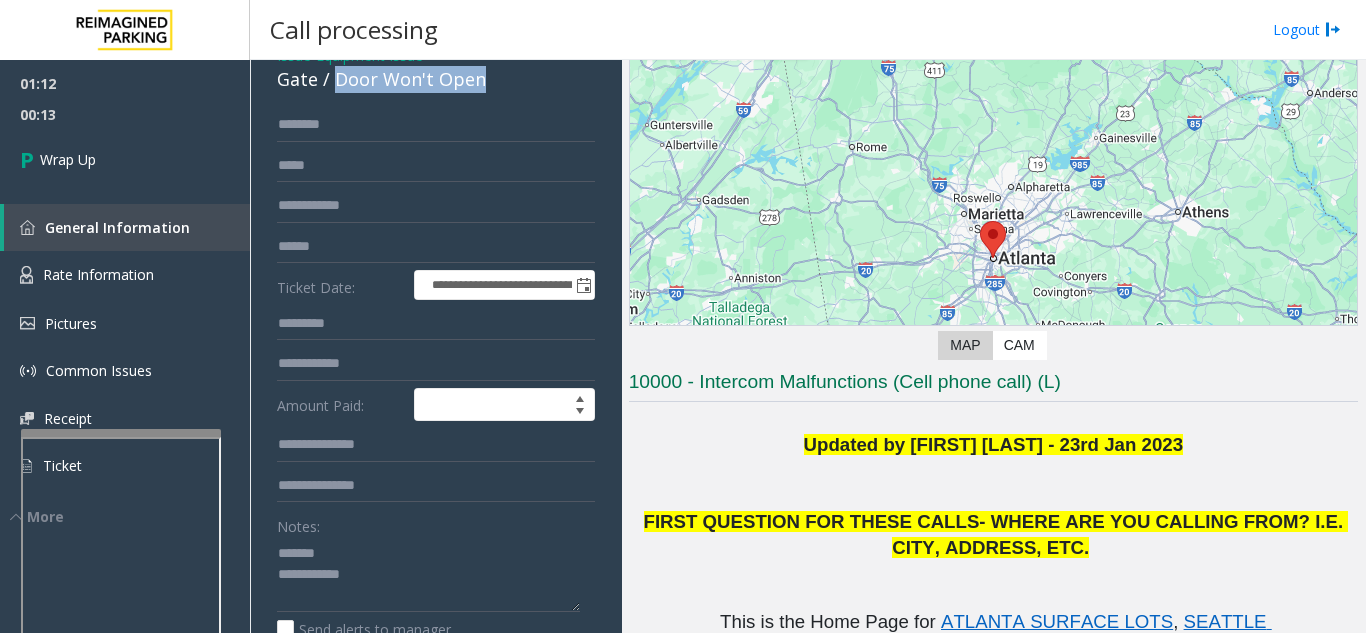 drag, startPoint x: 331, startPoint y: 96, endPoint x: 517, endPoint y: 106, distance: 186.26862 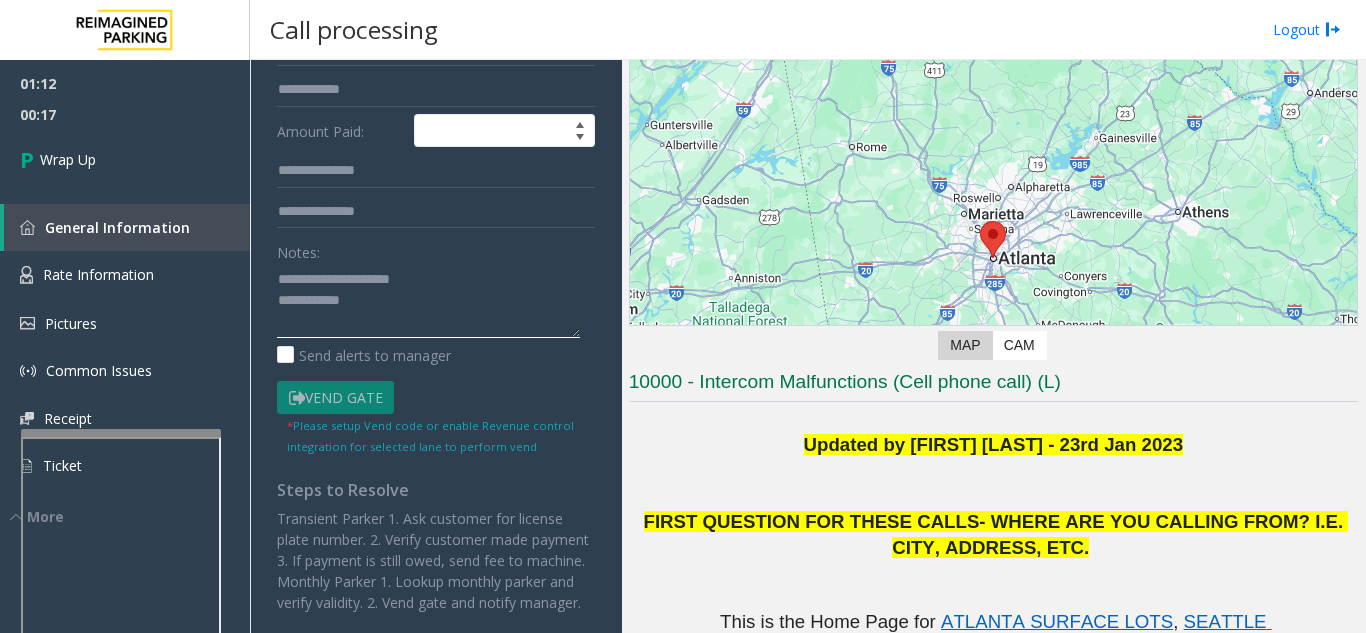 scroll, scrollTop: 400, scrollLeft: 0, axis: vertical 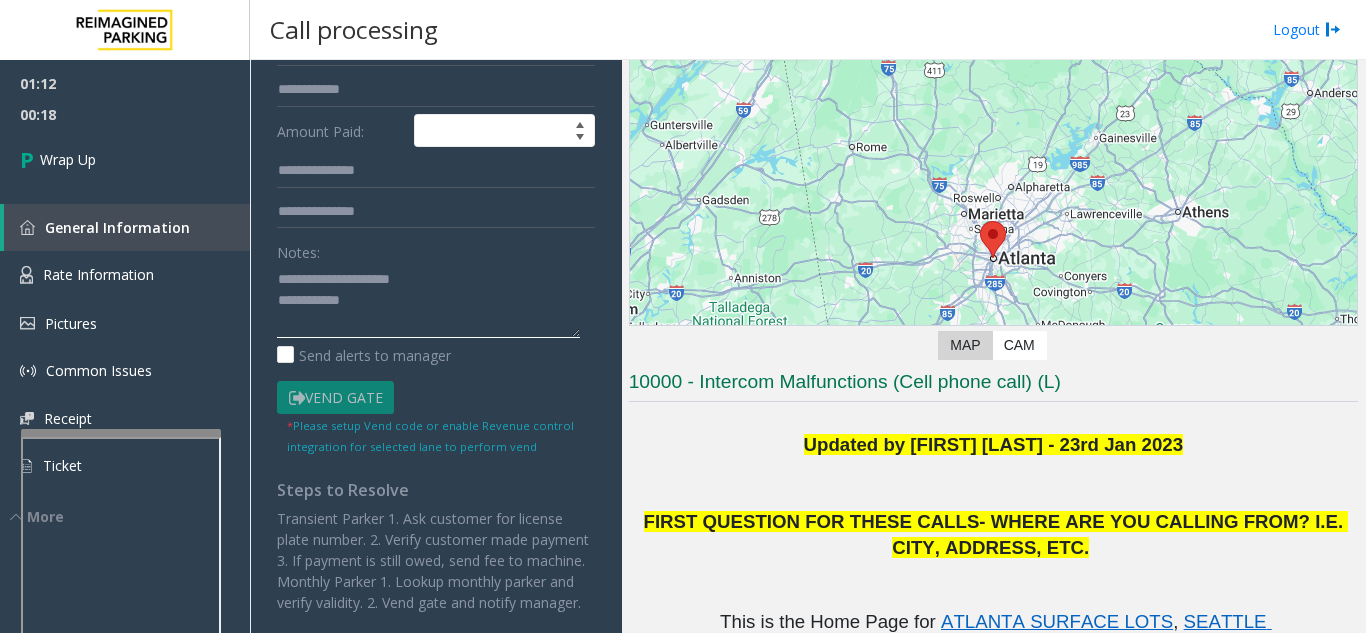click 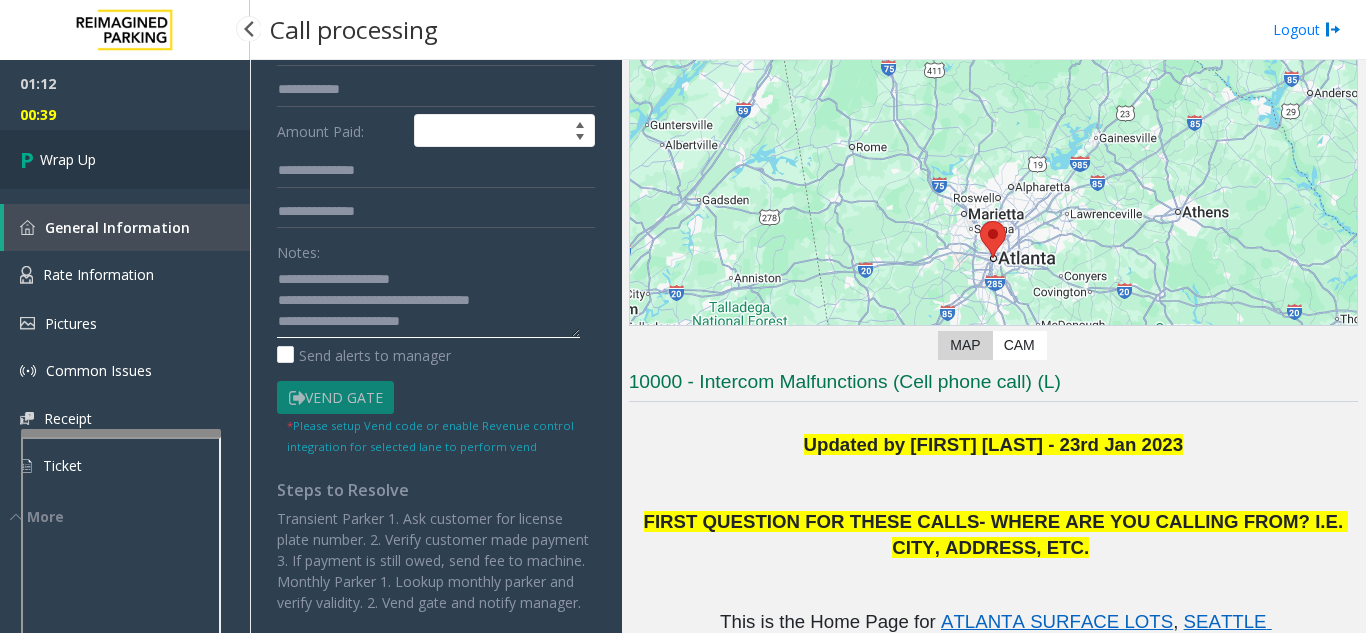 type on "**********" 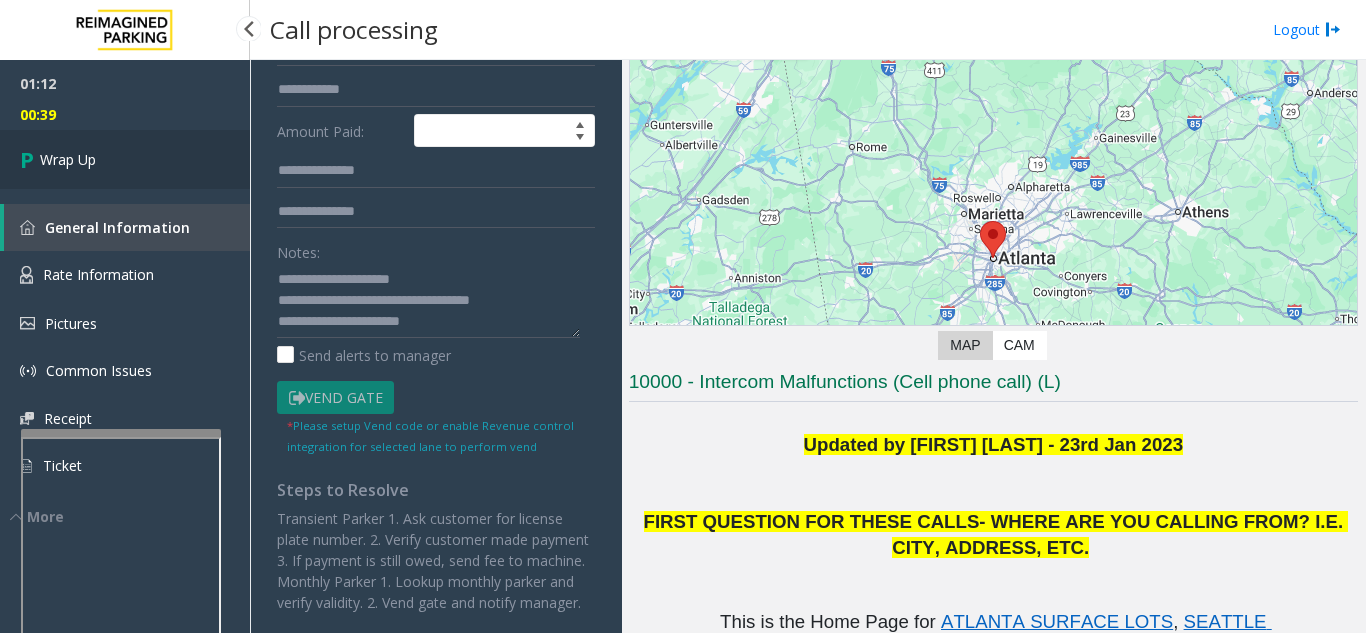 click on "Wrap Up" at bounding box center (68, 159) 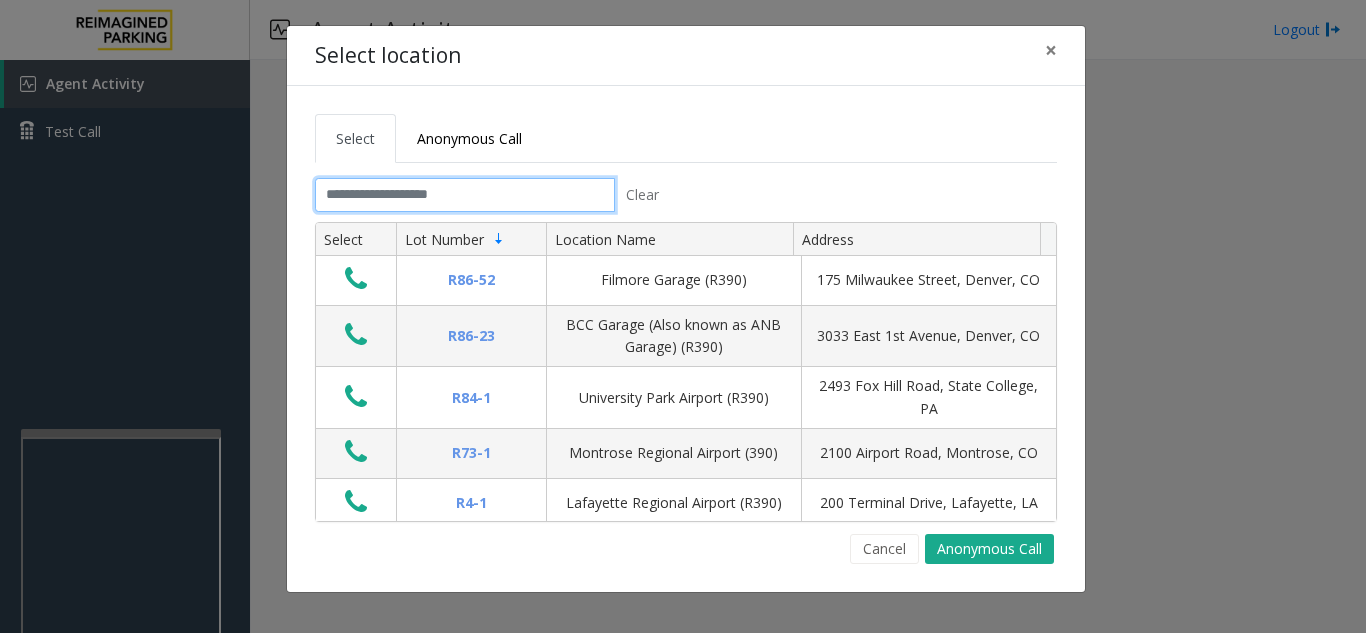 click 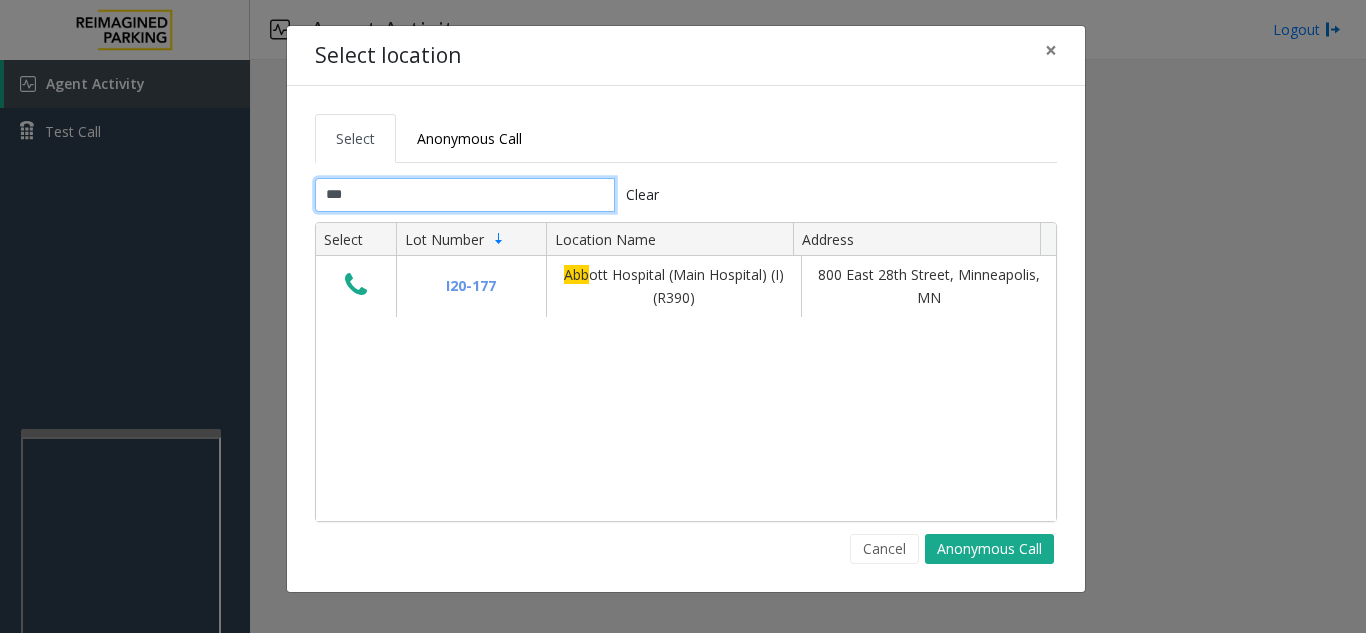 type on "***" 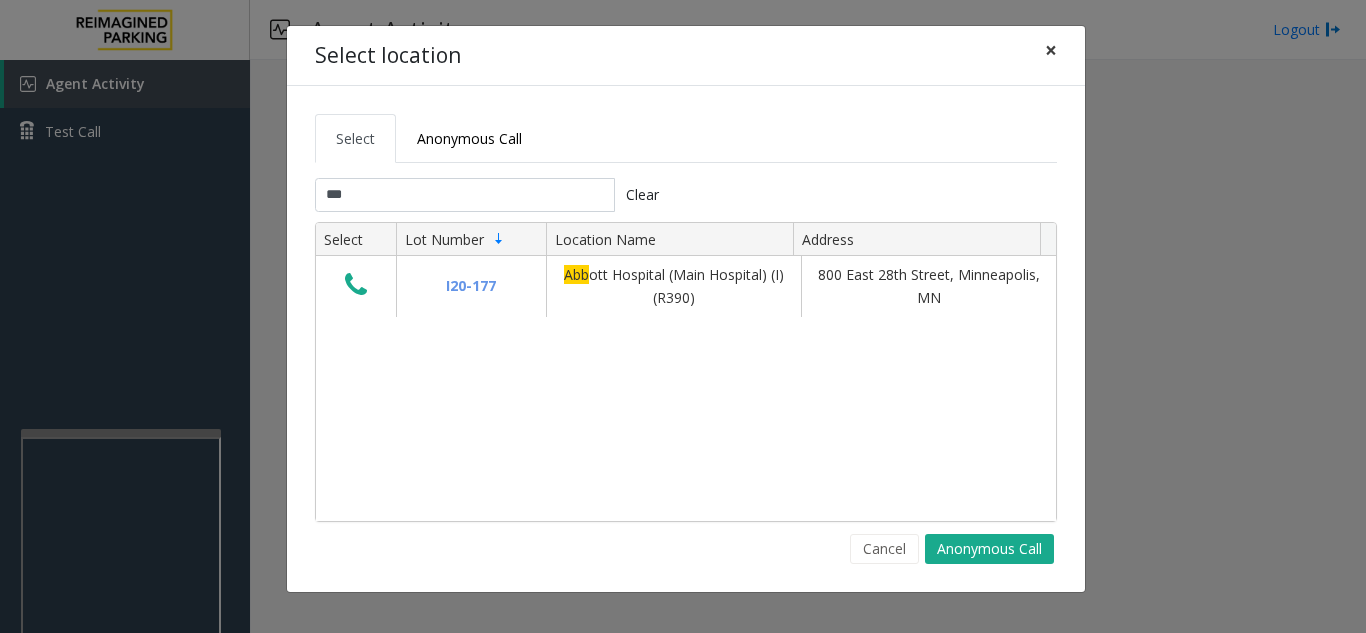 click on "×" 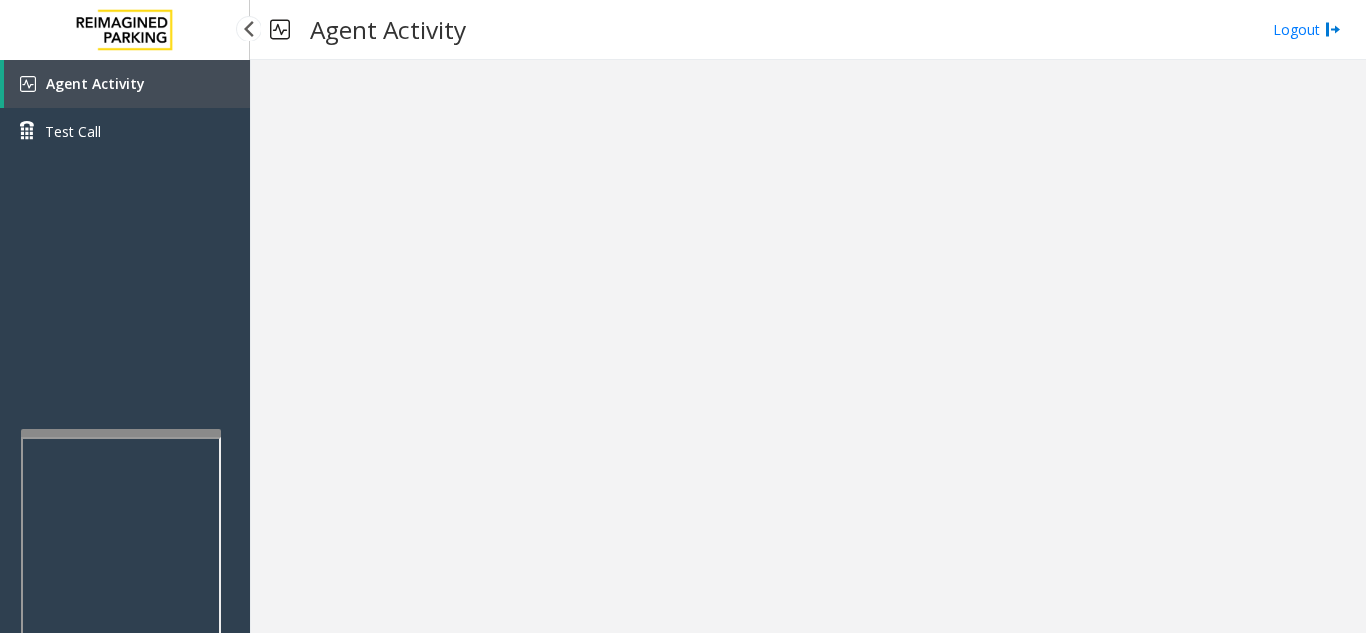 click on "Agent Activity" at bounding box center (127, 84) 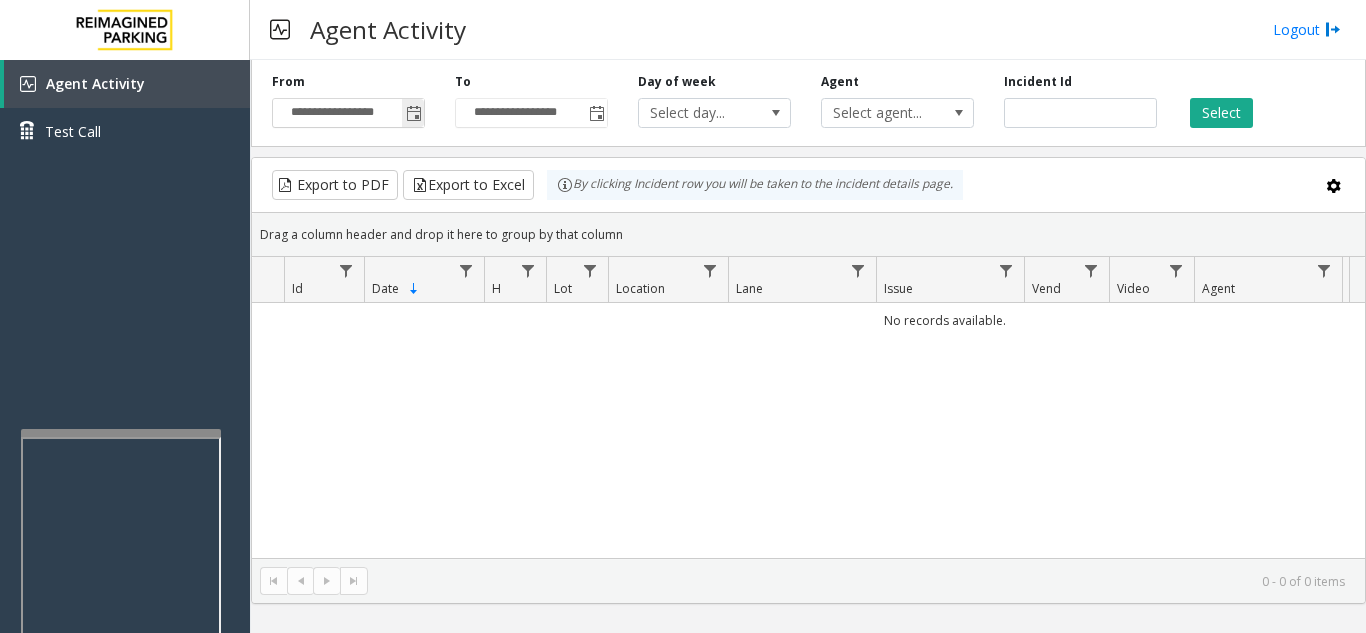 click 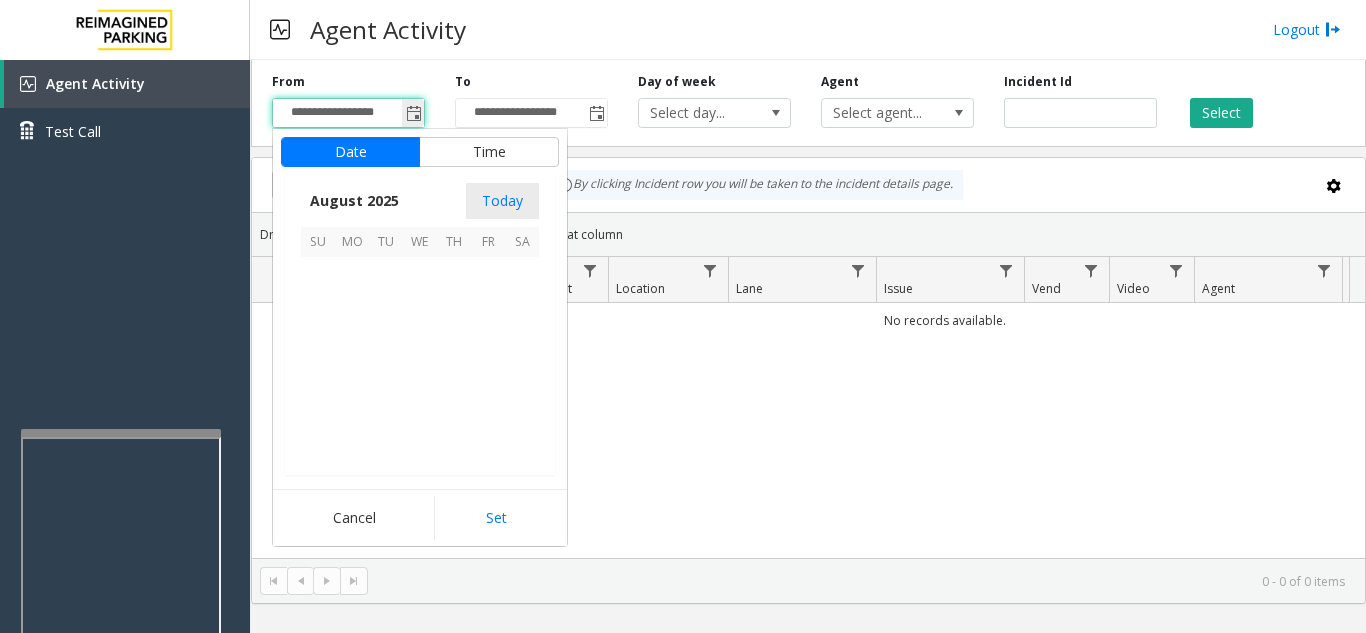 scroll, scrollTop: 358666, scrollLeft: 0, axis: vertical 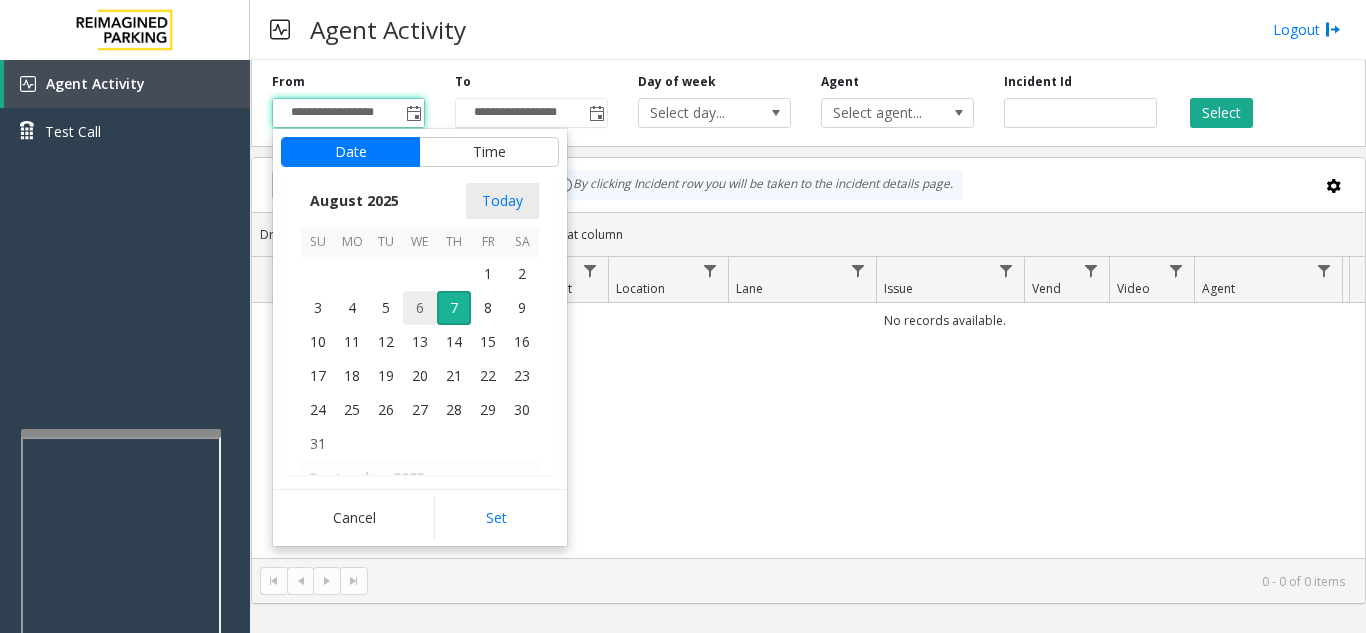 click on "6" at bounding box center (420, 308) 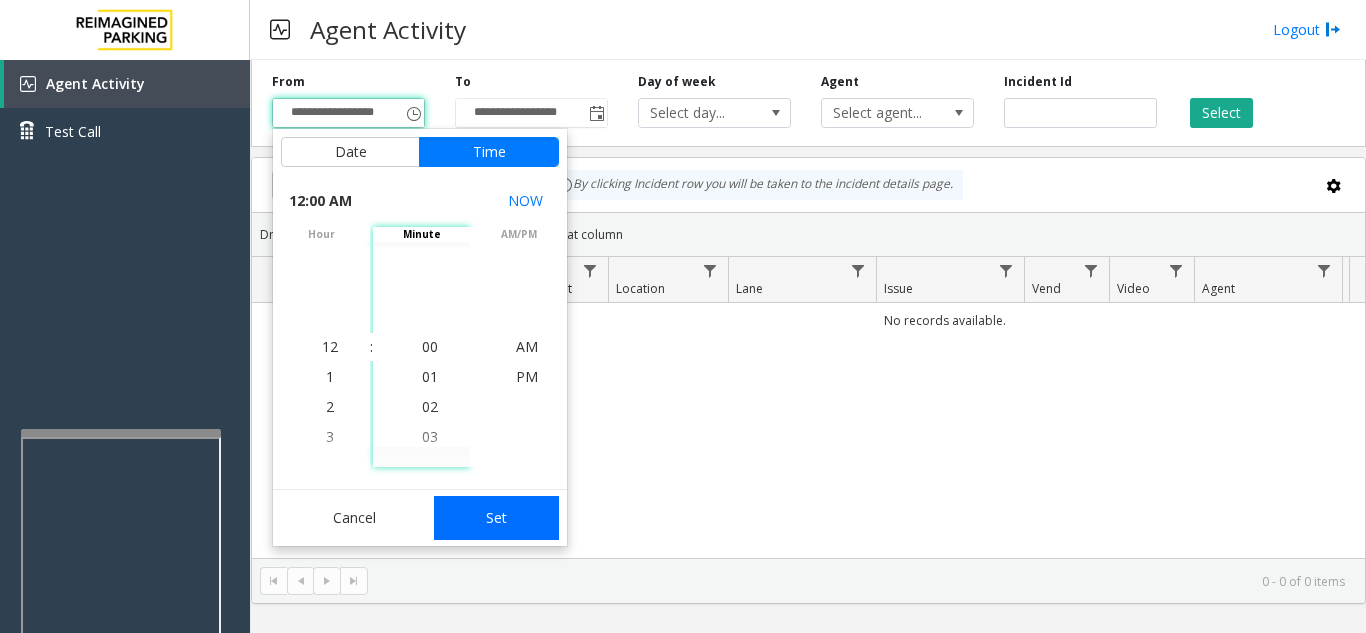 click on "Set" 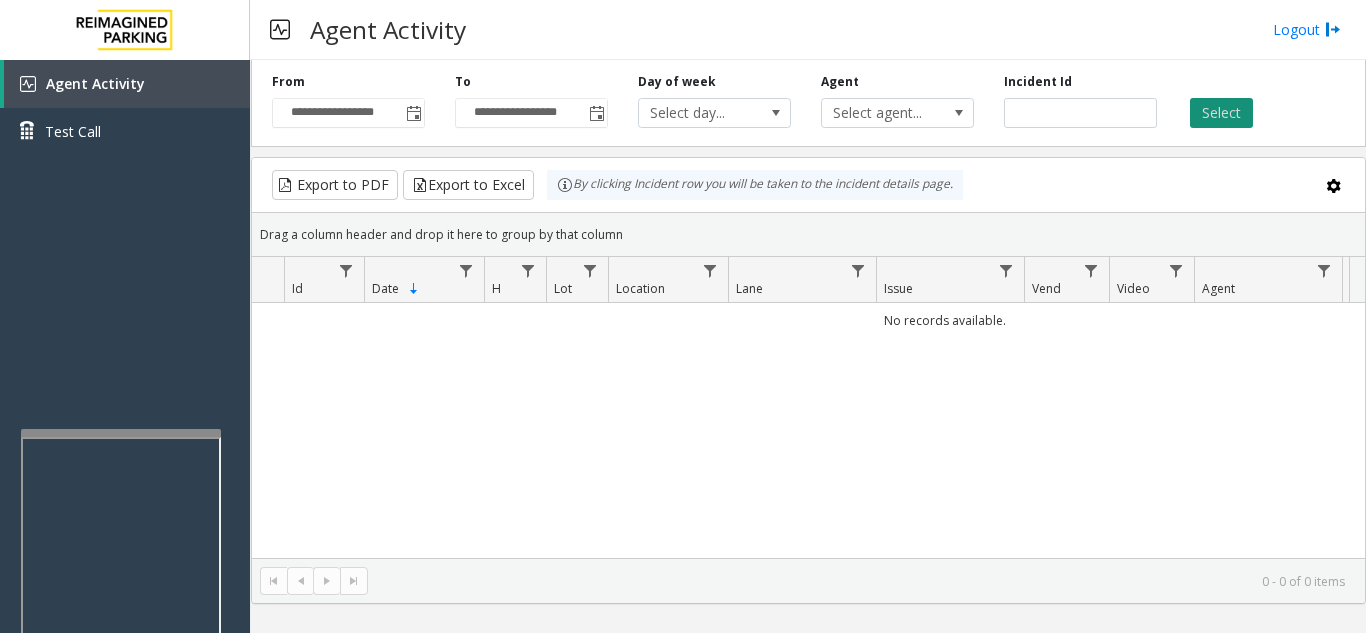 click on "Select" 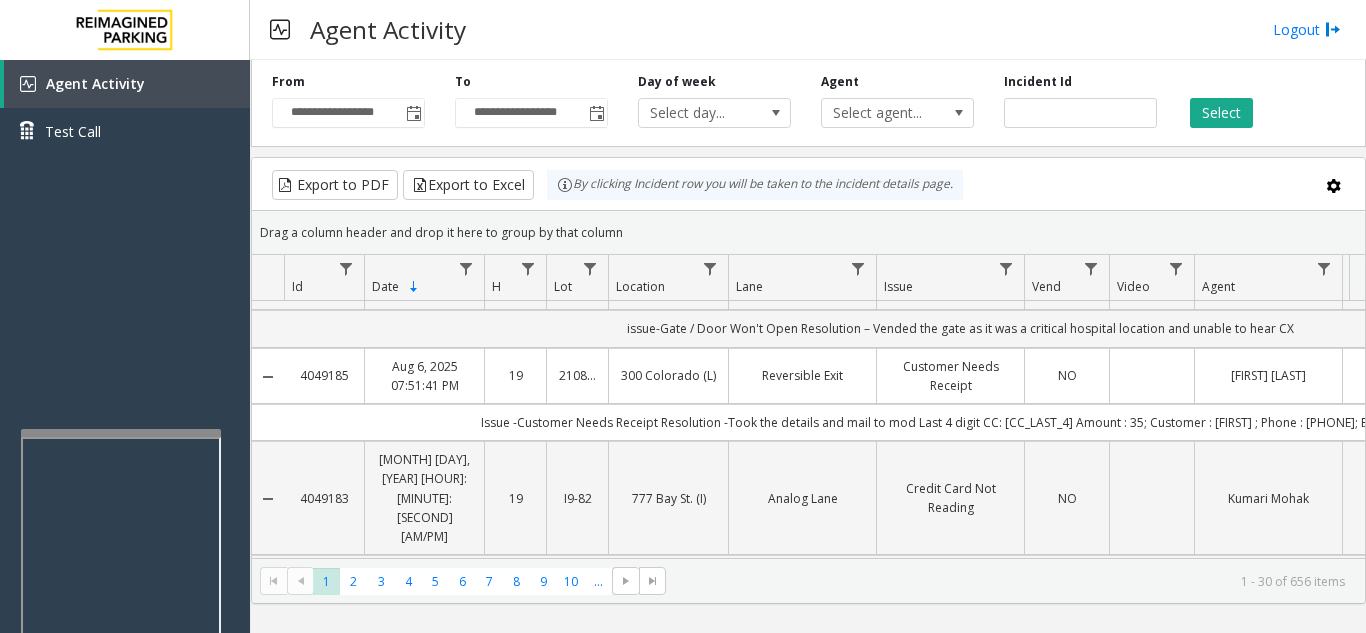 scroll, scrollTop: 2795, scrollLeft: 0, axis: vertical 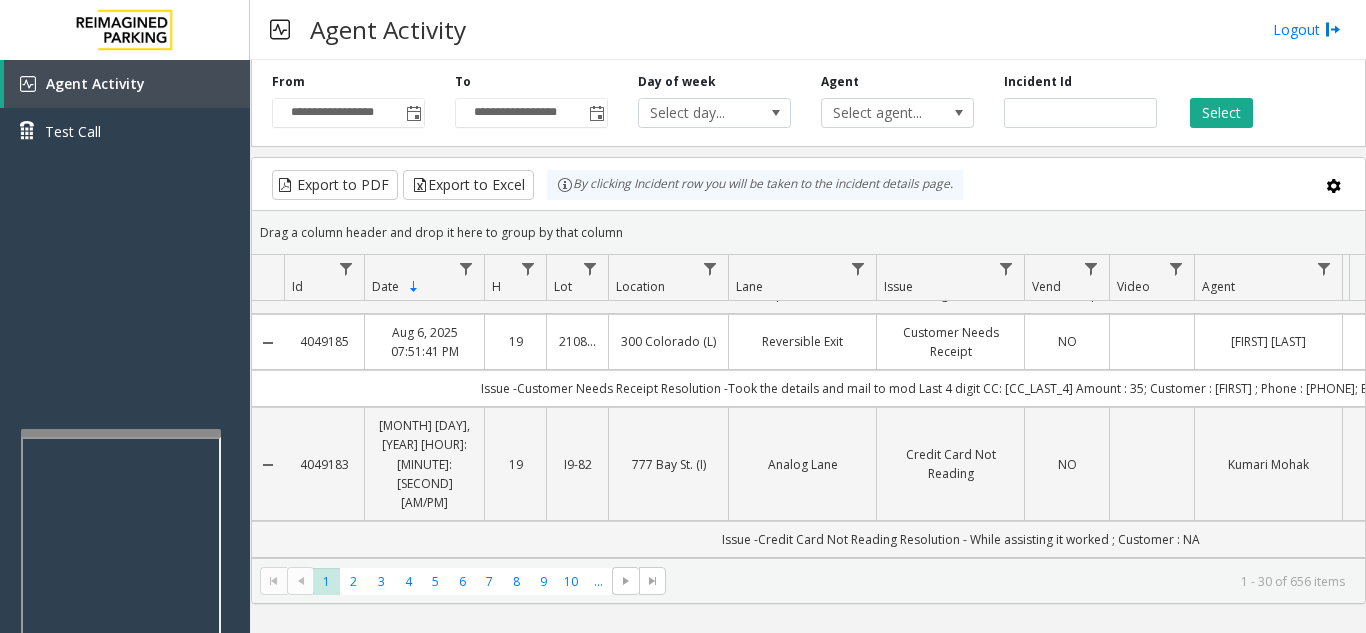 type 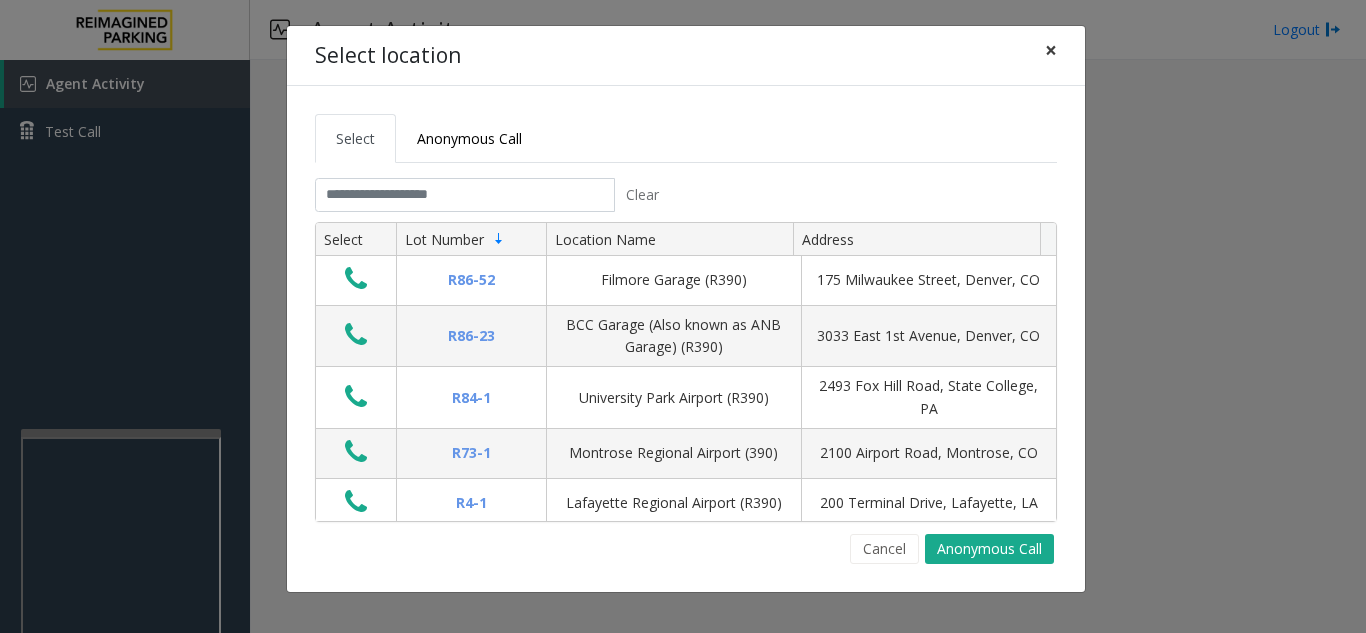 click on "×" 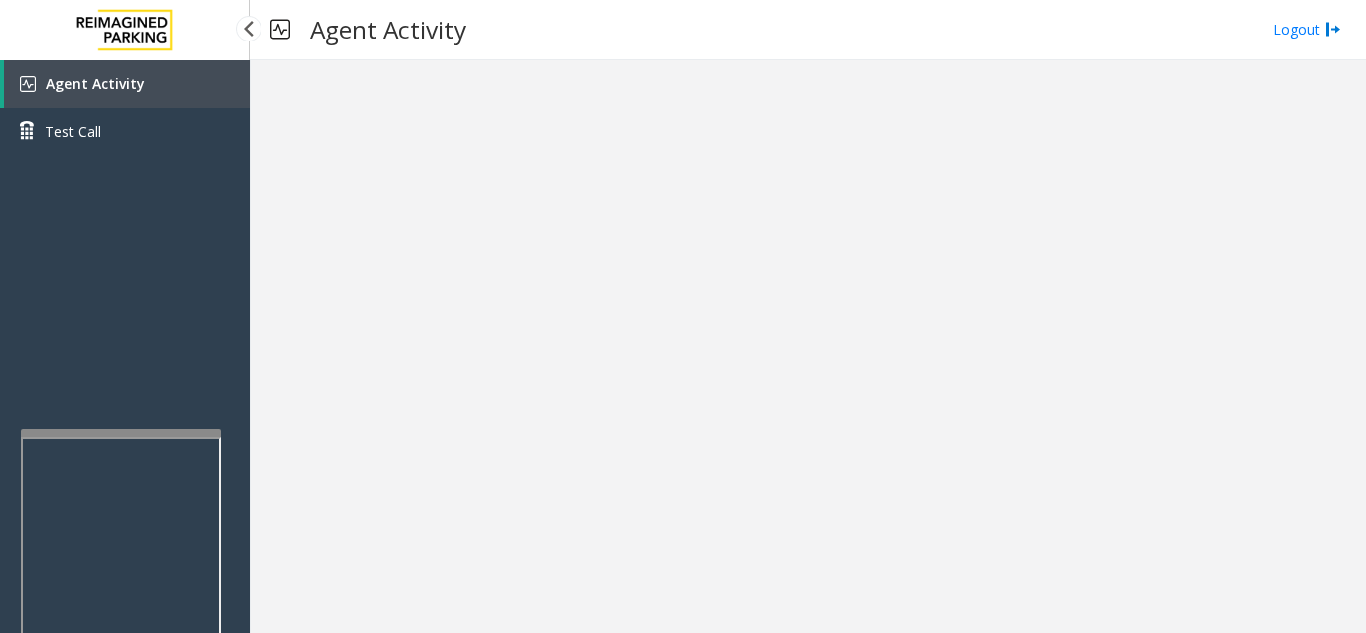 click on "Agent Activity" at bounding box center [127, 84] 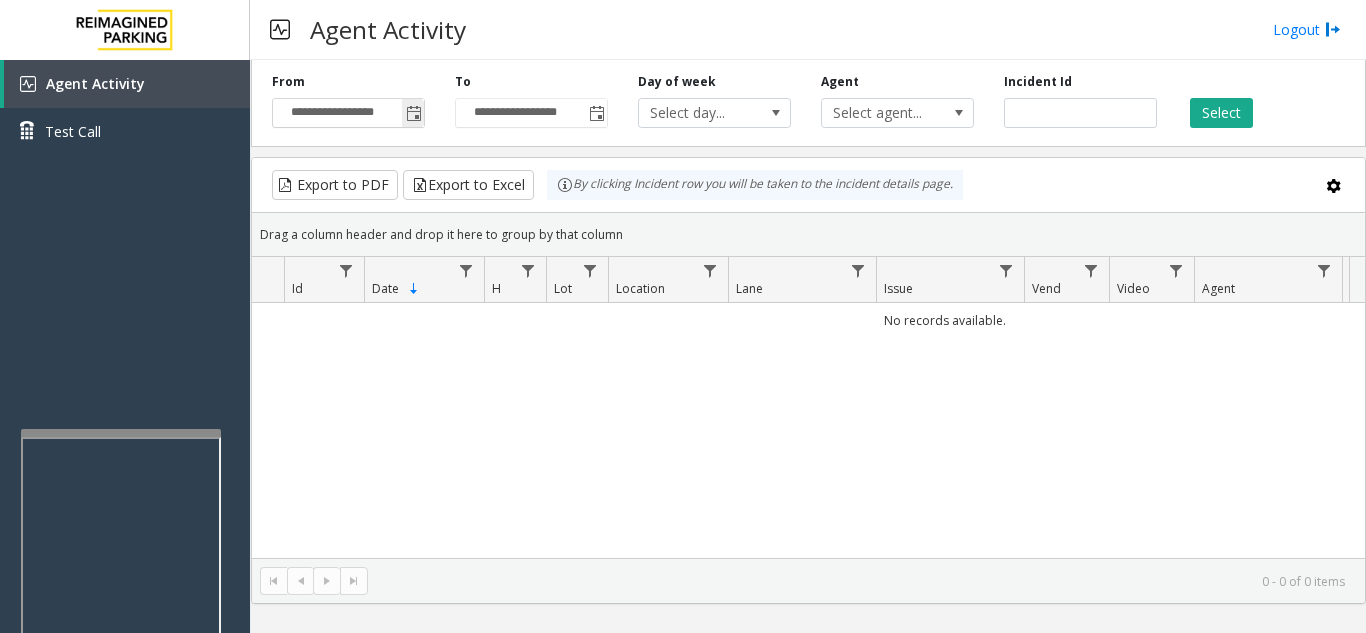 click 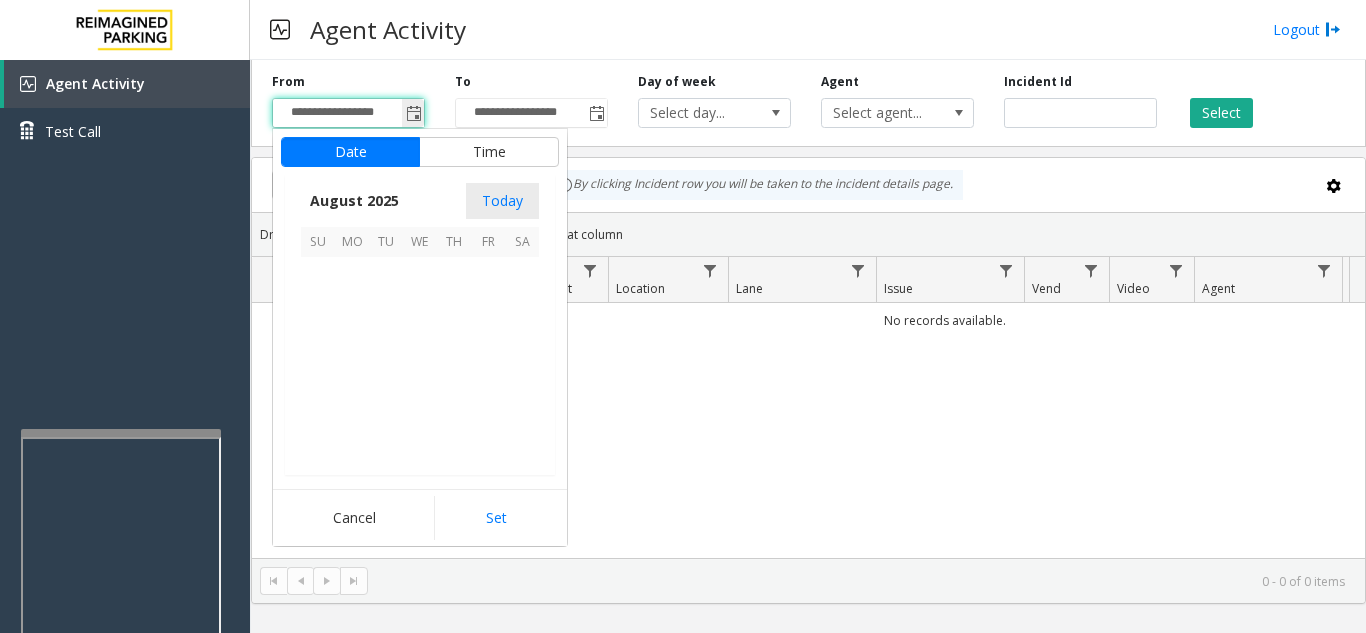 scroll, scrollTop: 358666, scrollLeft: 0, axis: vertical 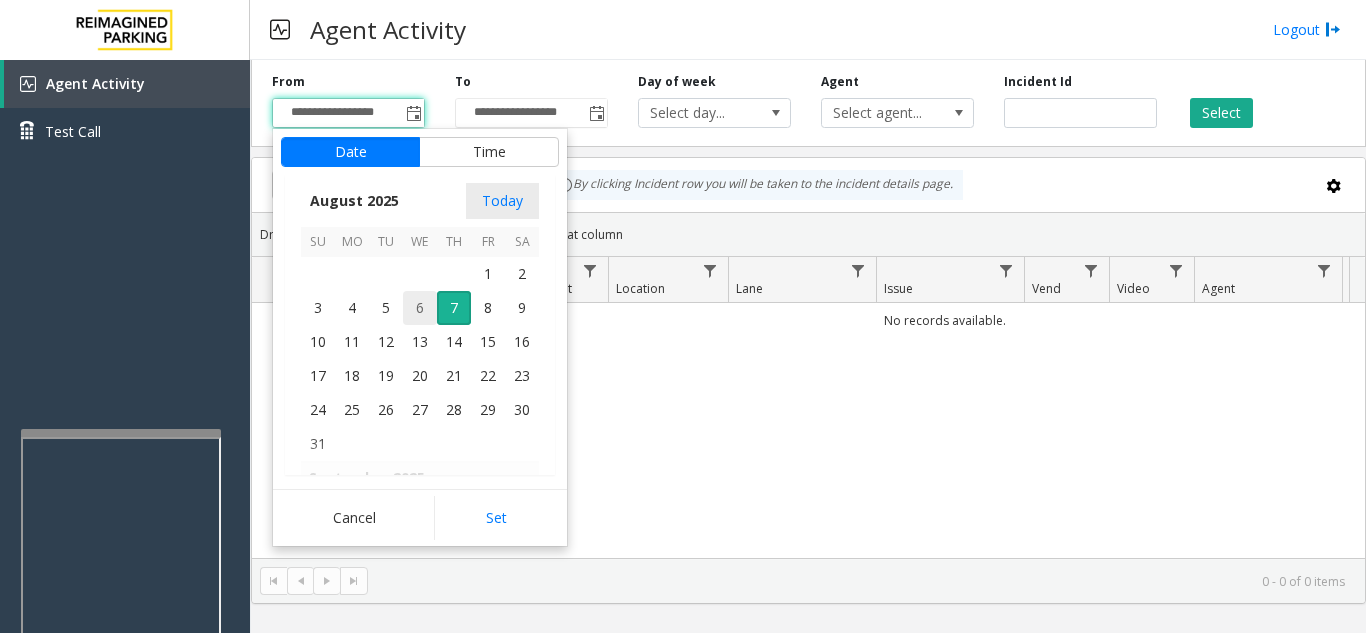 click on "6" at bounding box center (420, 308) 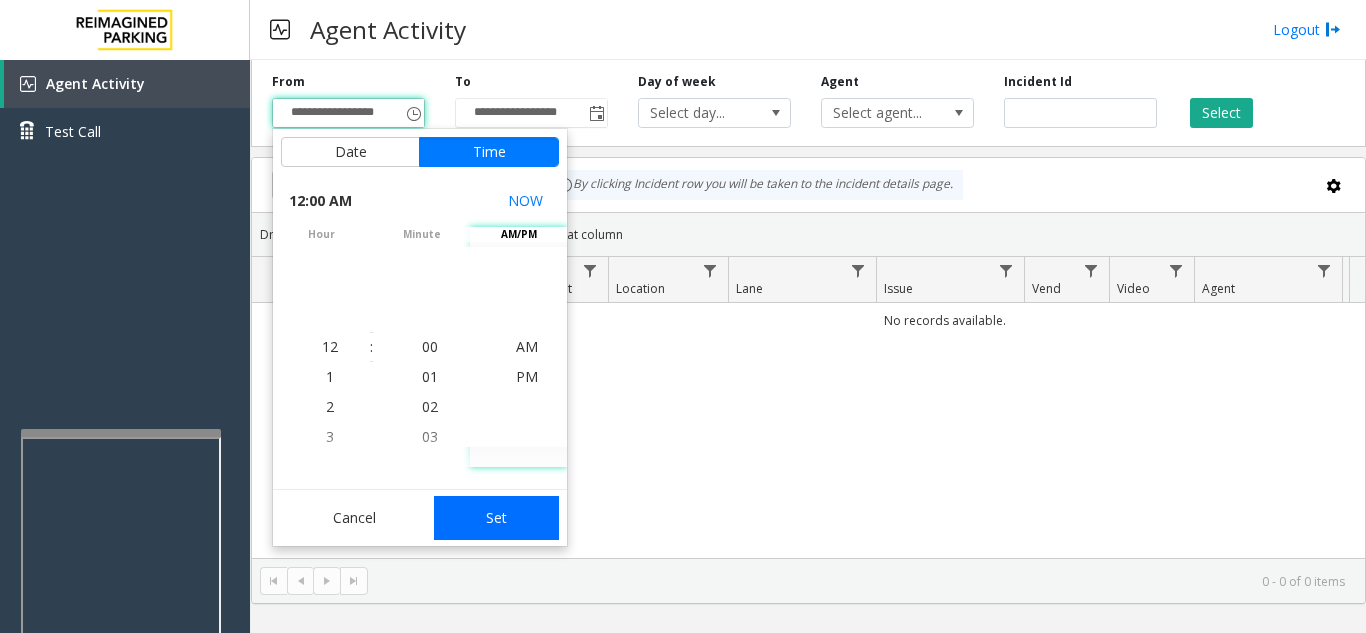 click on "Set" 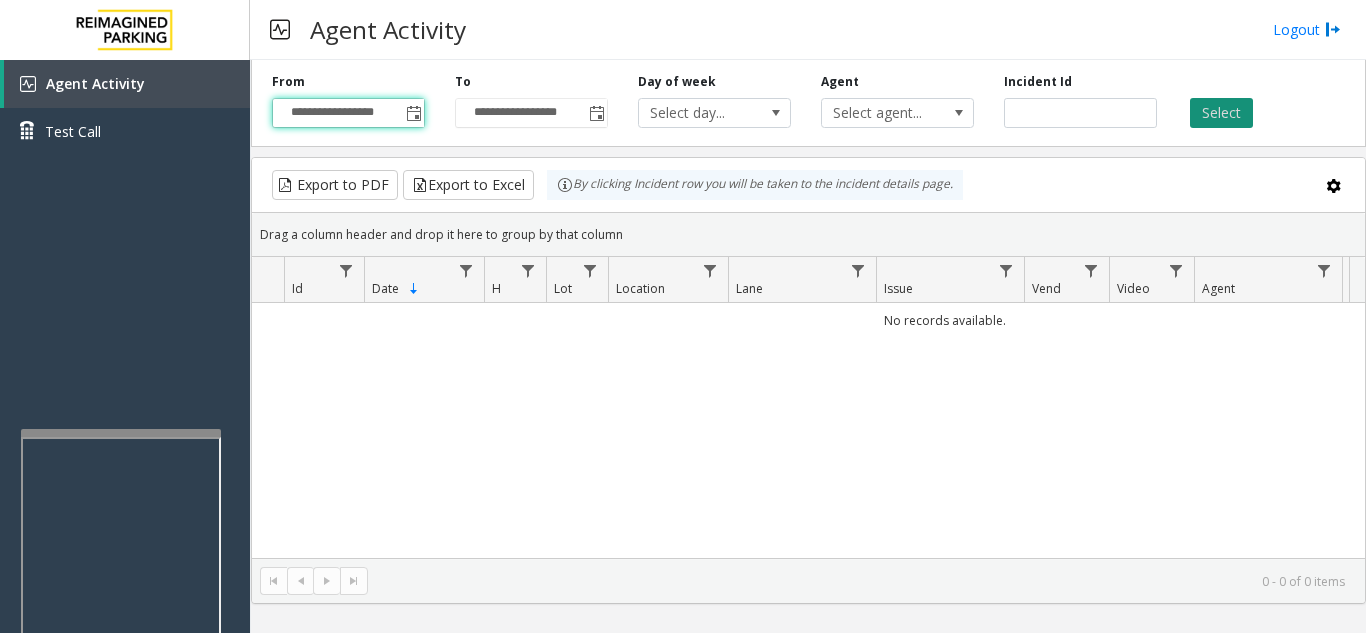 click on "Select" 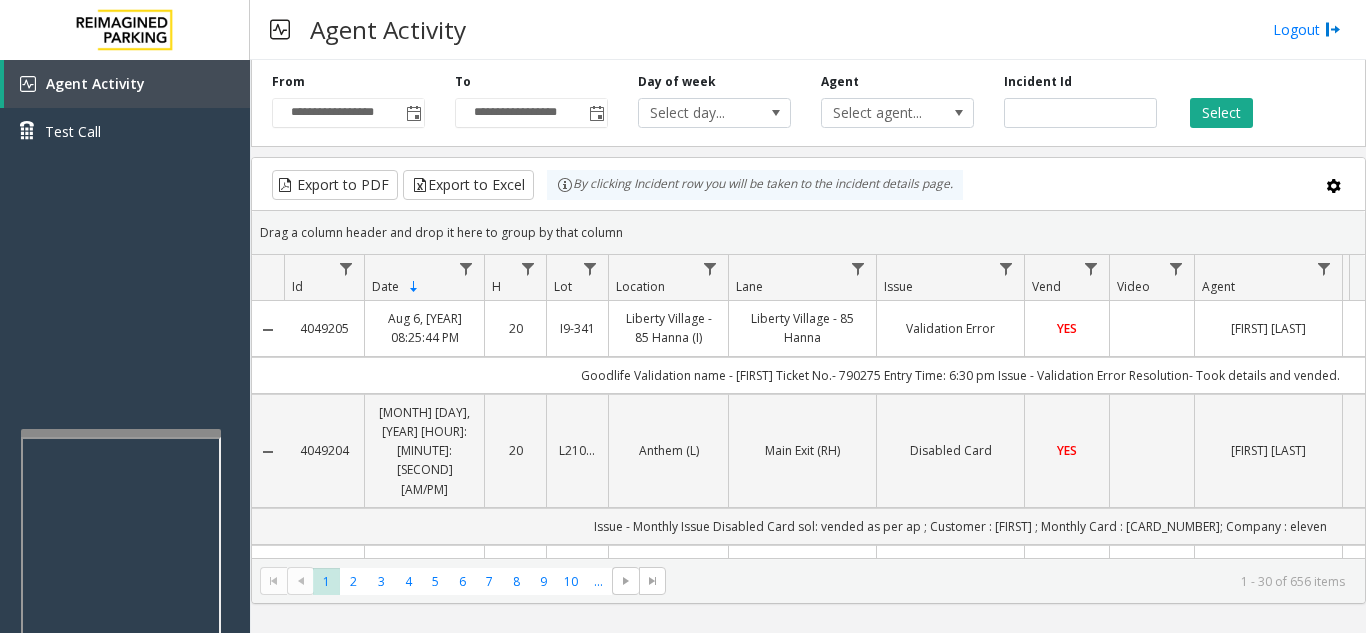 scroll, scrollTop: 0, scrollLeft: 128, axis: horizontal 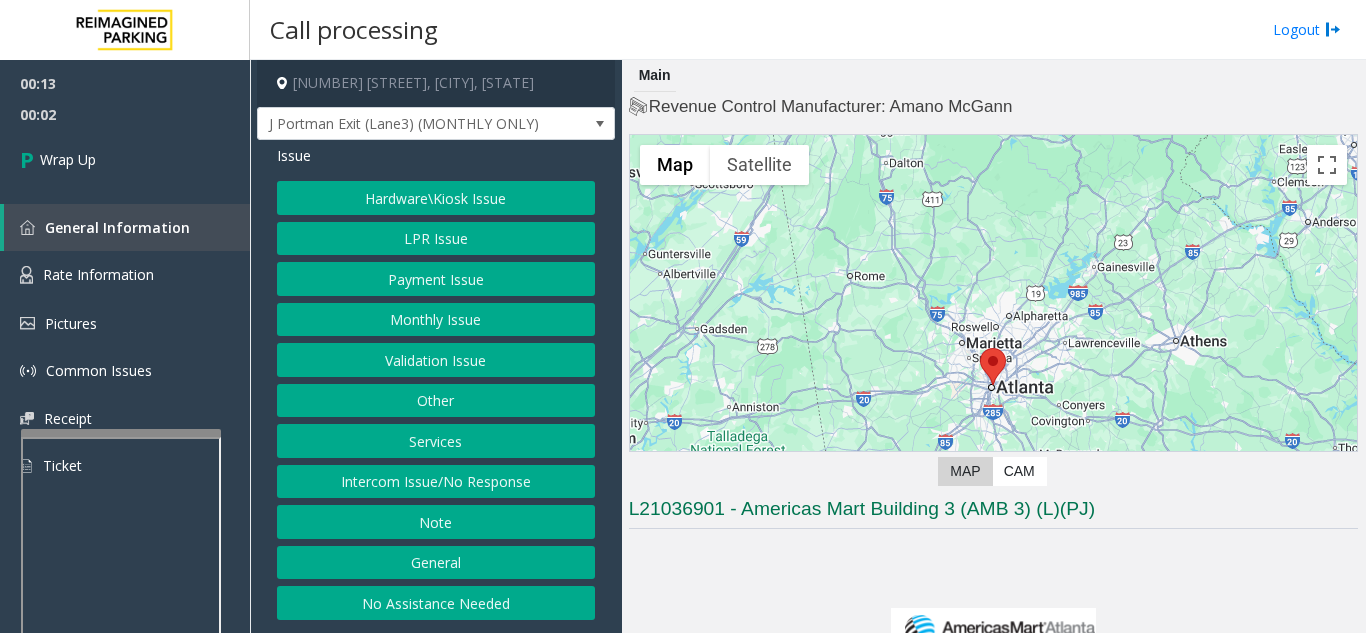 click on "Intercom Issue/No Response" 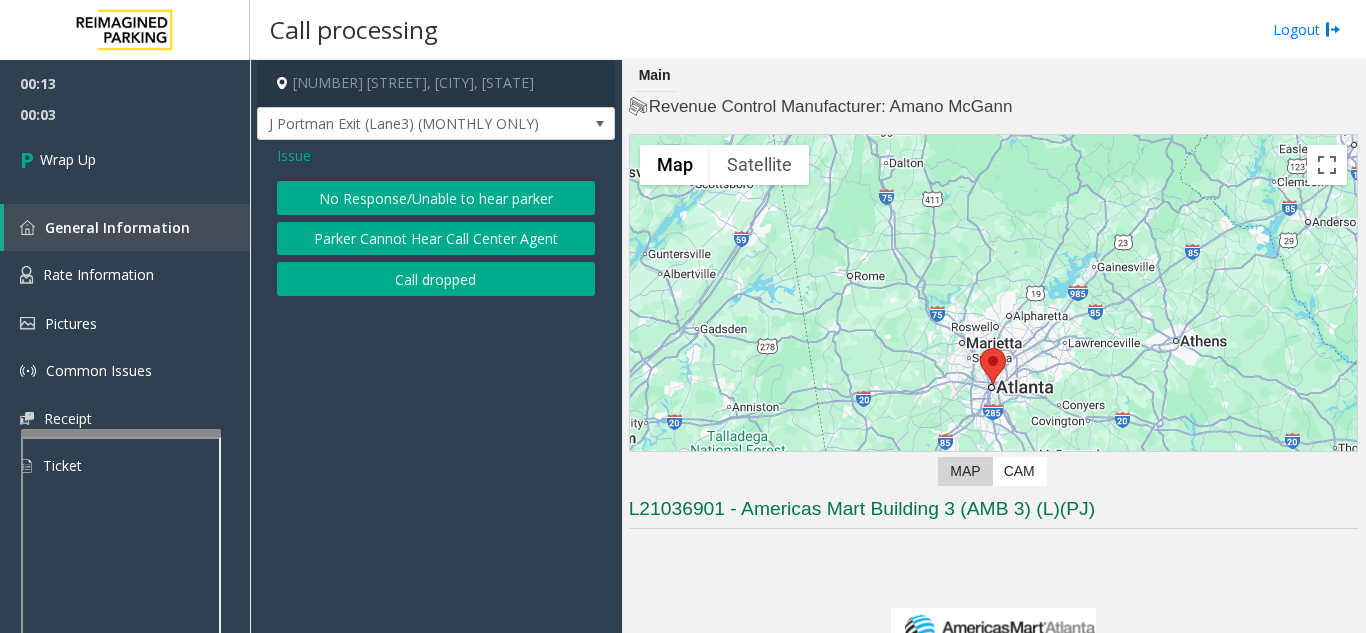 click on "Call dropped" 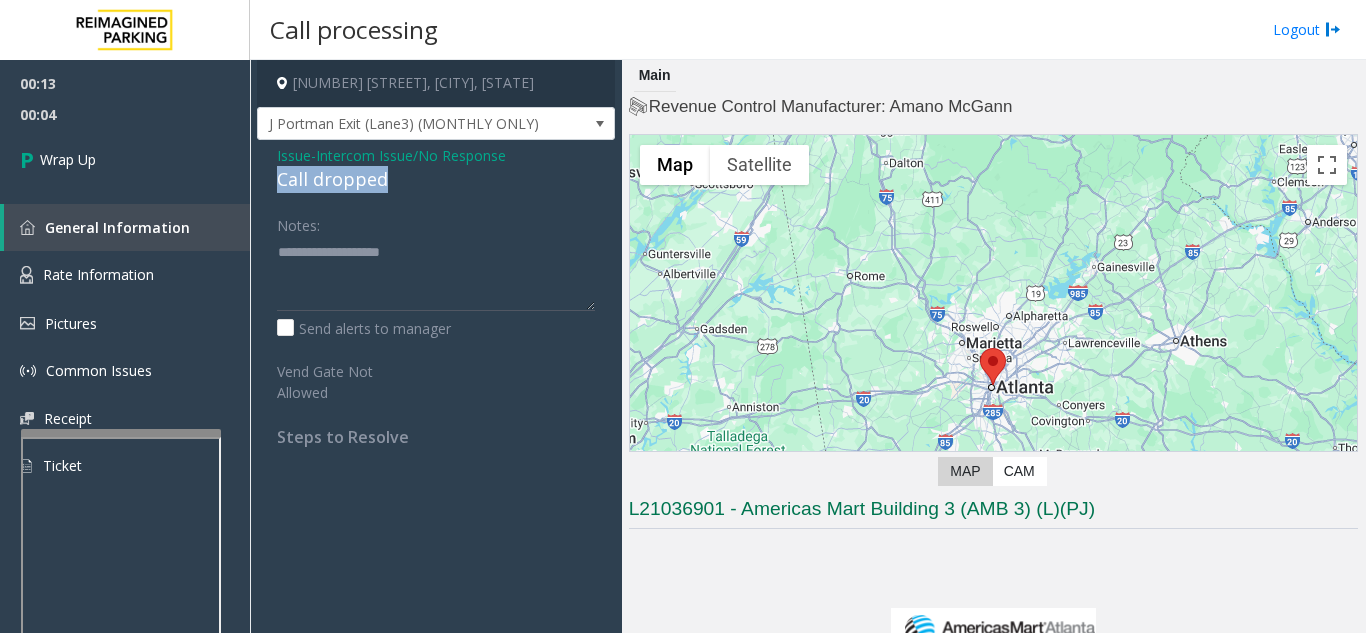 drag, startPoint x: 406, startPoint y: 175, endPoint x: 261, endPoint y: 174, distance: 145.00345 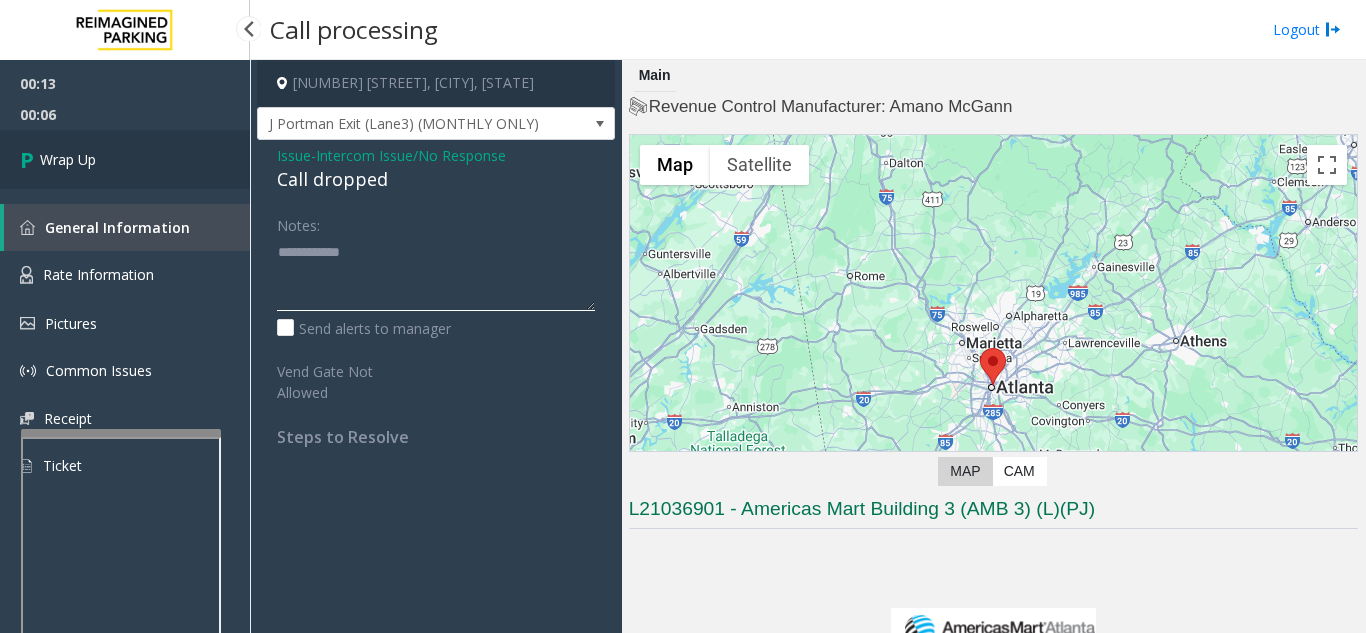type on "**********" 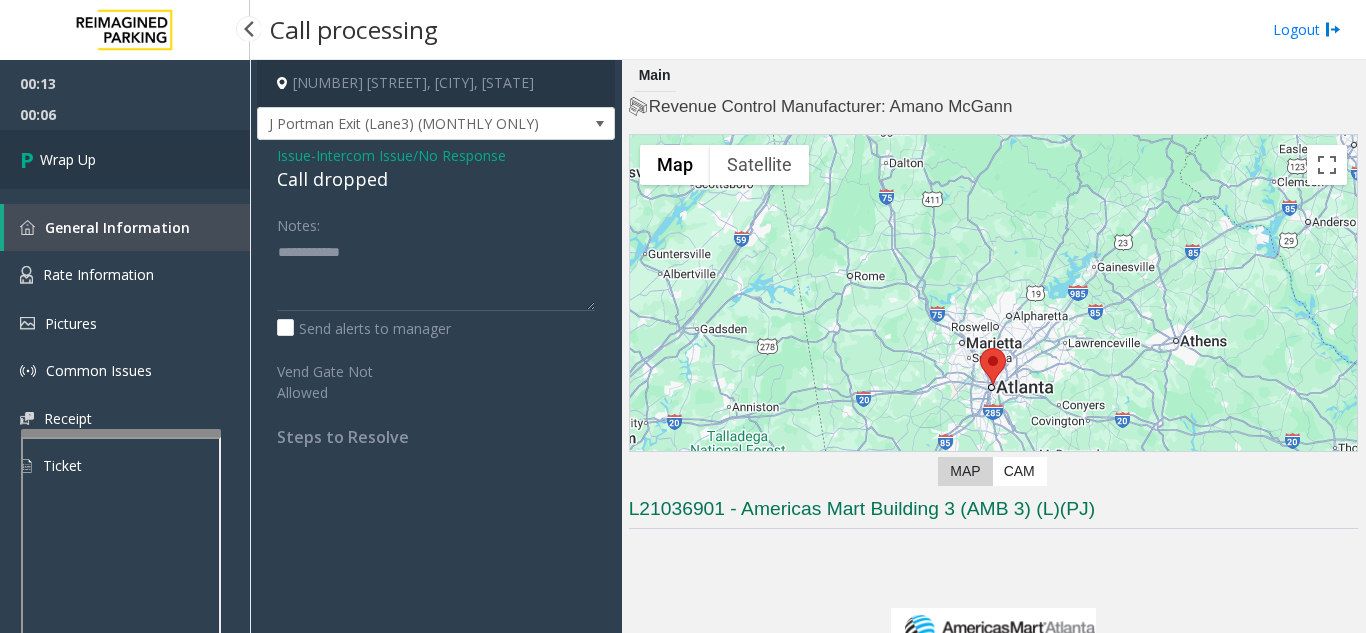 click on "Wrap Up" at bounding box center [125, 159] 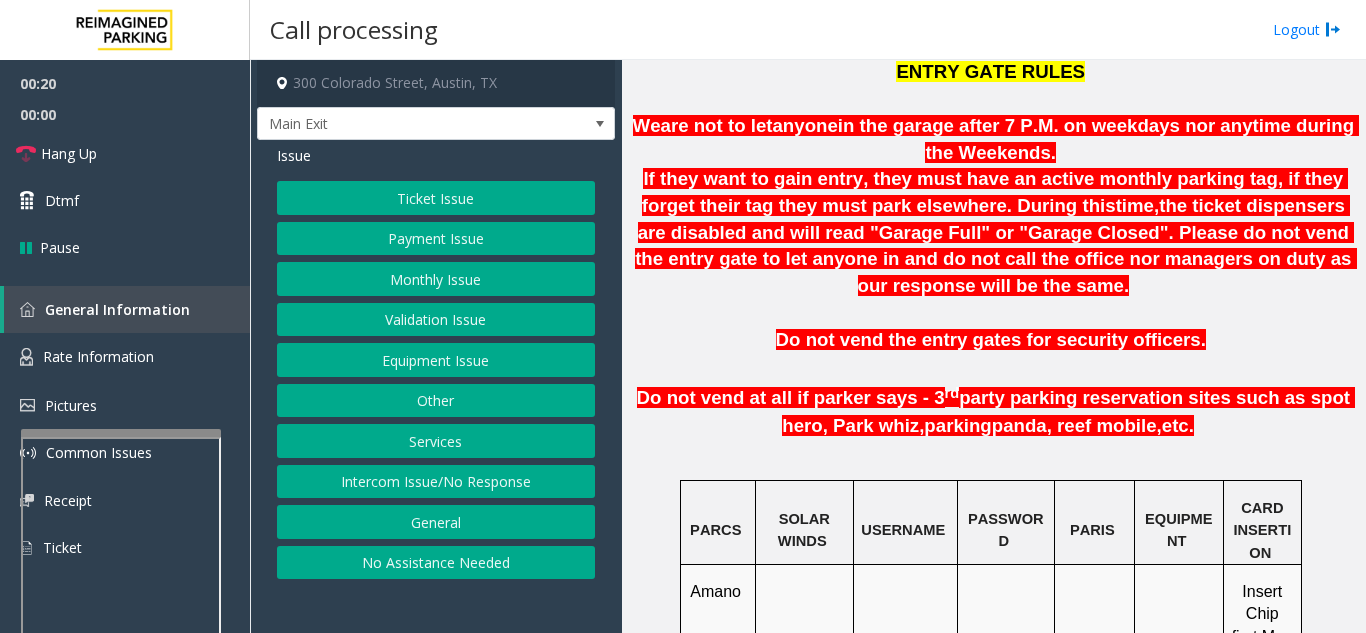 scroll, scrollTop: 800, scrollLeft: 0, axis: vertical 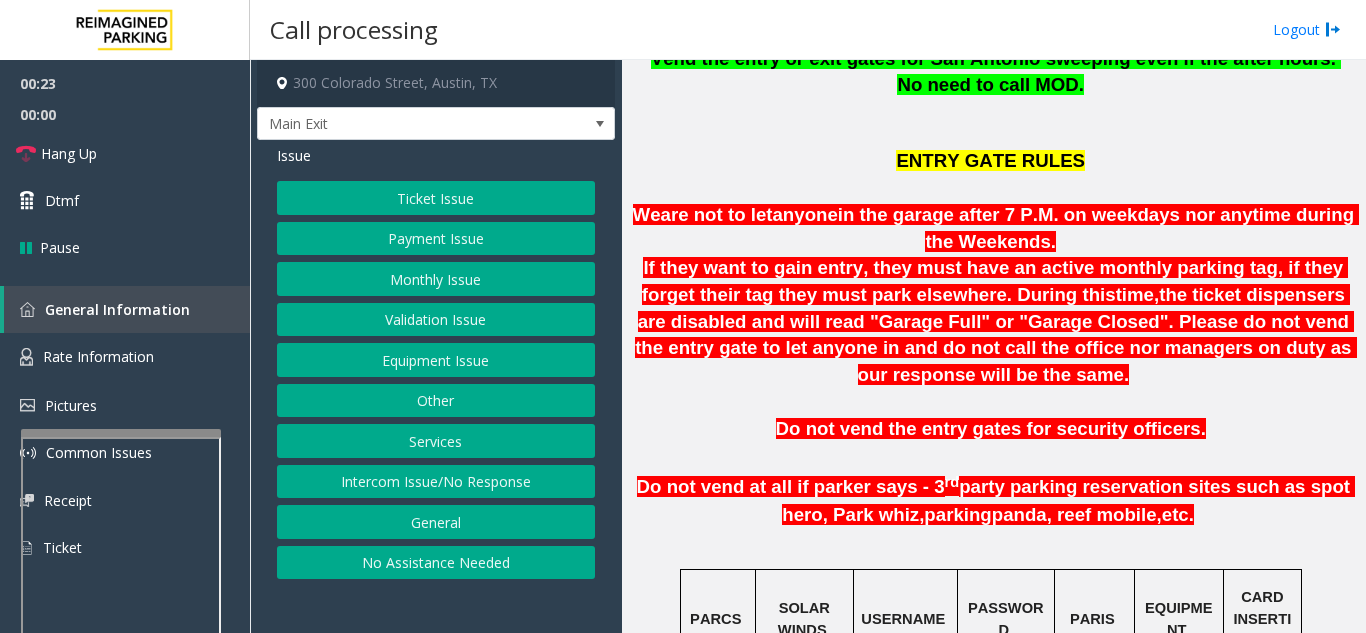 click on "Payment Issue" 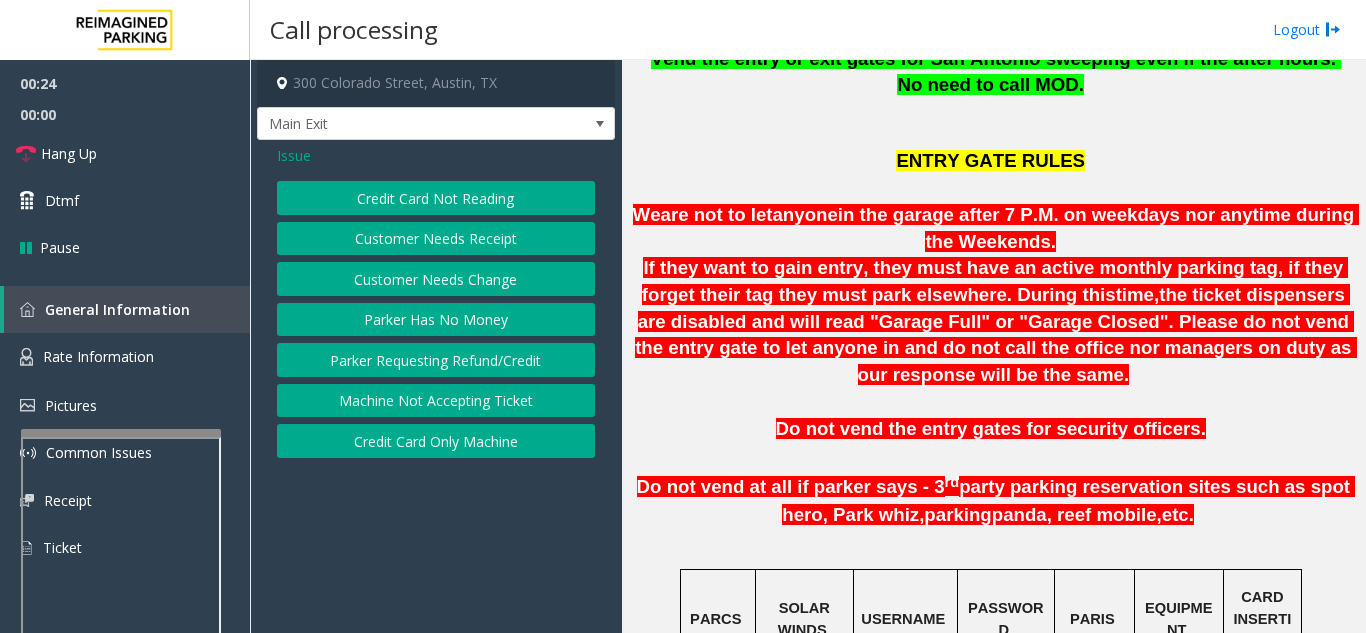 click on "Credit Card Not Reading   Customer Needs Receipt   Customer Needs Change   Parker Has No Money   Parker Requesting Refund/Credit   Machine Not Accepting Ticket   Credit Card Only Machine" 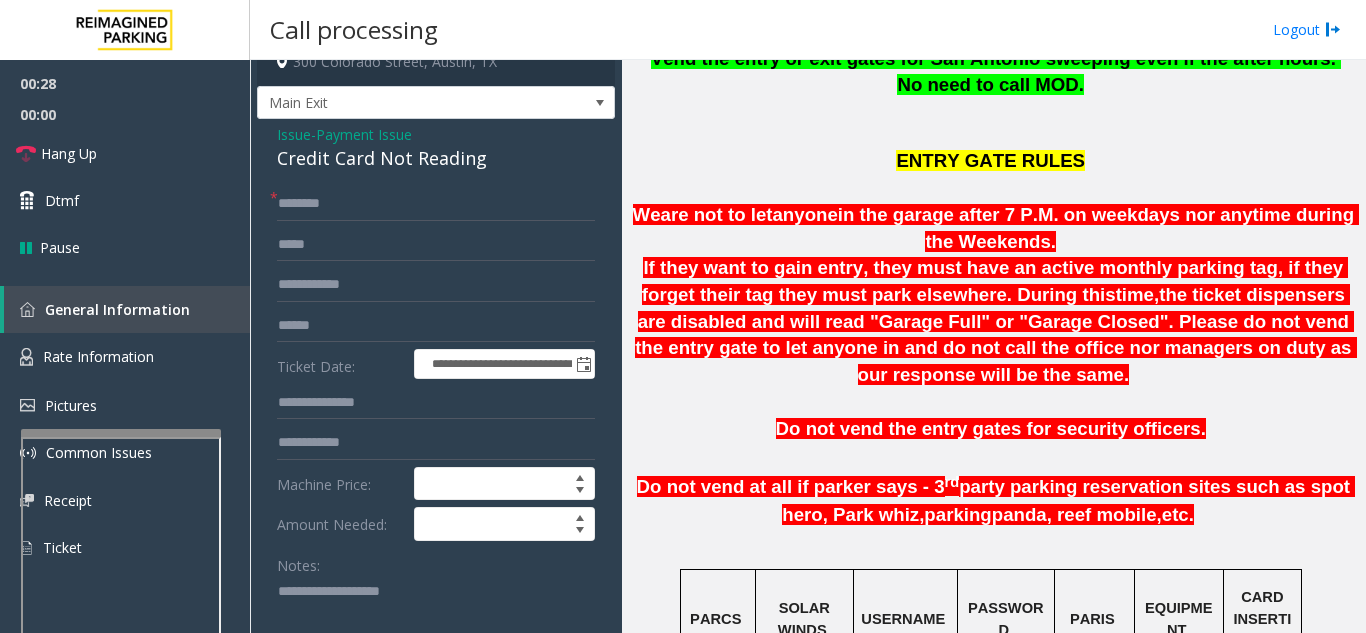 scroll, scrollTop: 29, scrollLeft: 0, axis: vertical 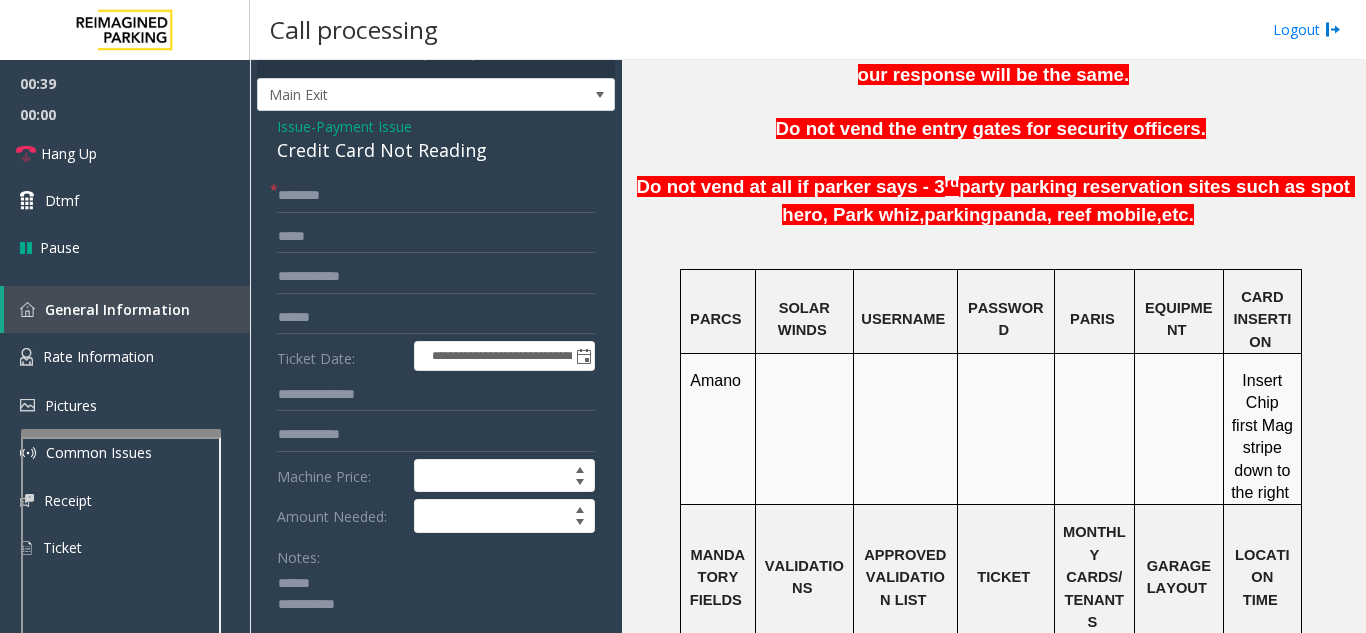 click 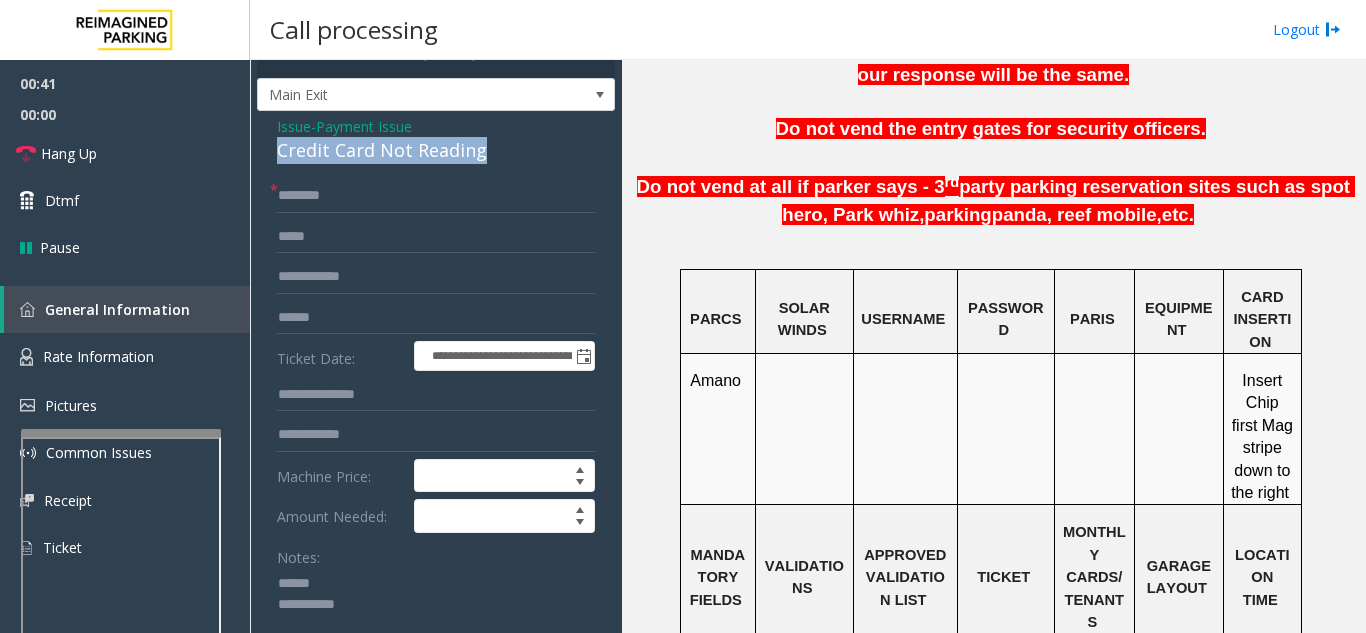 drag, startPoint x: 272, startPoint y: 150, endPoint x: 507, endPoint y: 154, distance: 235.03404 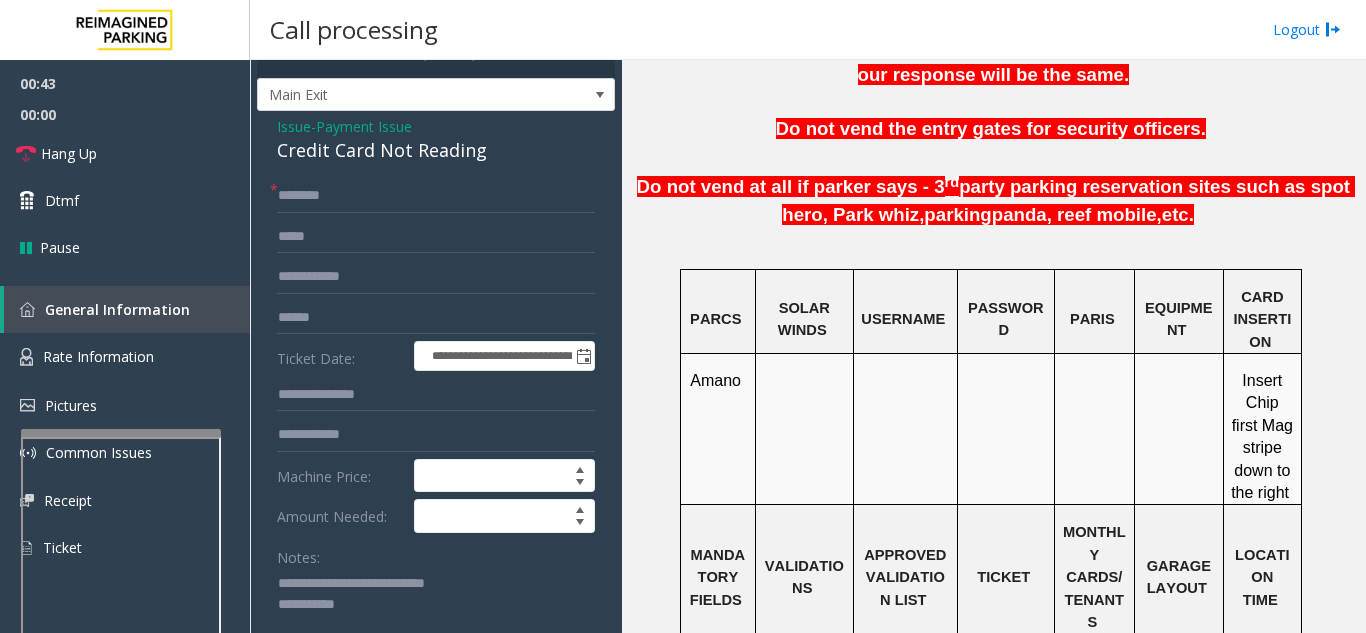 click 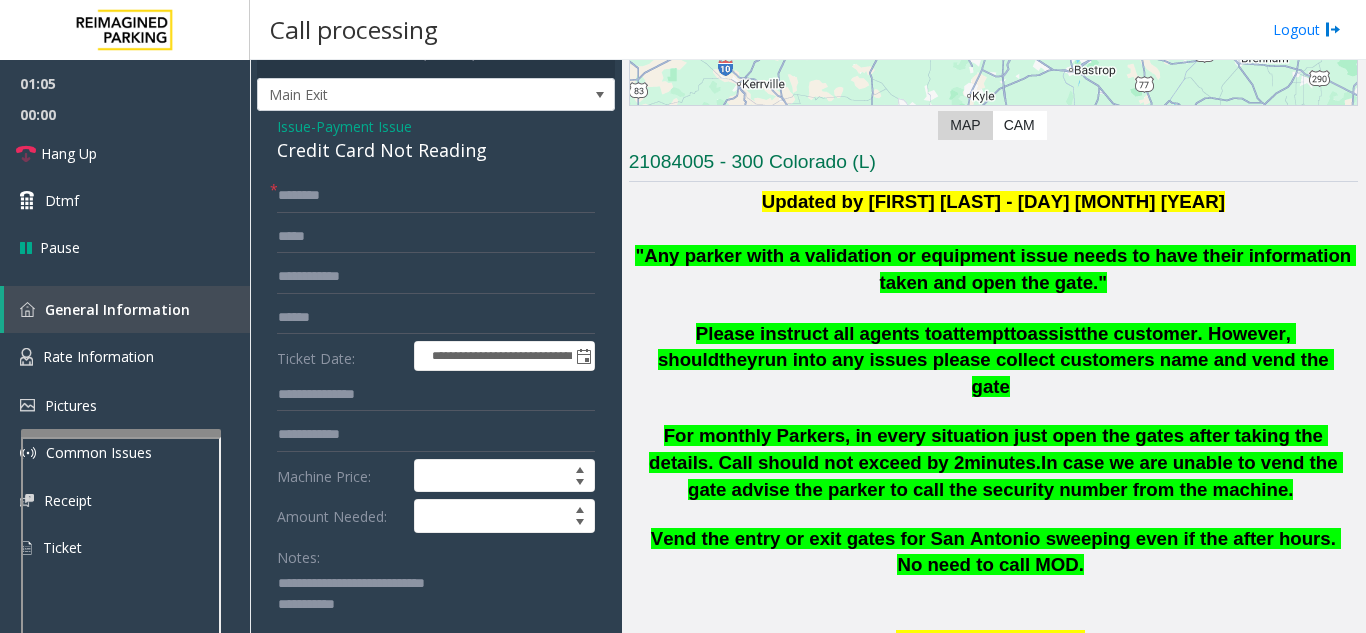 scroll, scrollTop: 300, scrollLeft: 0, axis: vertical 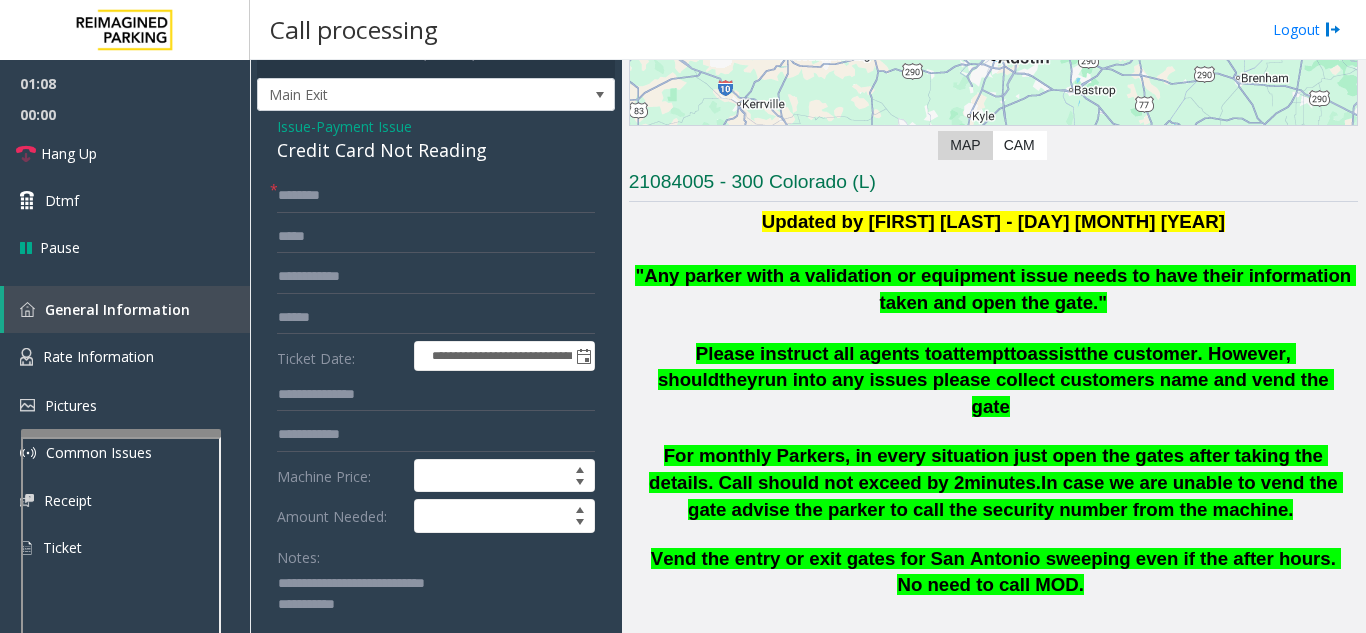 type on "**********" 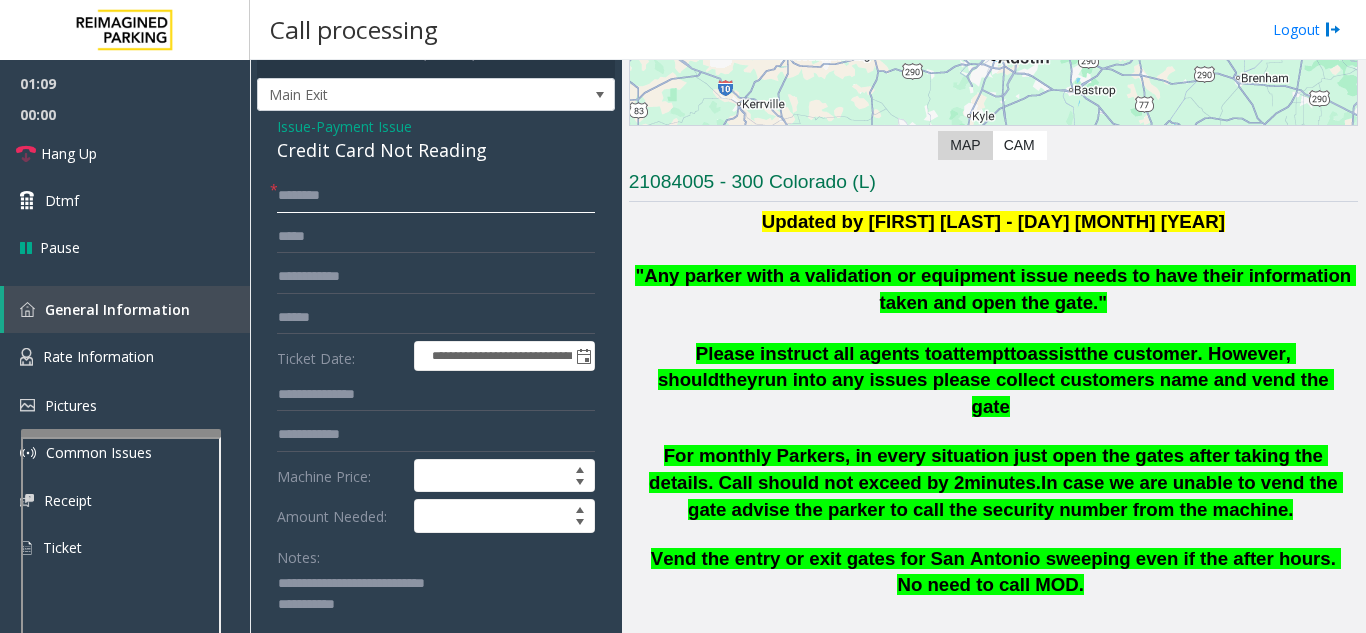 click 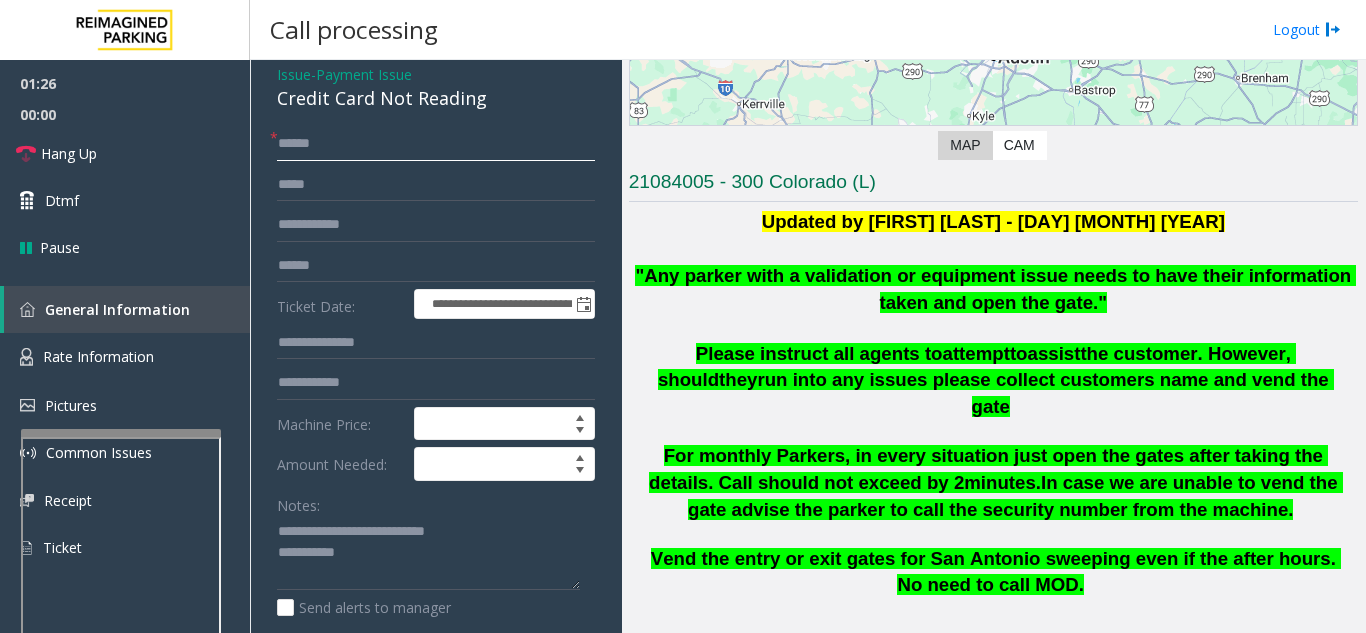 scroll, scrollTop: 129, scrollLeft: 0, axis: vertical 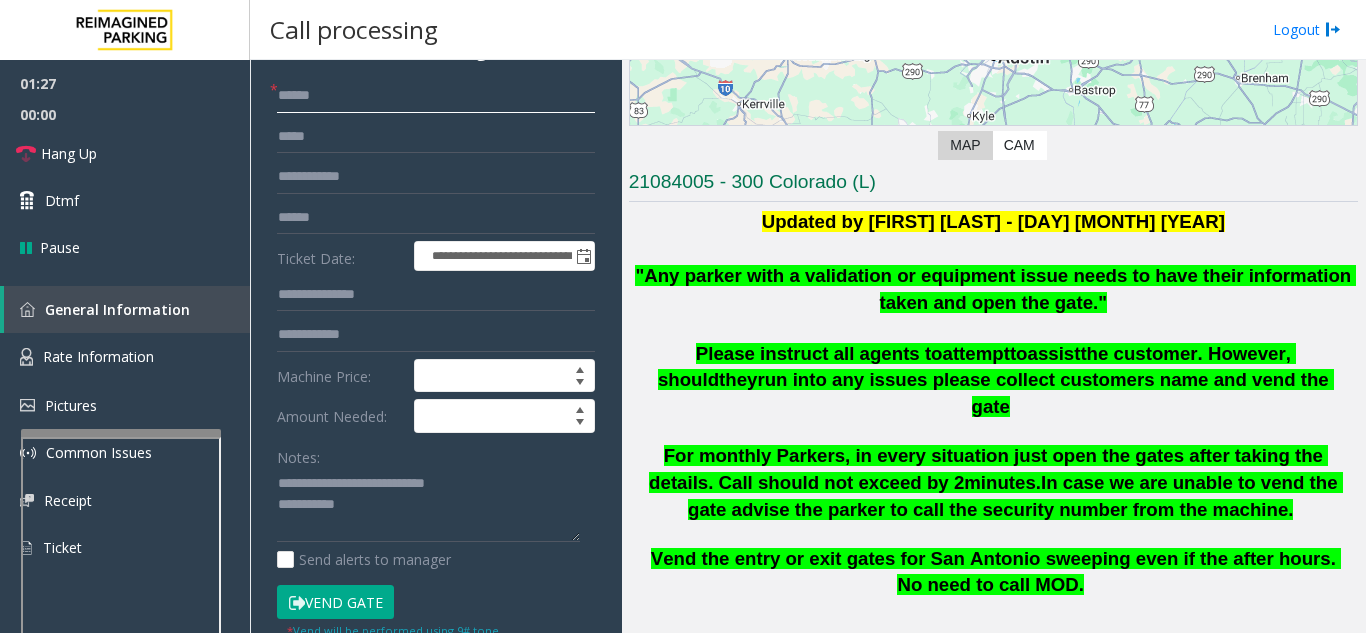 type on "*****" 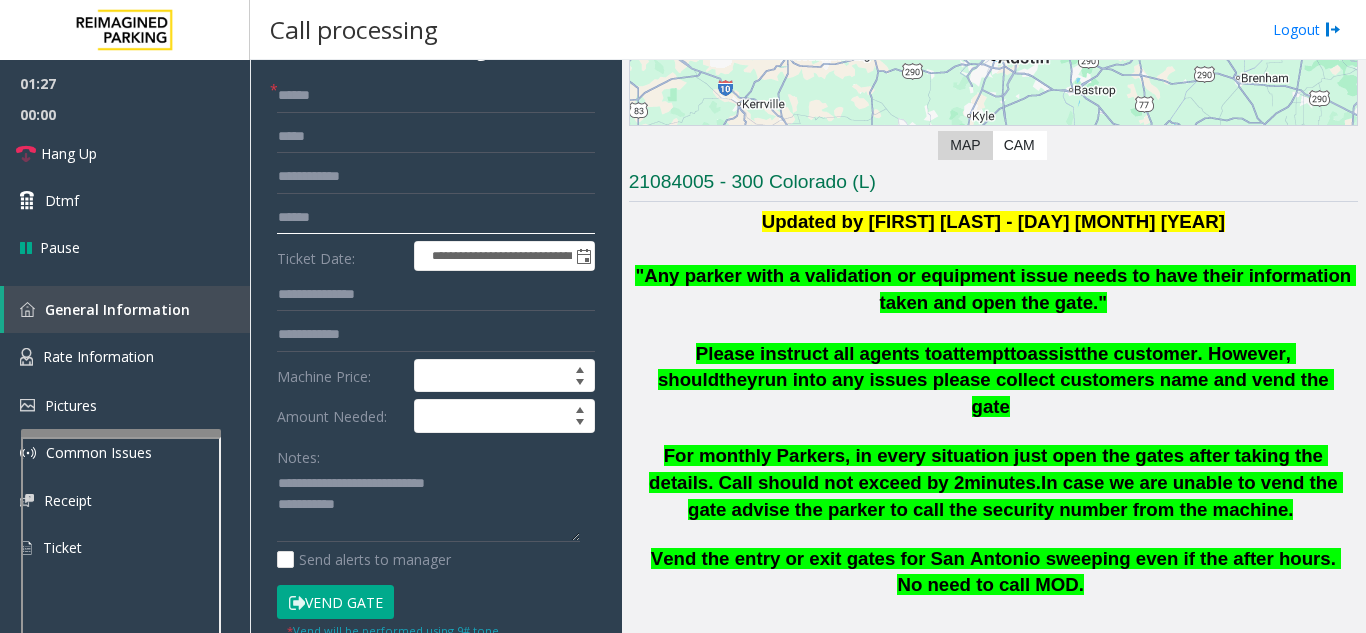 click 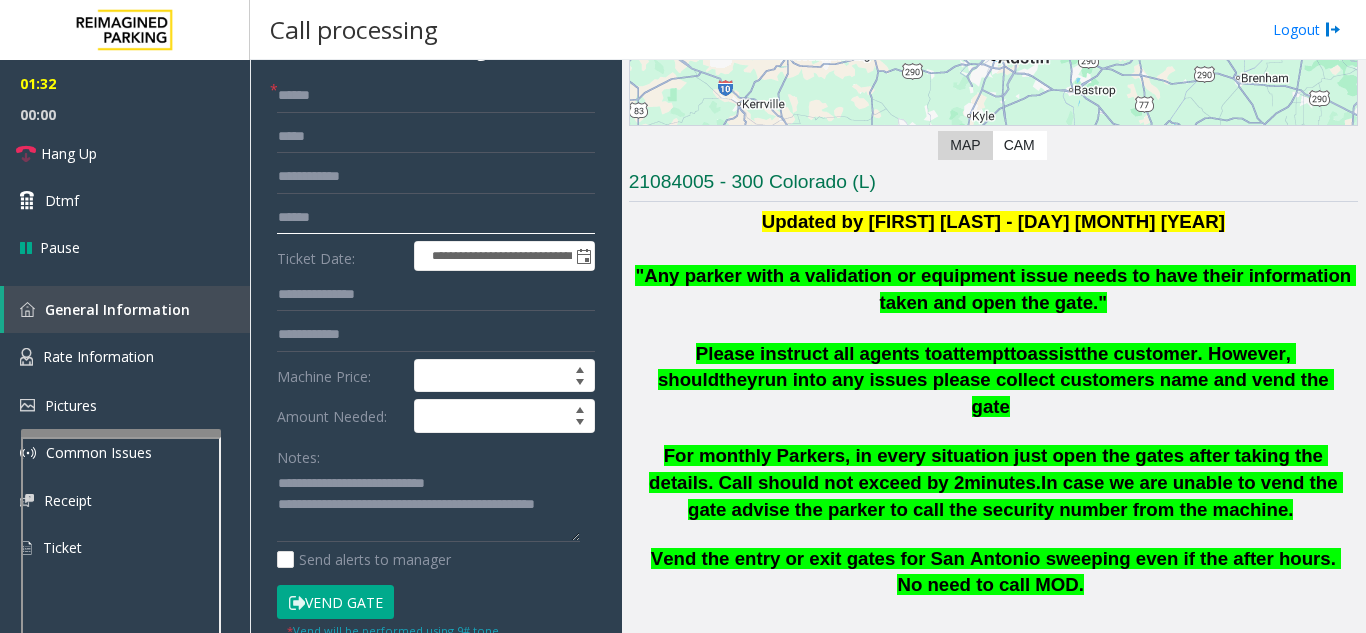 click 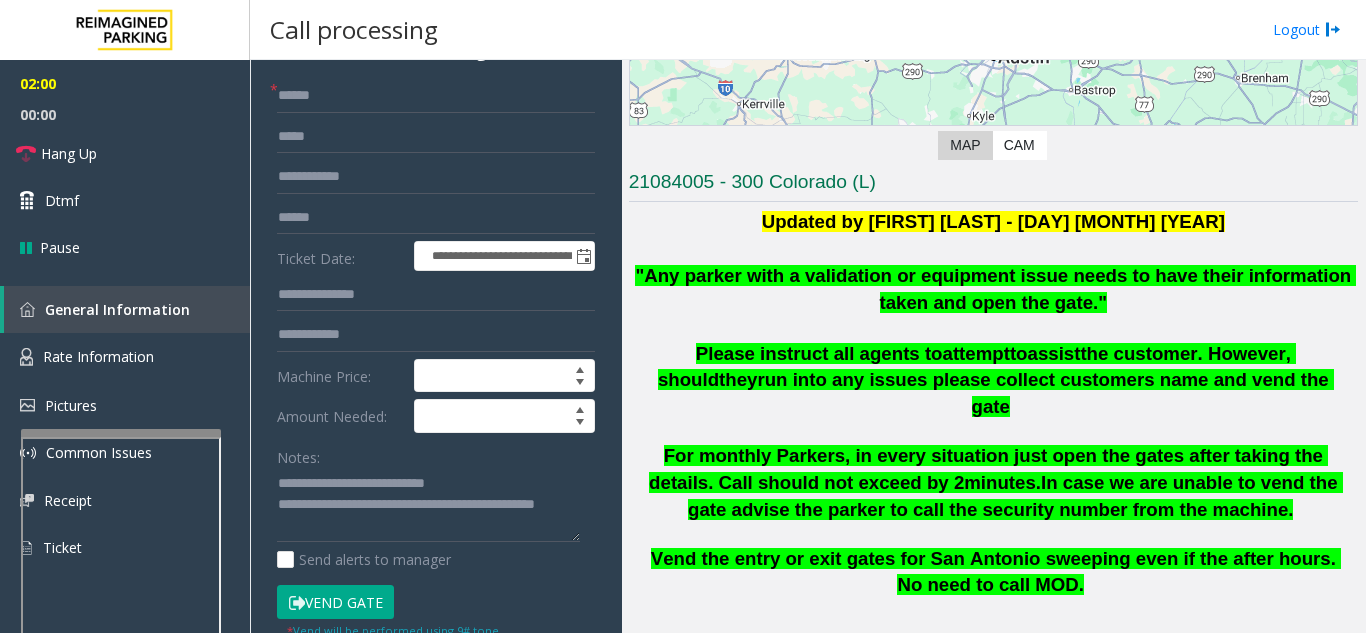 click on "Vend Gate" 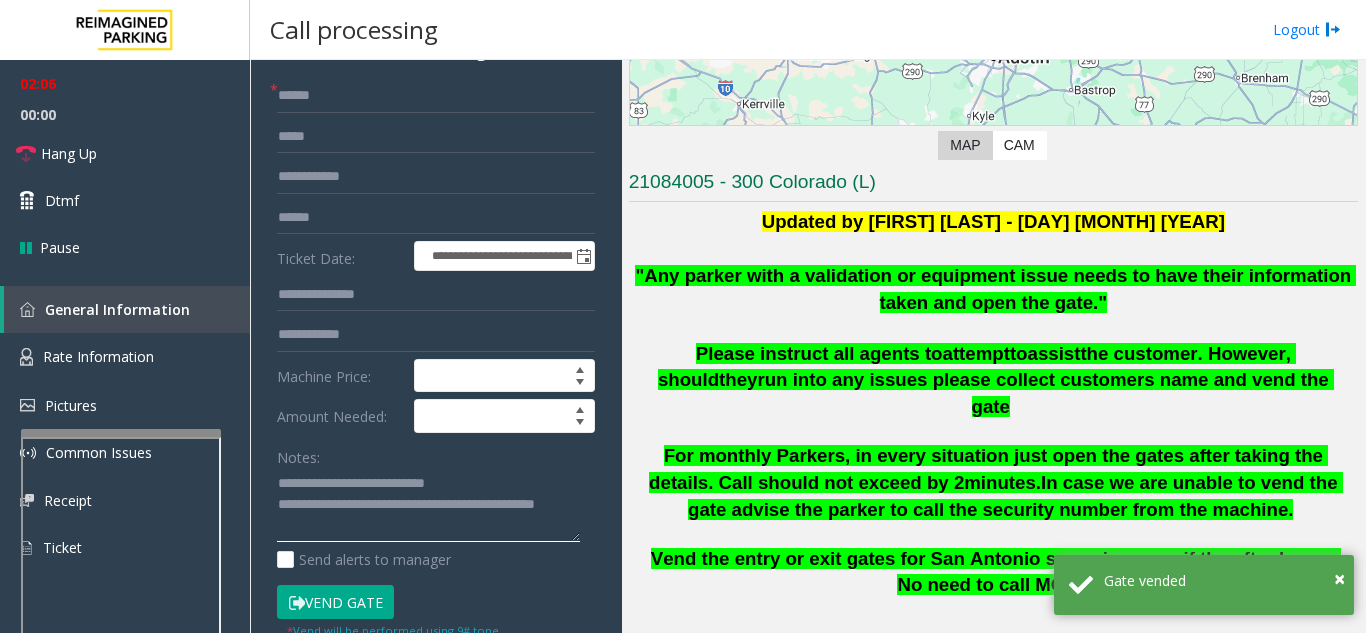 drag, startPoint x: 463, startPoint y: 505, endPoint x: 303, endPoint y: 530, distance: 161.94135 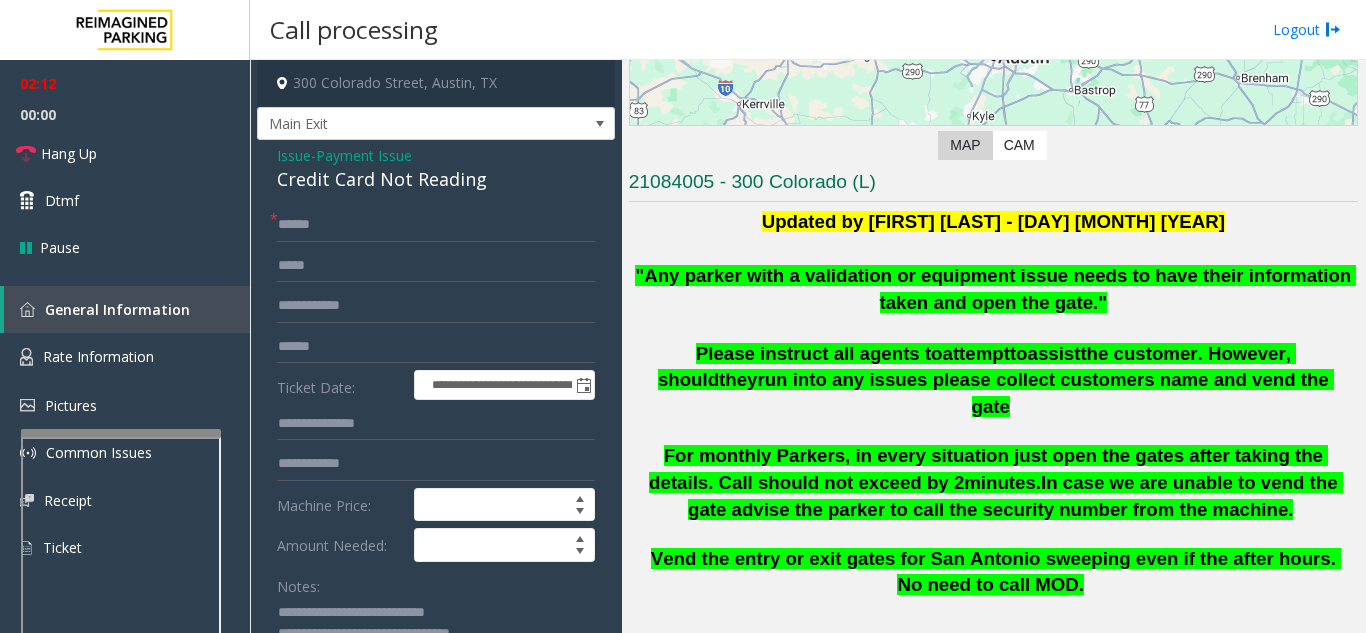 scroll, scrollTop: 100, scrollLeft: 0, axis: vertical 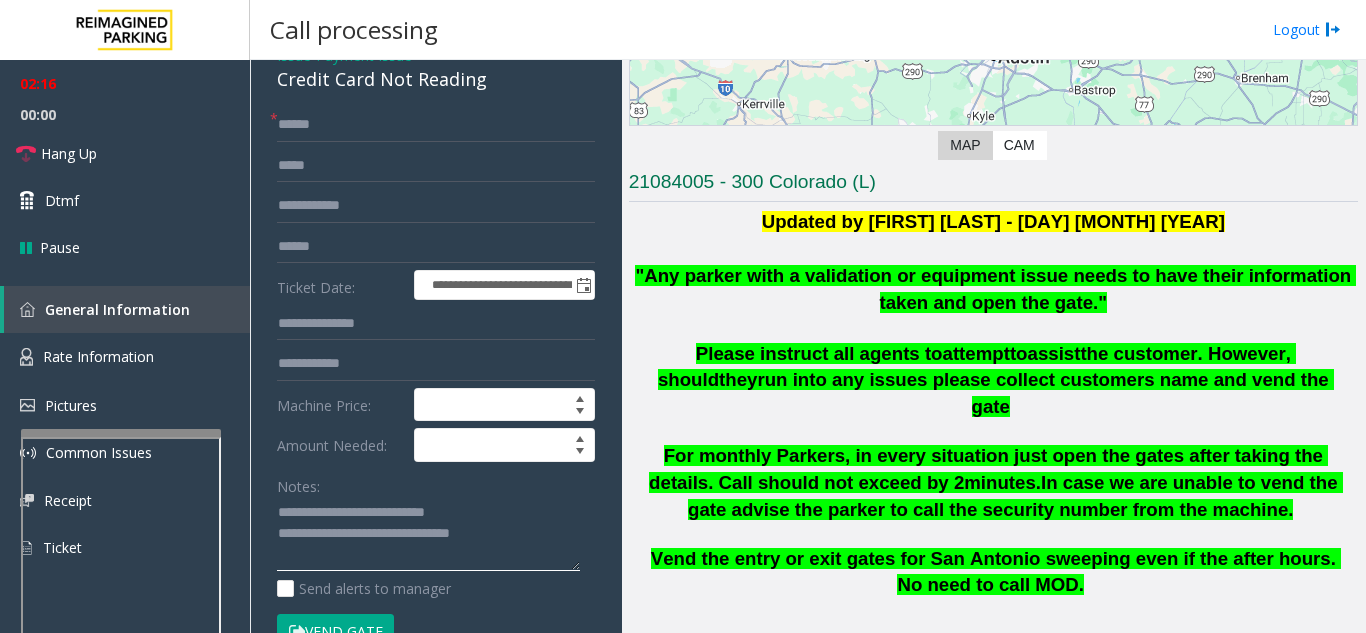 type on "**********" 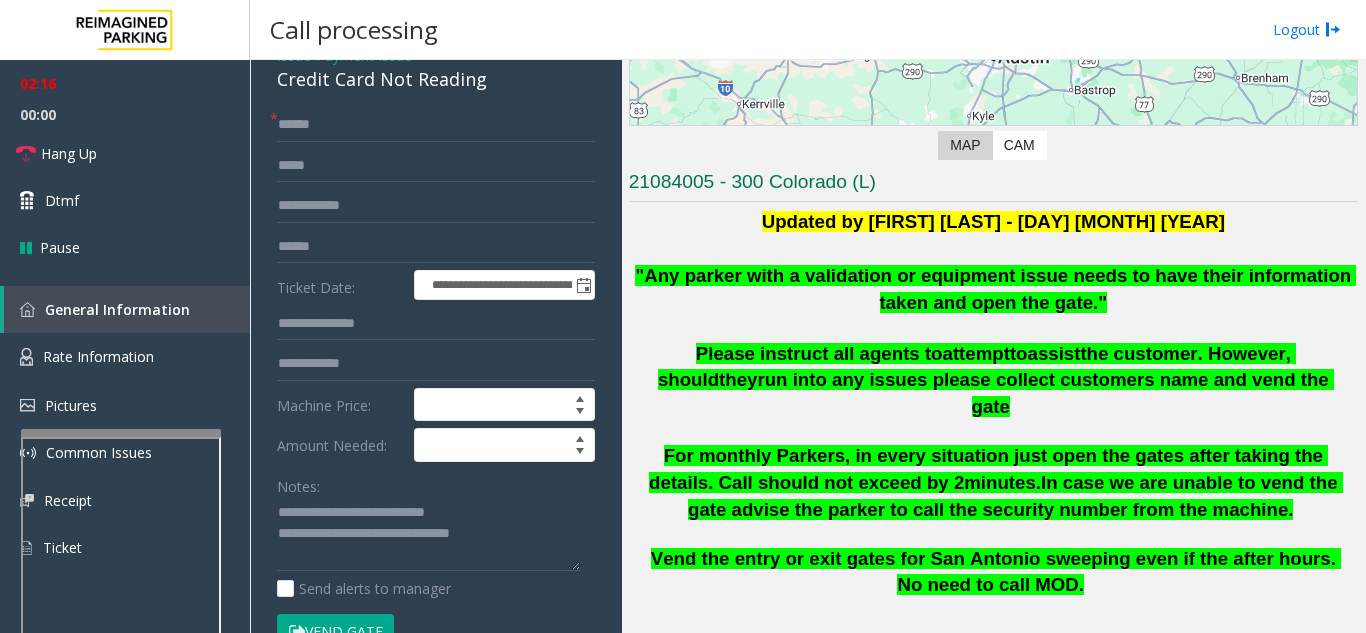 click on "Vend Gate" 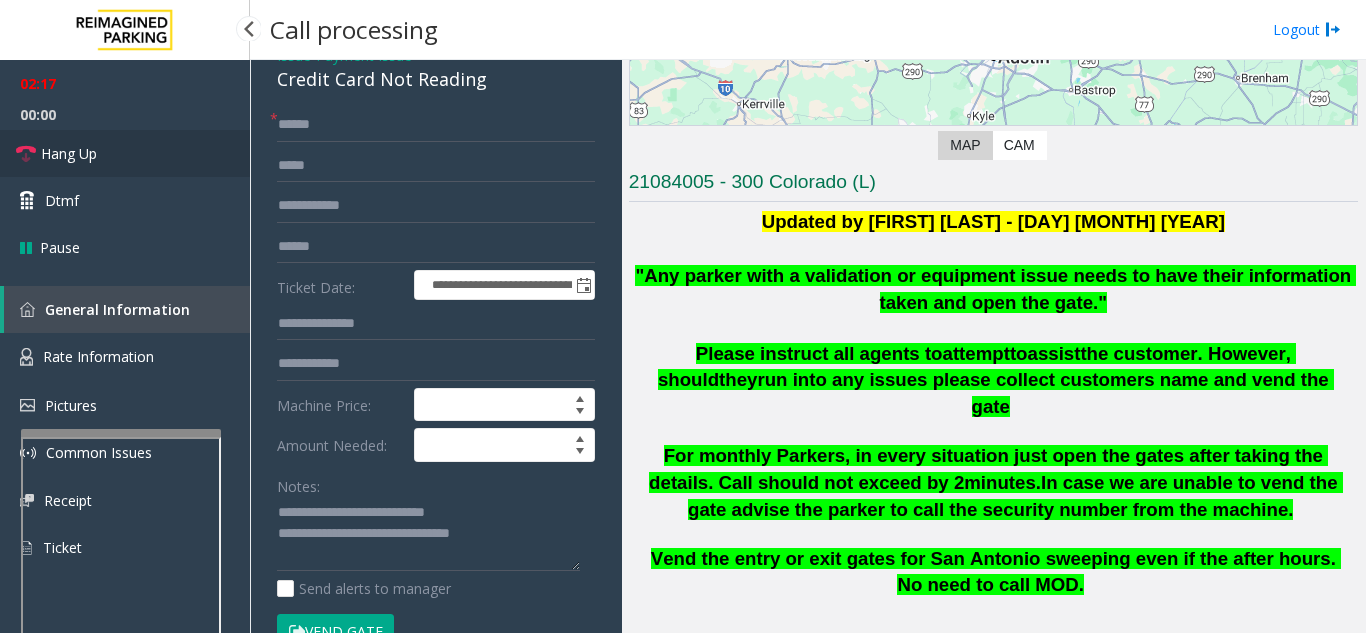 click on "Hang Up" at bounding box center [125, 153] 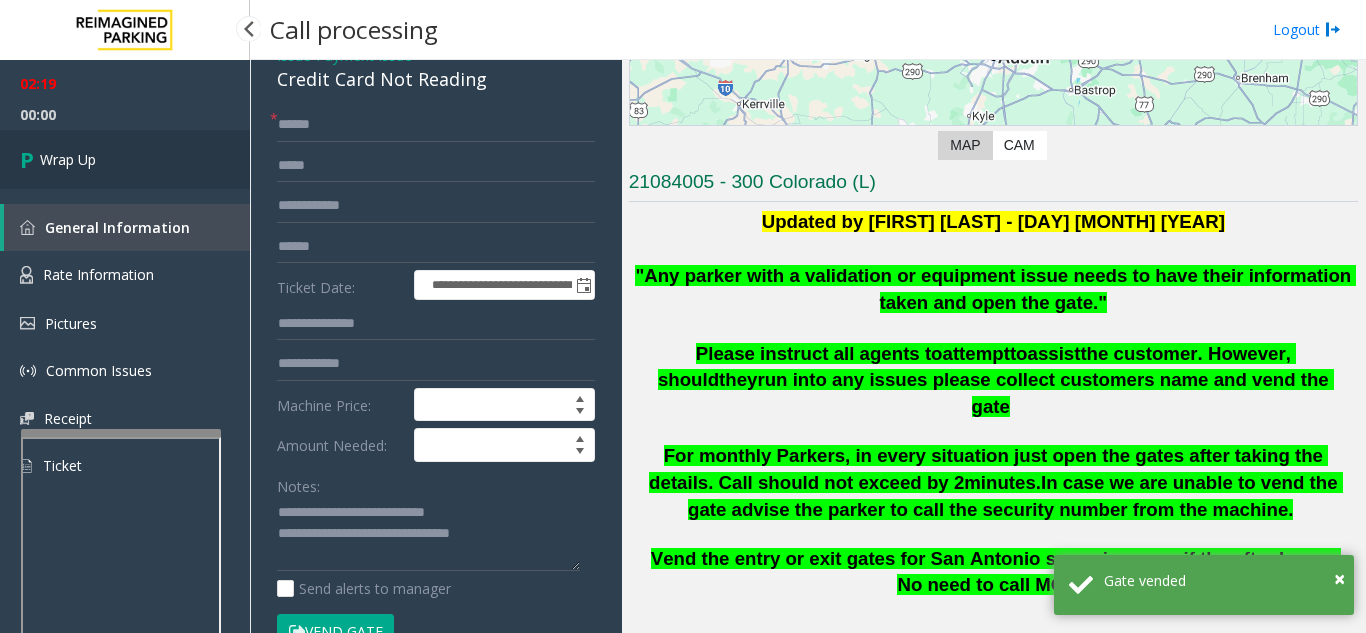click on "Wrap Up" at bounding box center [125, 159] 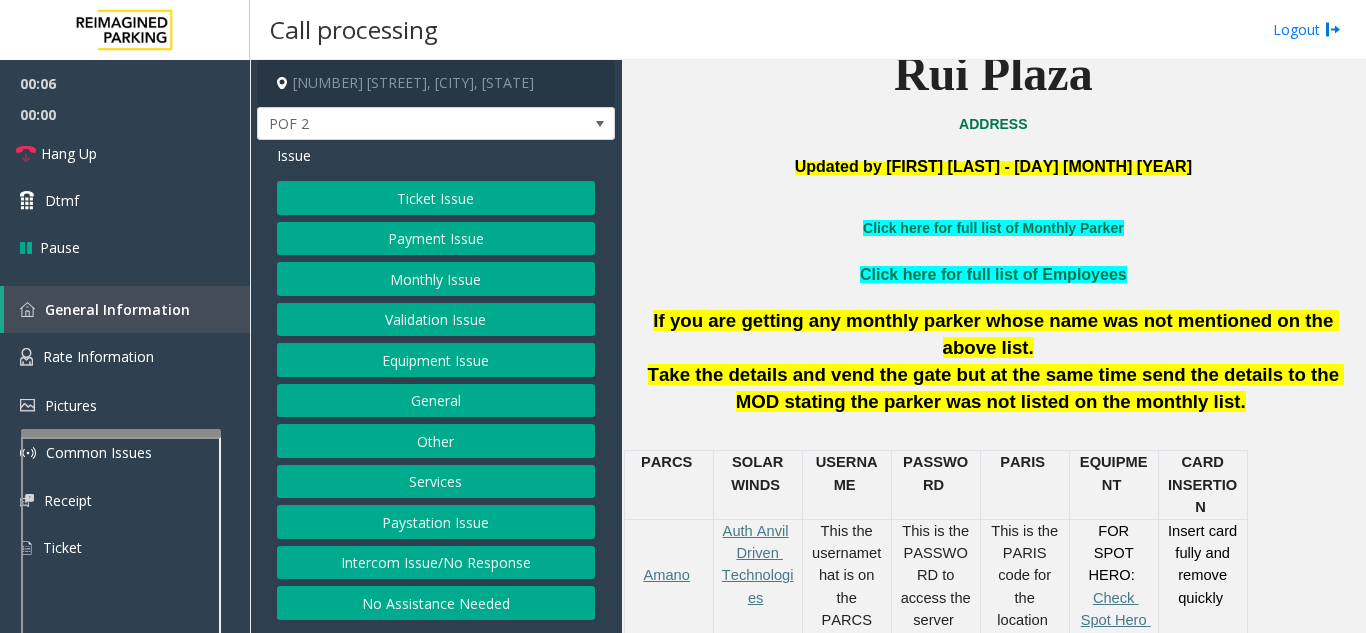 scroll, scrollTop: 400, scrollLeft: 0, axis: vertical 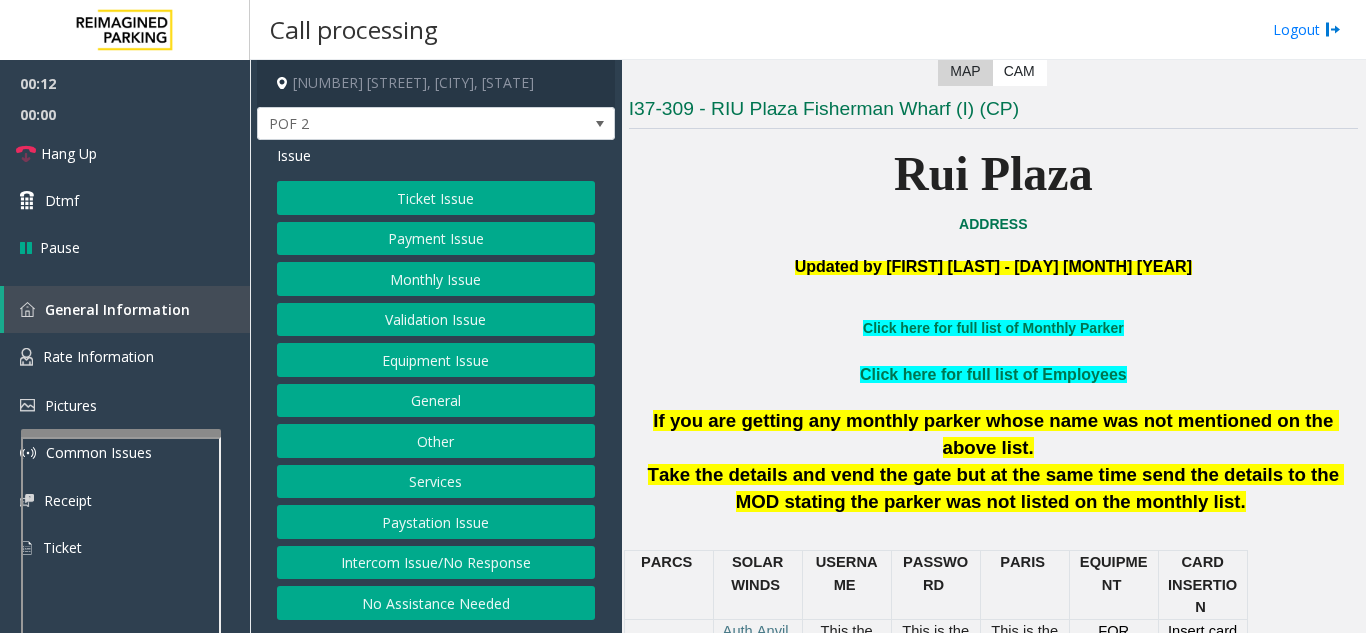 click on "Intercom Issue/No Response" 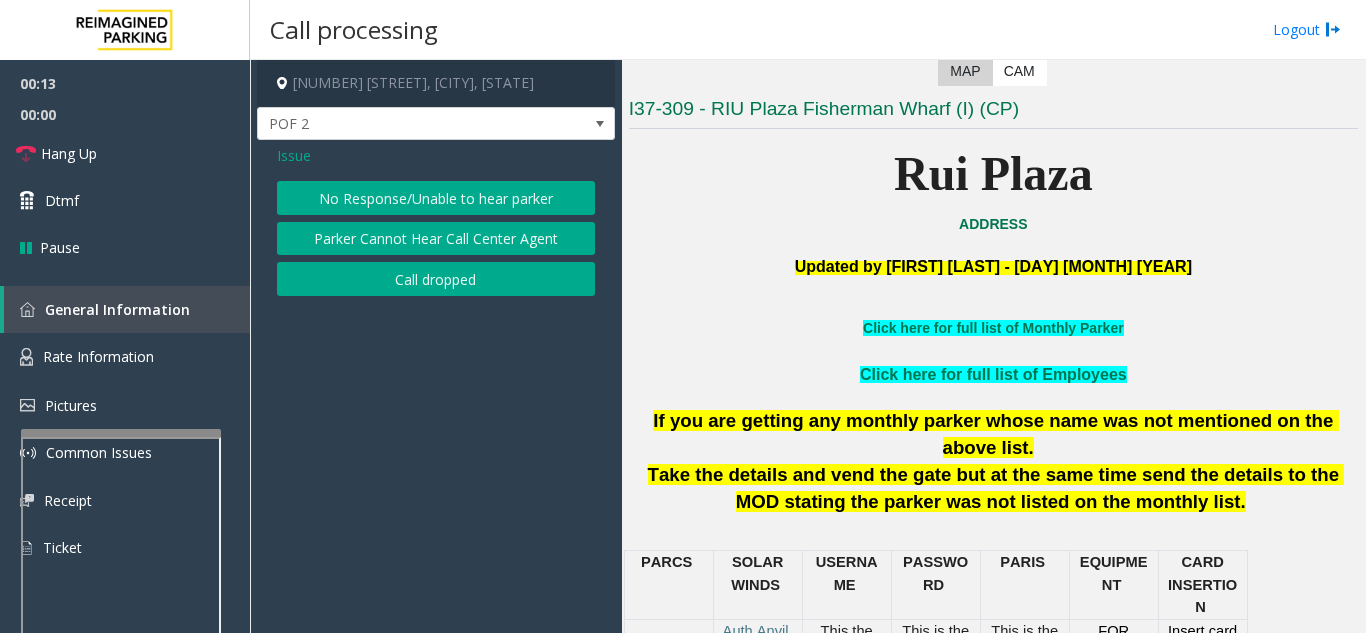 click on "No Response/Unable to hear parker" 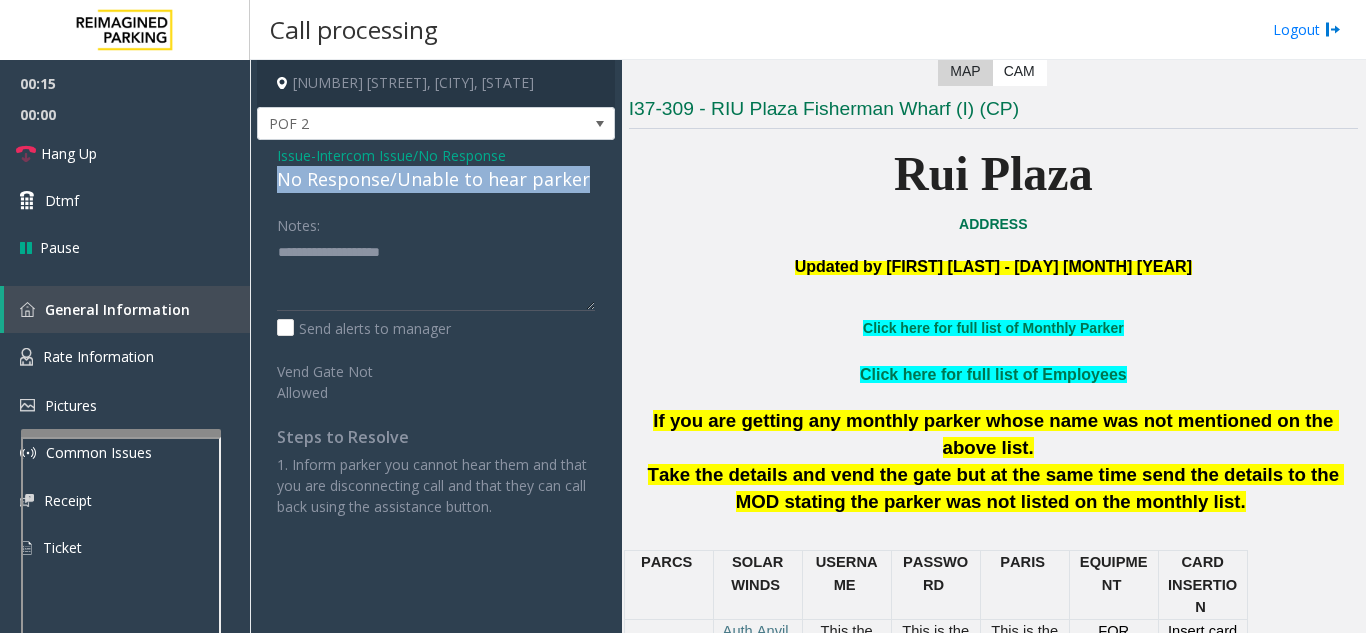 drag, startPoint x: 597, startPoint y: 181, endPoint x: 273, endPoint y: 186, distance: 324.03857 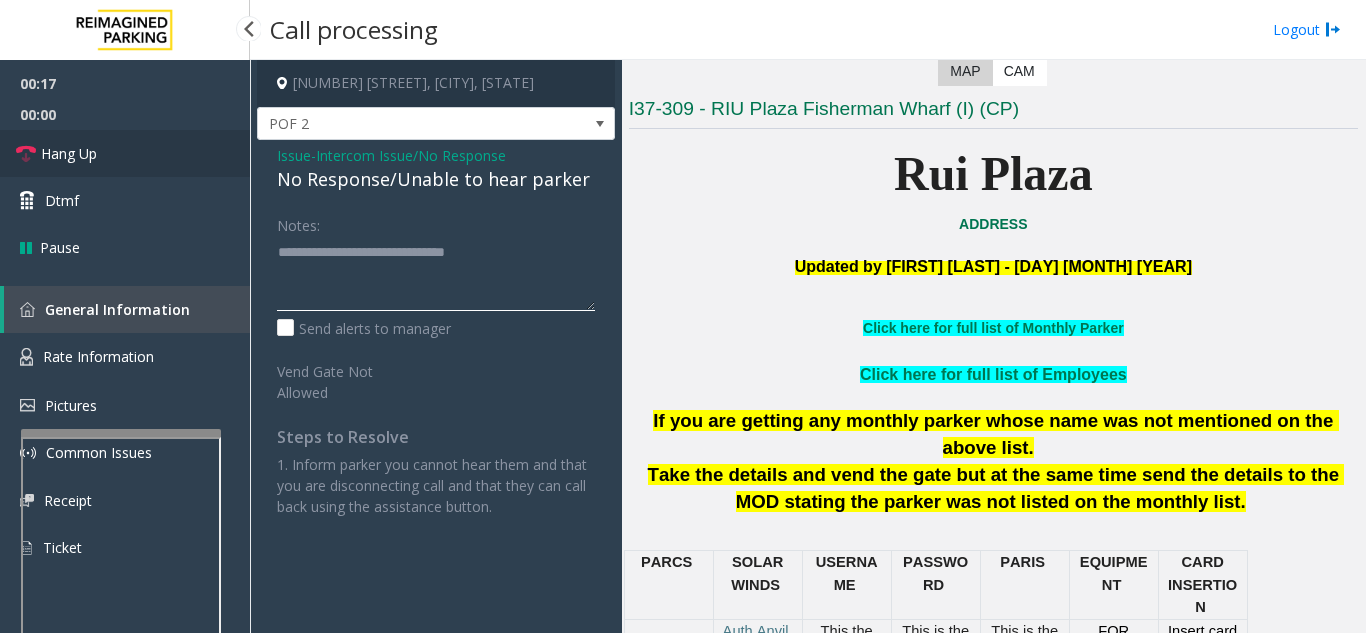 type on "**********" 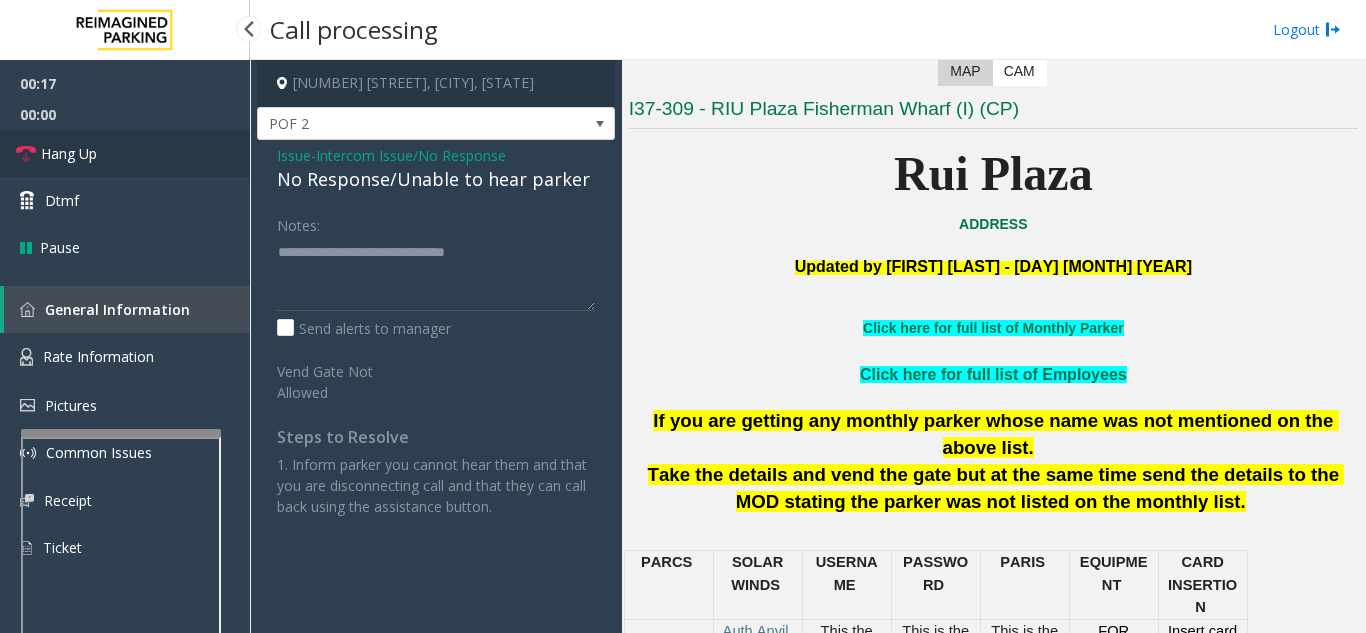 click on "Hang Up" at bounding box center [125, 153] 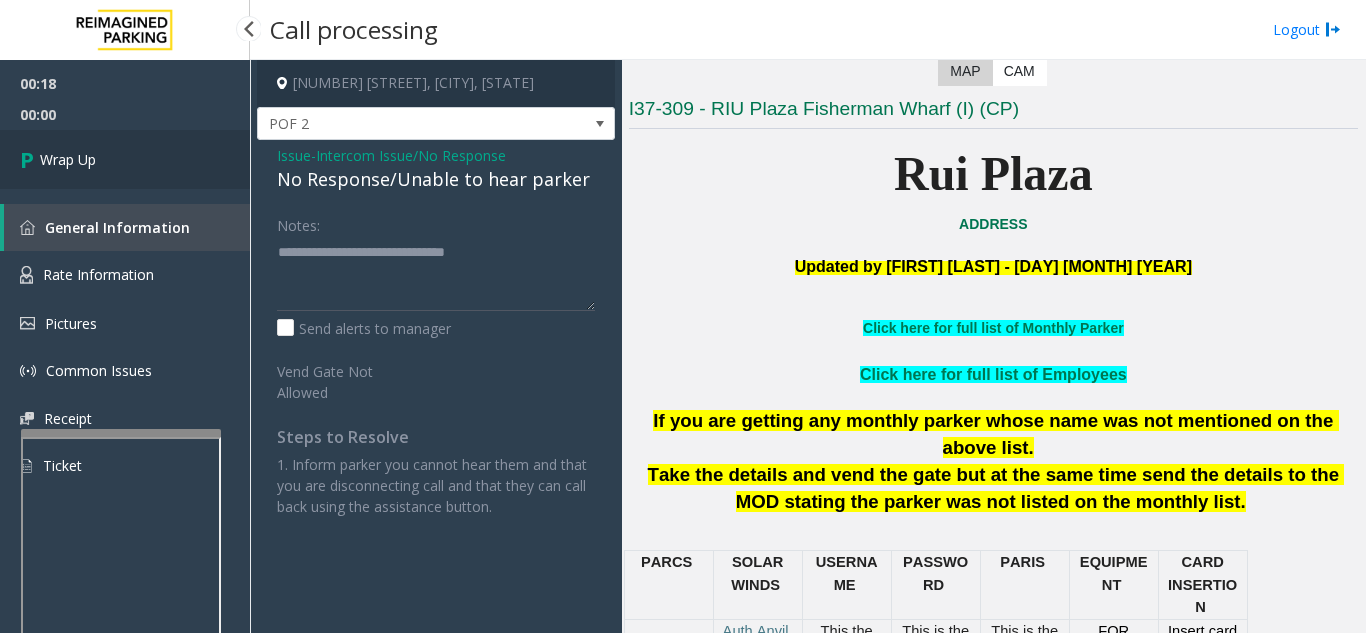 click on "Wrap Up" at bounding box center (125, 159) 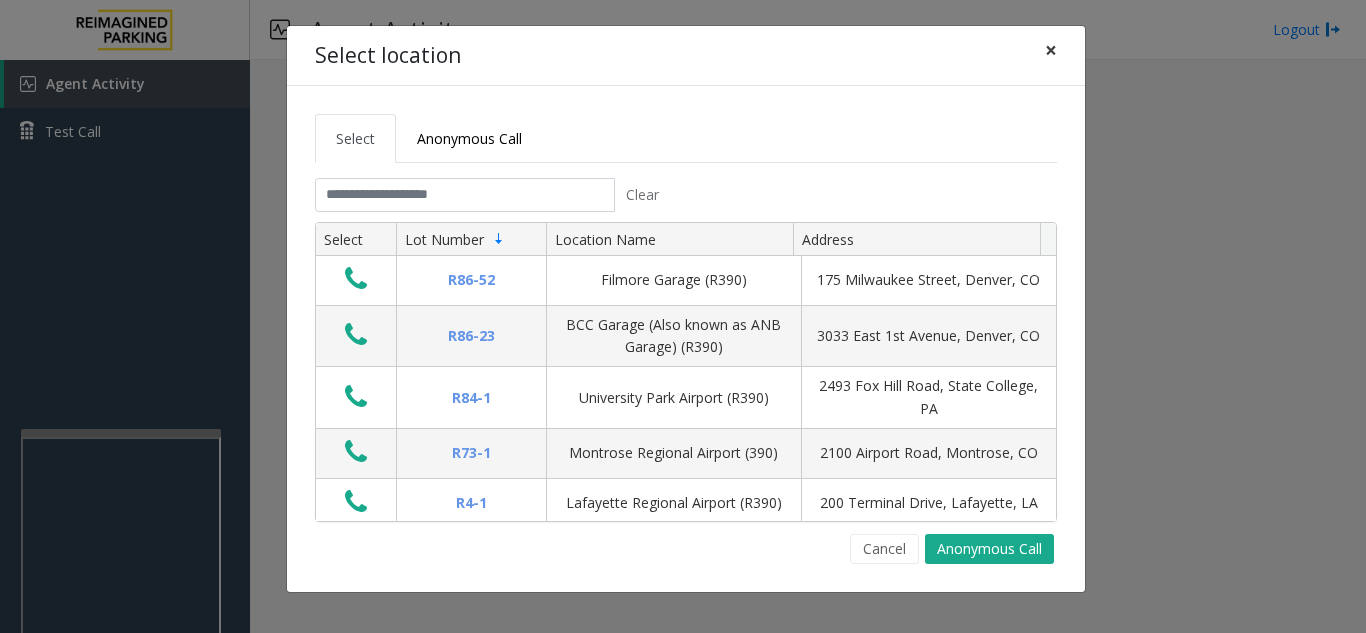 click on "×" 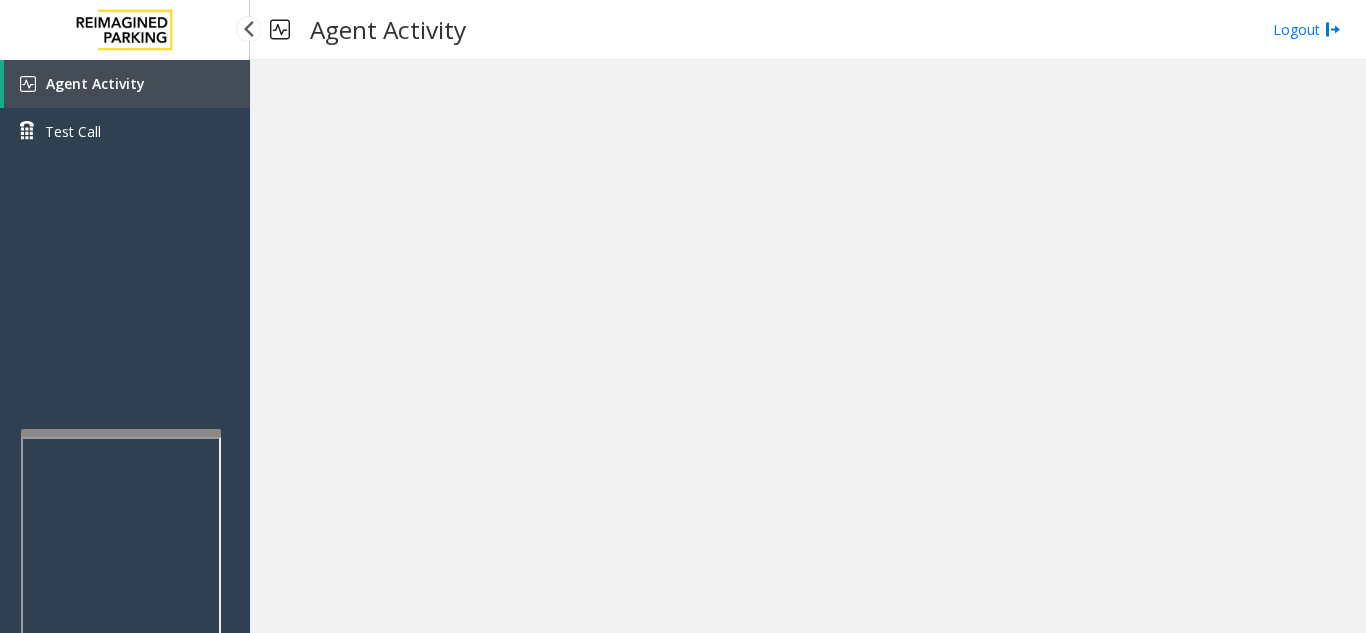 click on "Agent Activity" at bounding box center [127, 84] 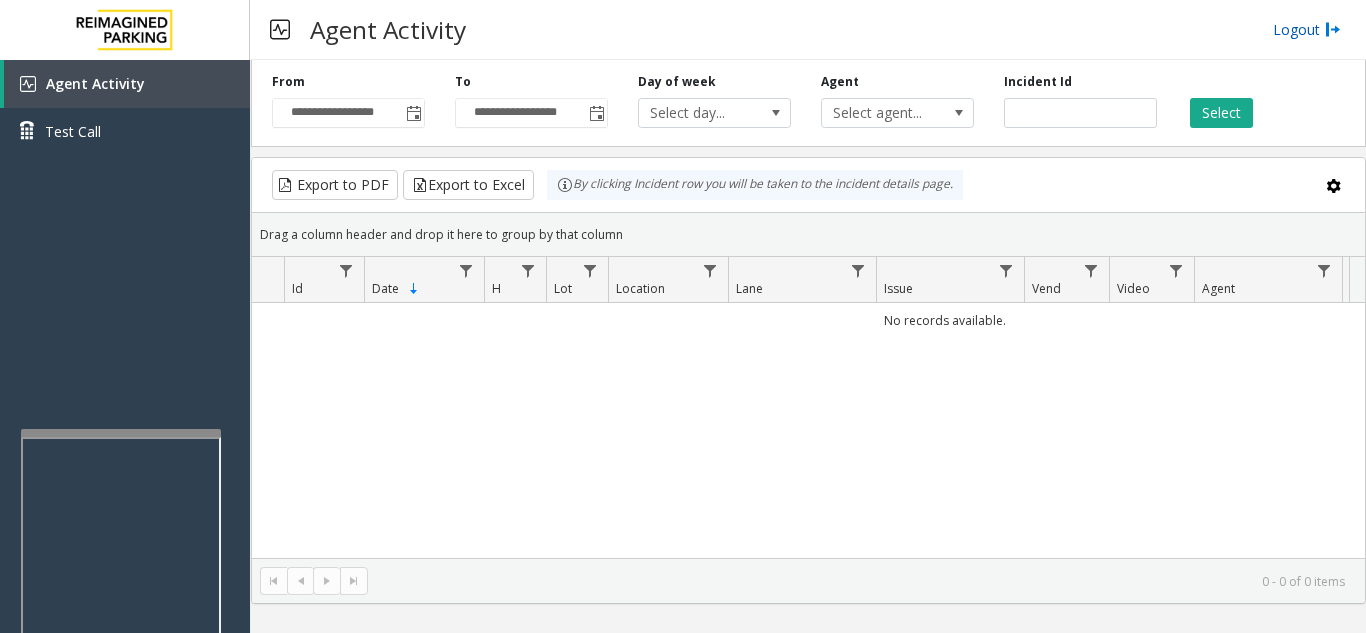 click on "Logout" at bounding box center [1307, 29] 